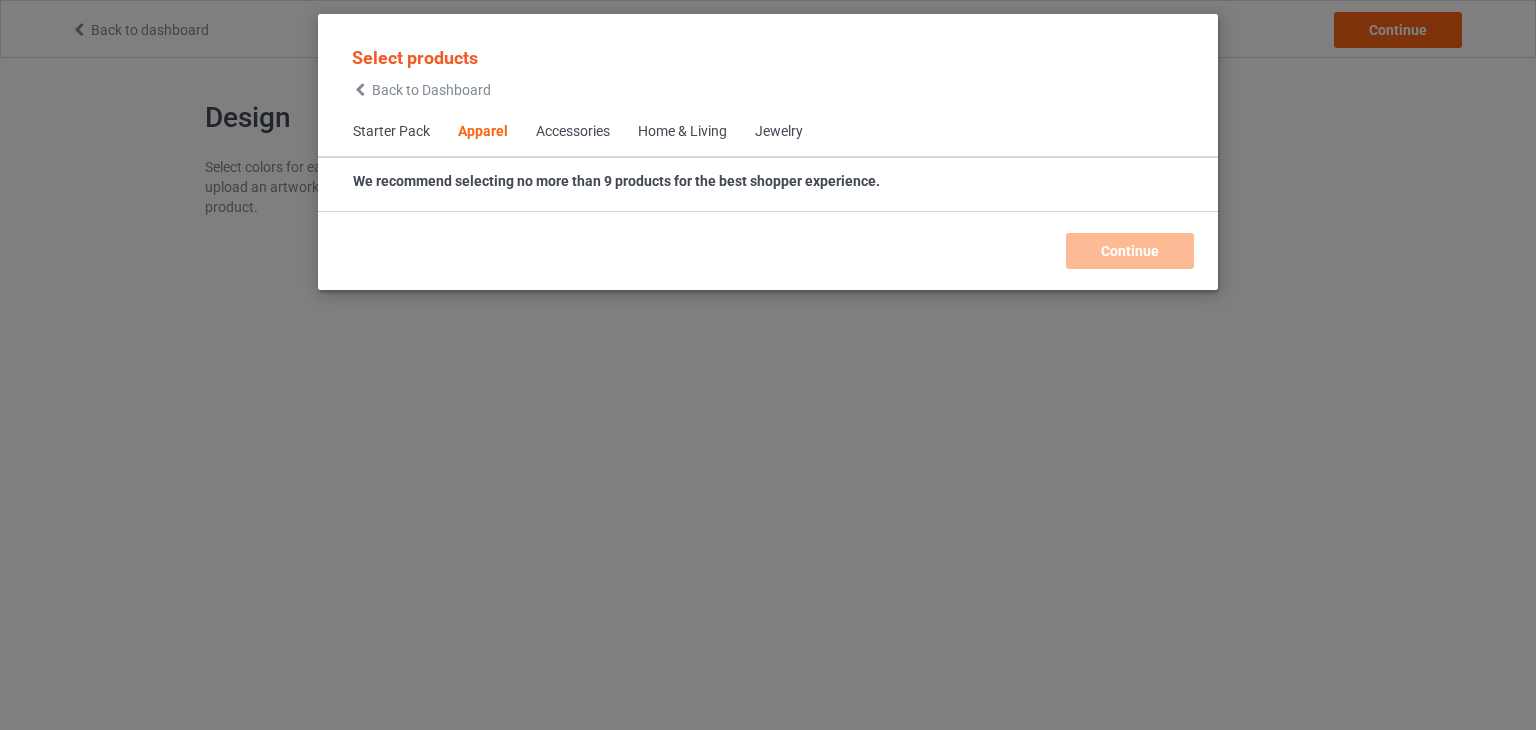 scroll, scrollTop: 0, scrollLeft: 0, axis: both 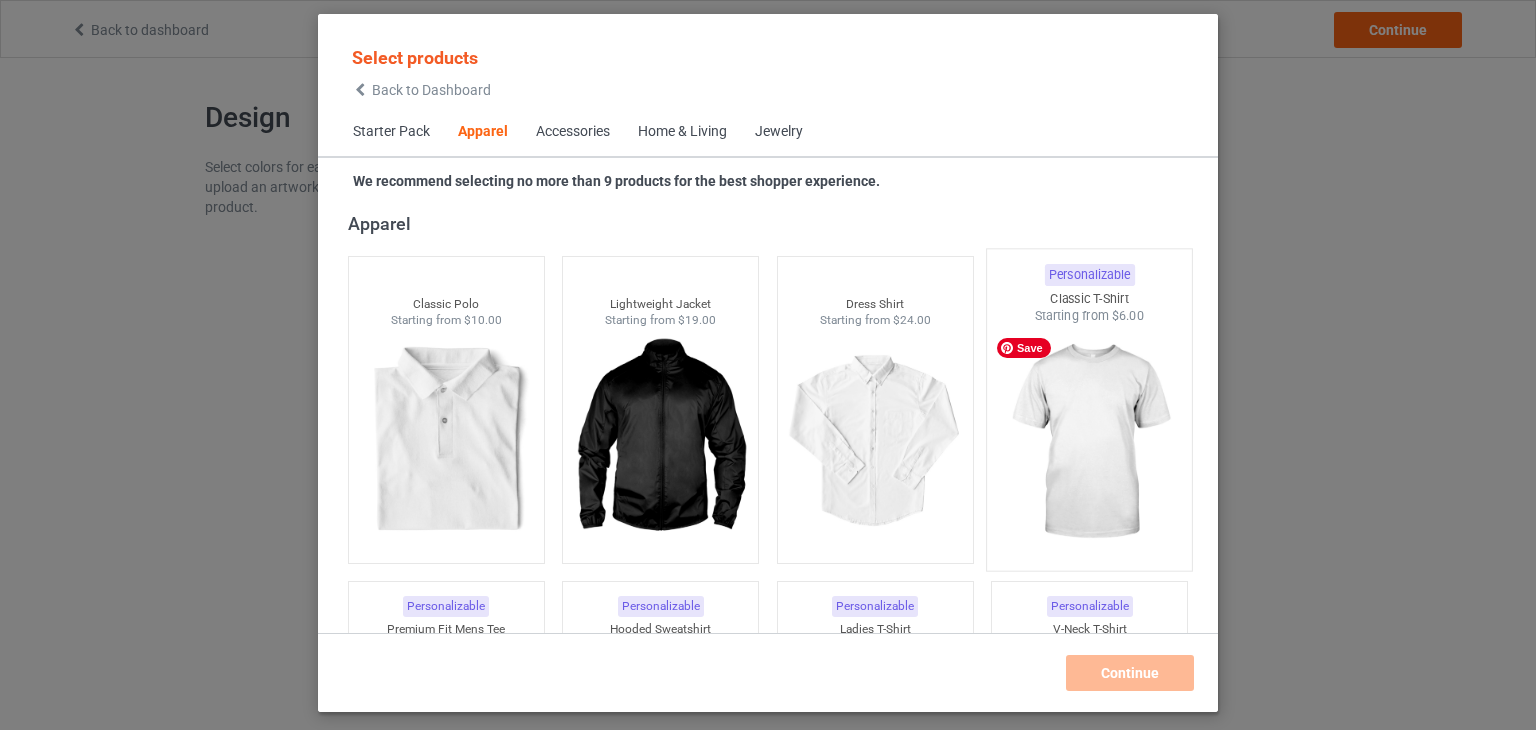 click at bounding box center [1090, 442] 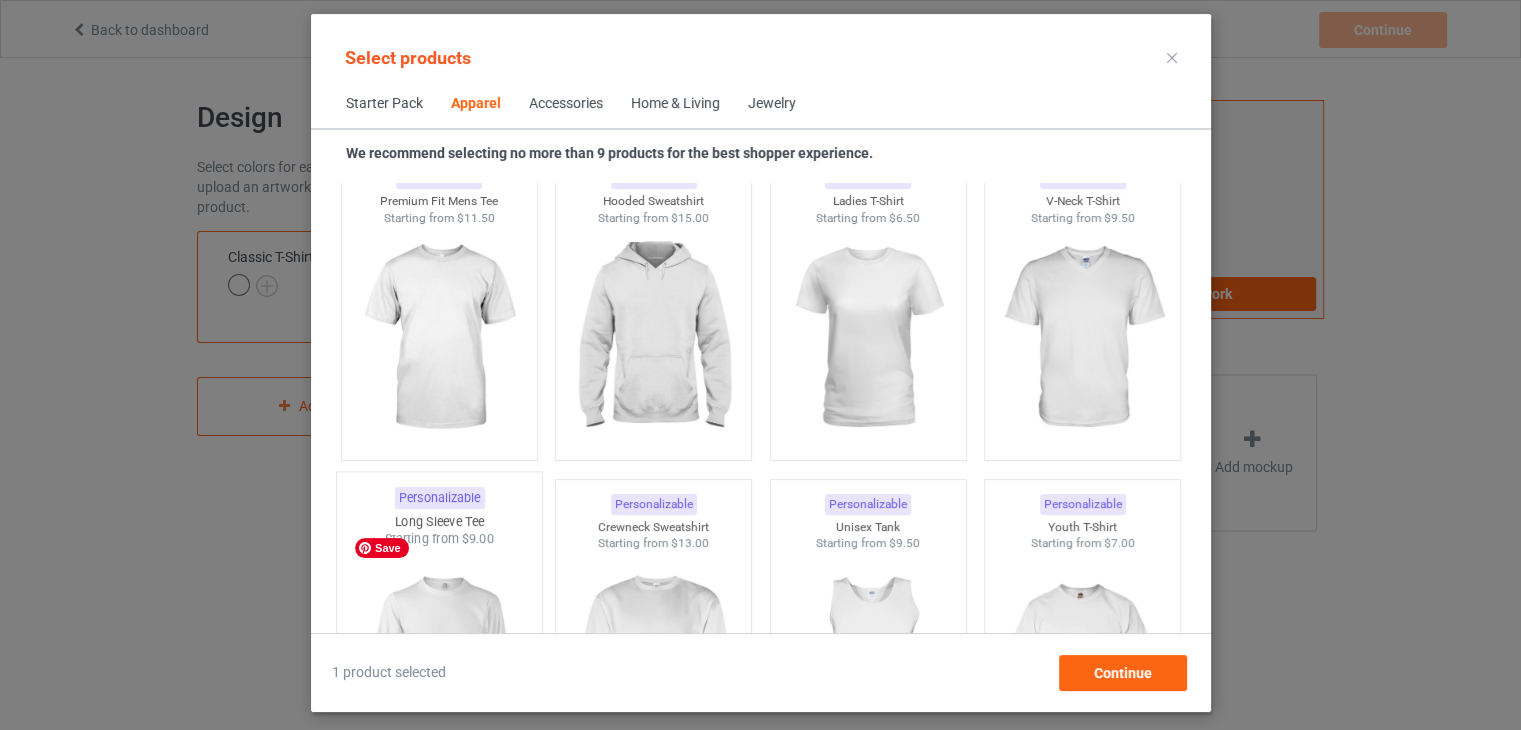 scroll, scrollTop: 1144, scrollLeft: 0, axis: vertical 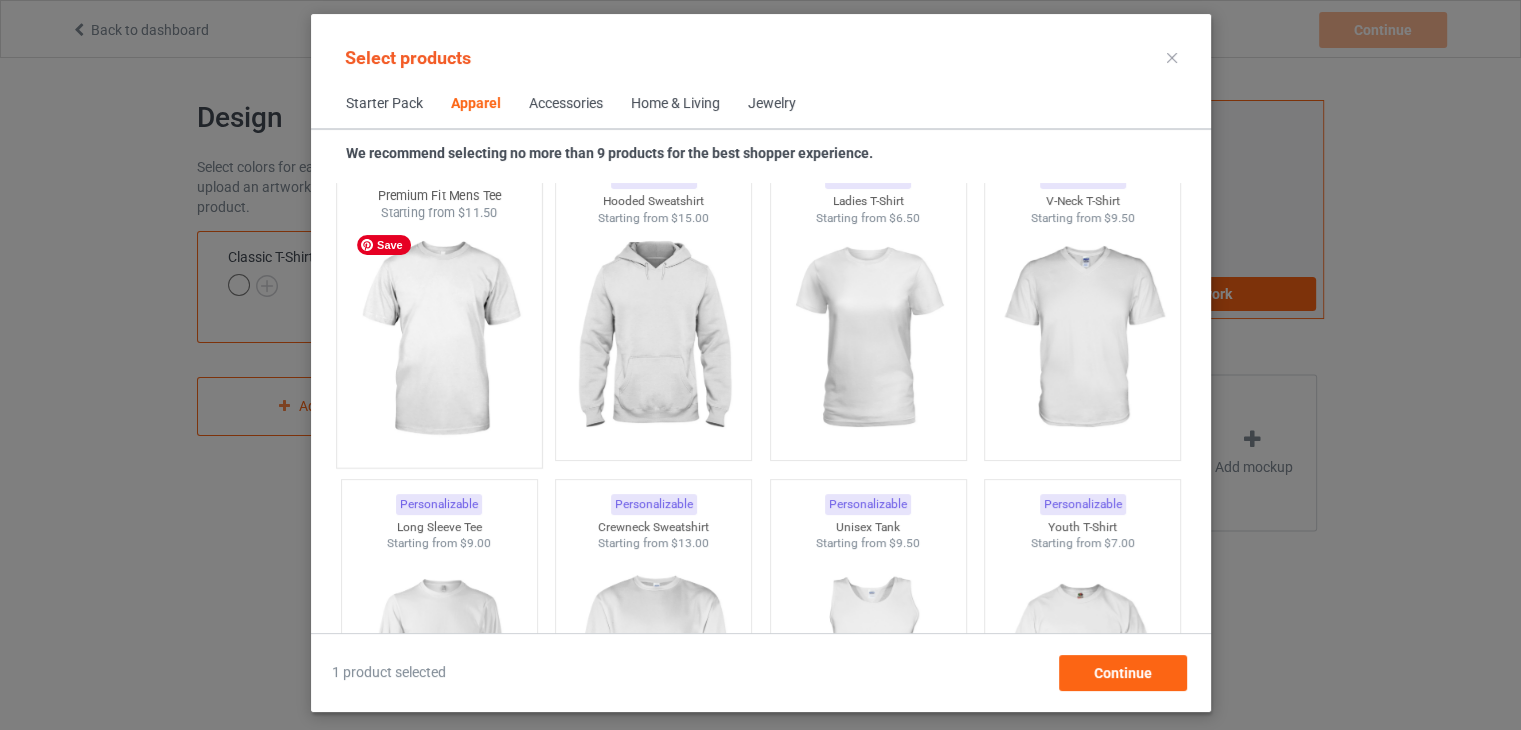 click at bounding box center [439, 339] 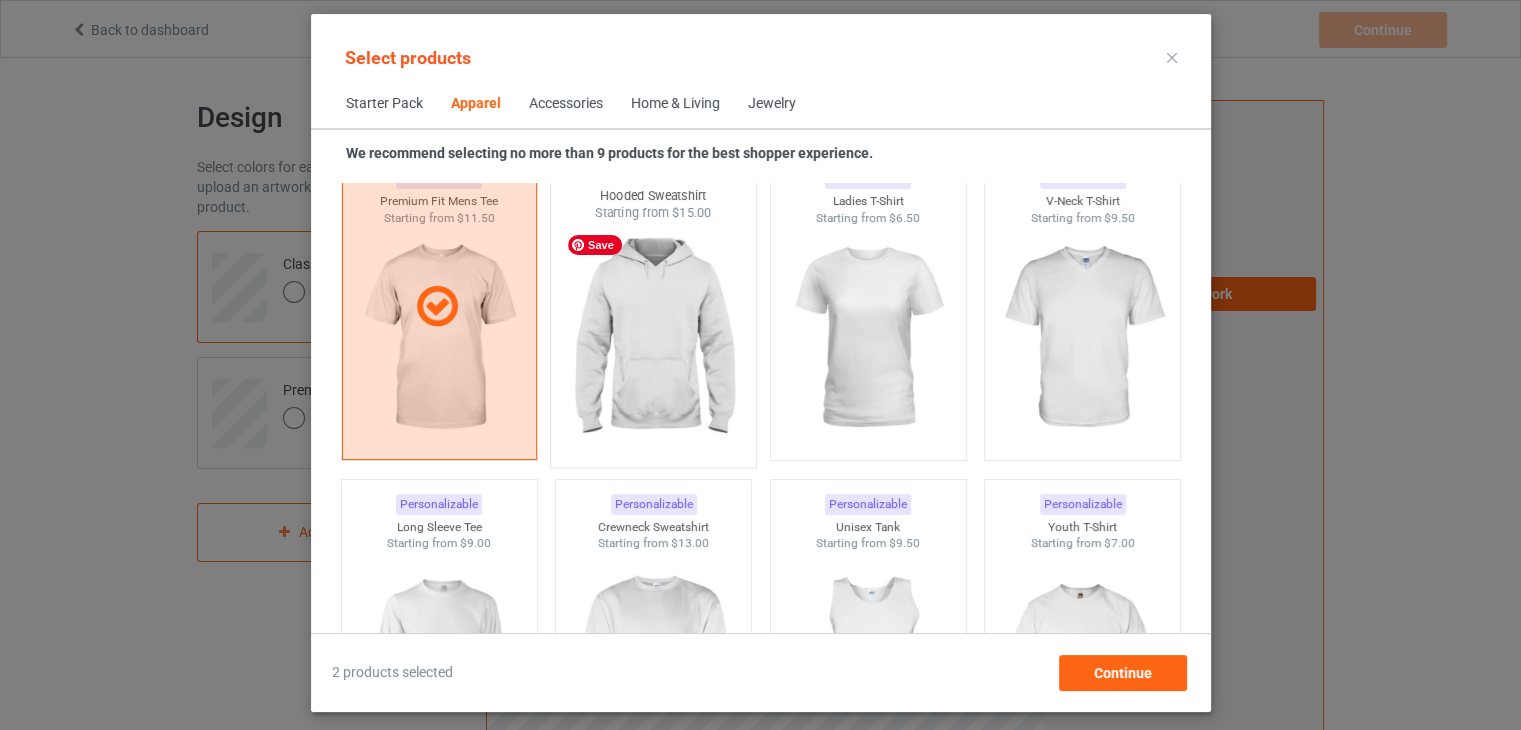 click at bounding box center (653, 339) 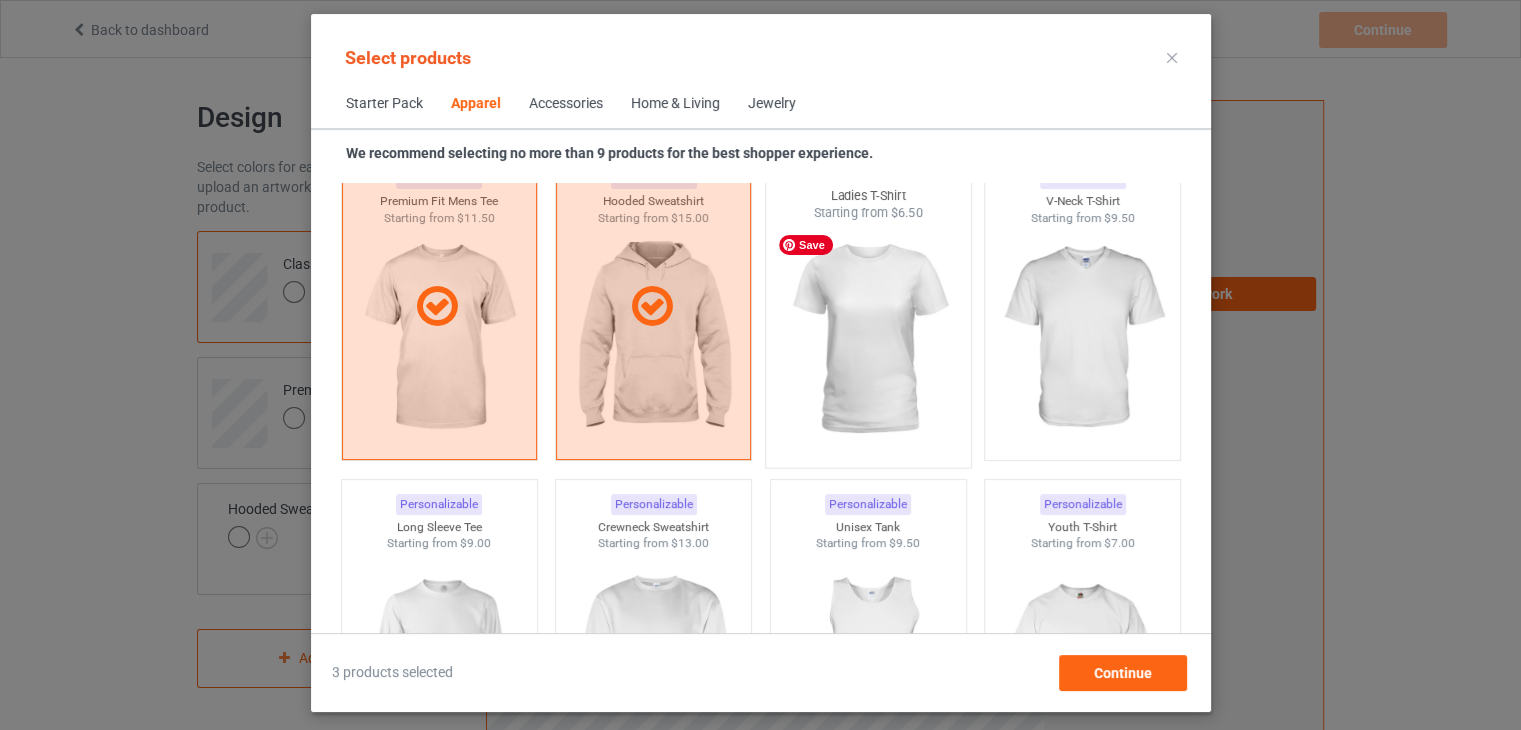 click at bounding box center [868, 339] 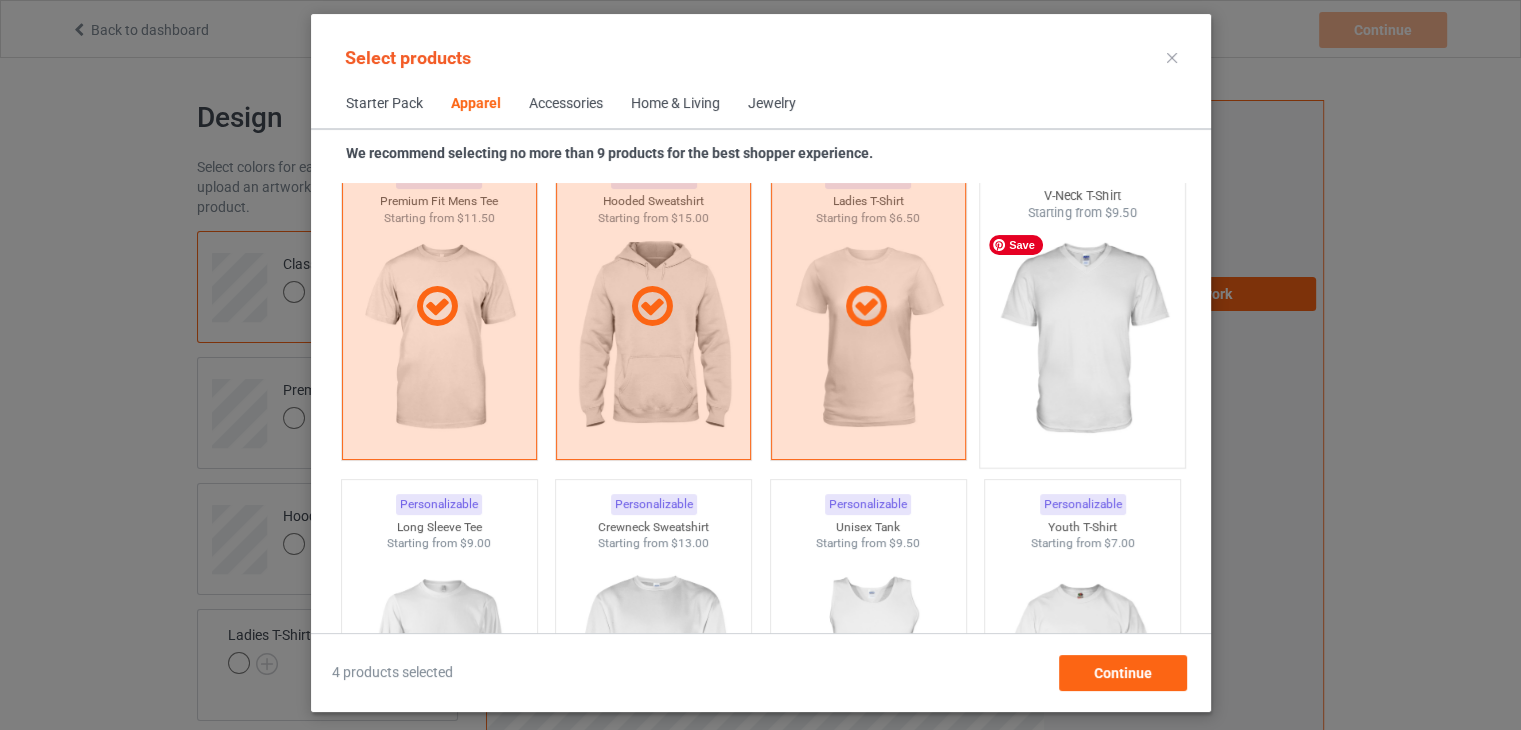 click at bounding box center [1082, 339] 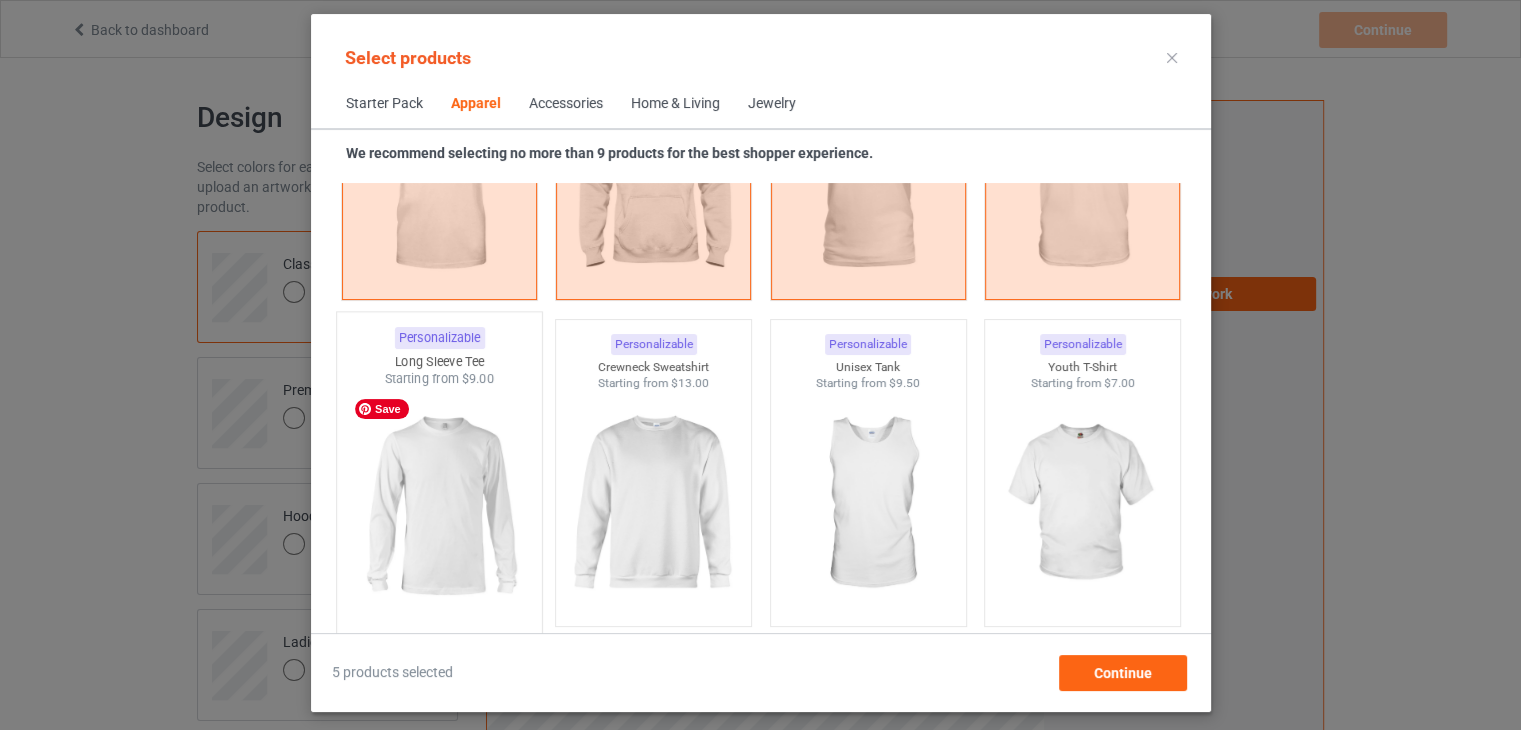 scroll, scrollTop: 1444, scrollLeft: 0, axis: vertical 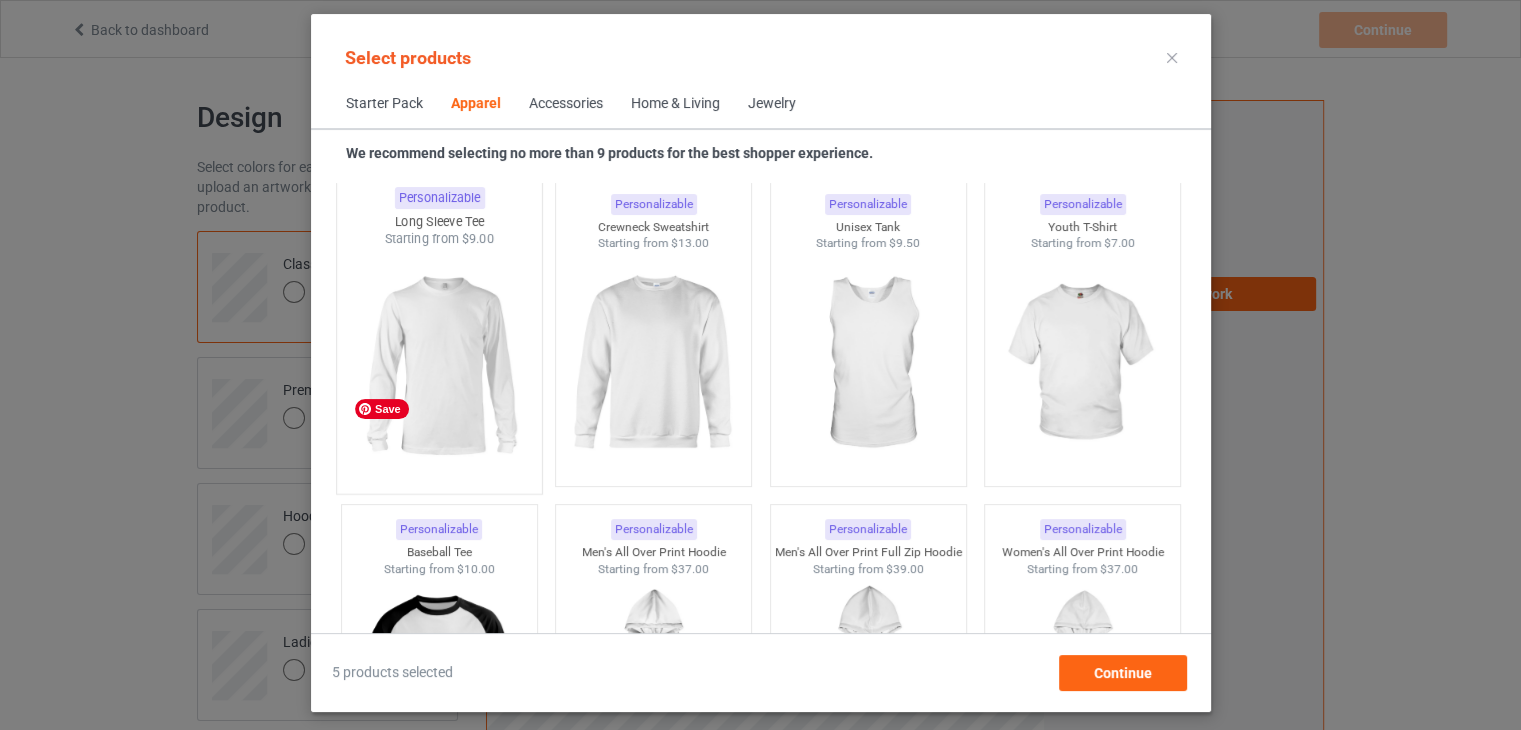 click at bounding box center [439, 365] 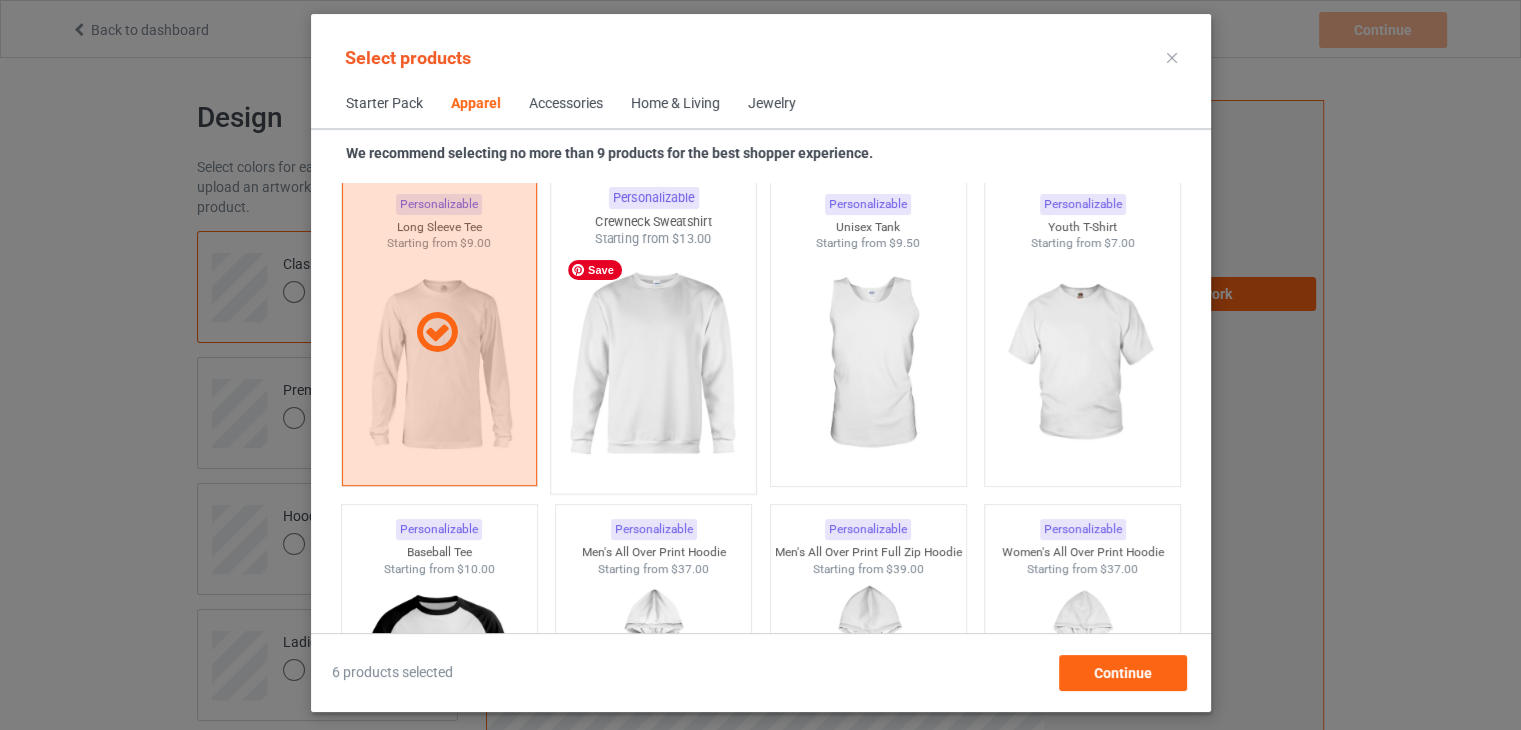 click at bounding box center (653, 365) 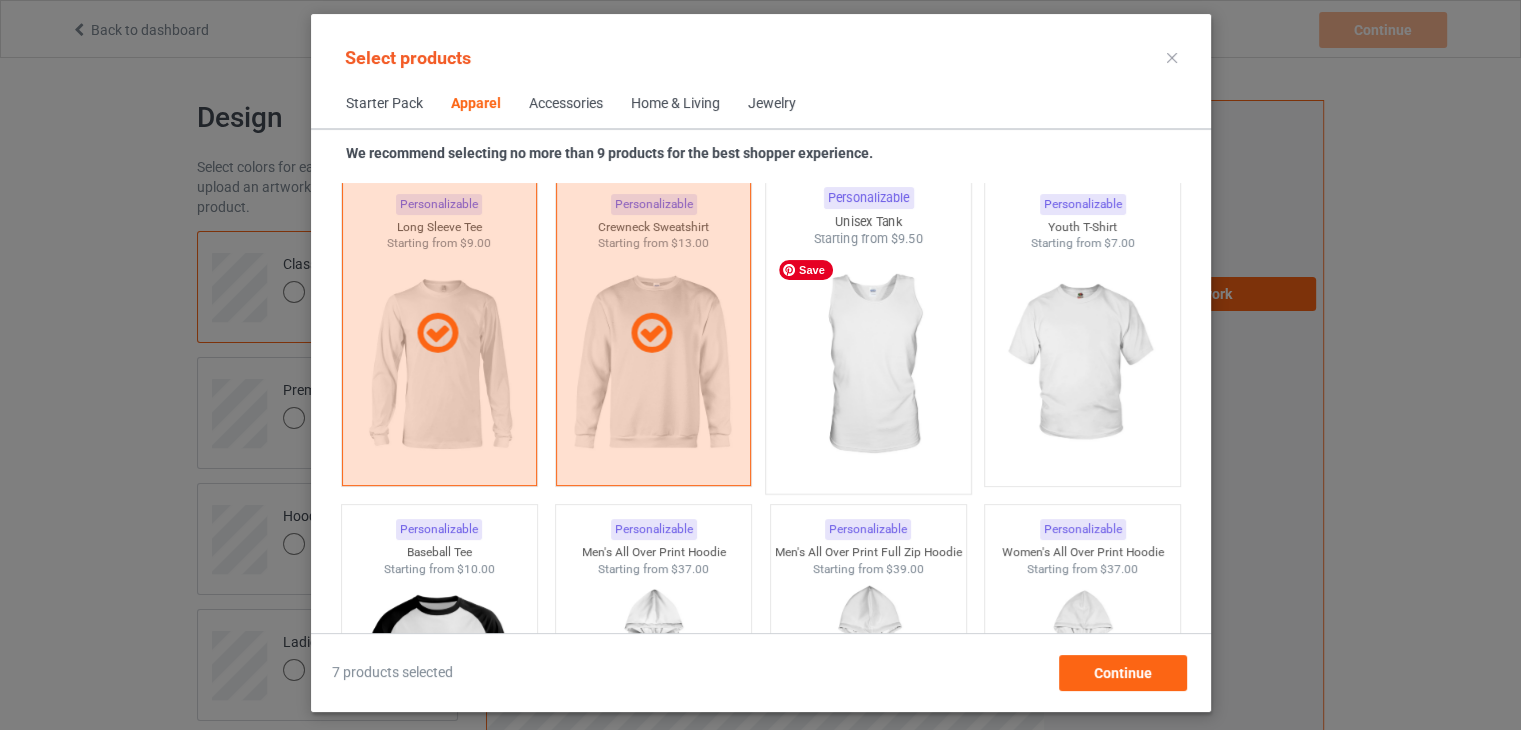 click at bounding box center [868, 365] 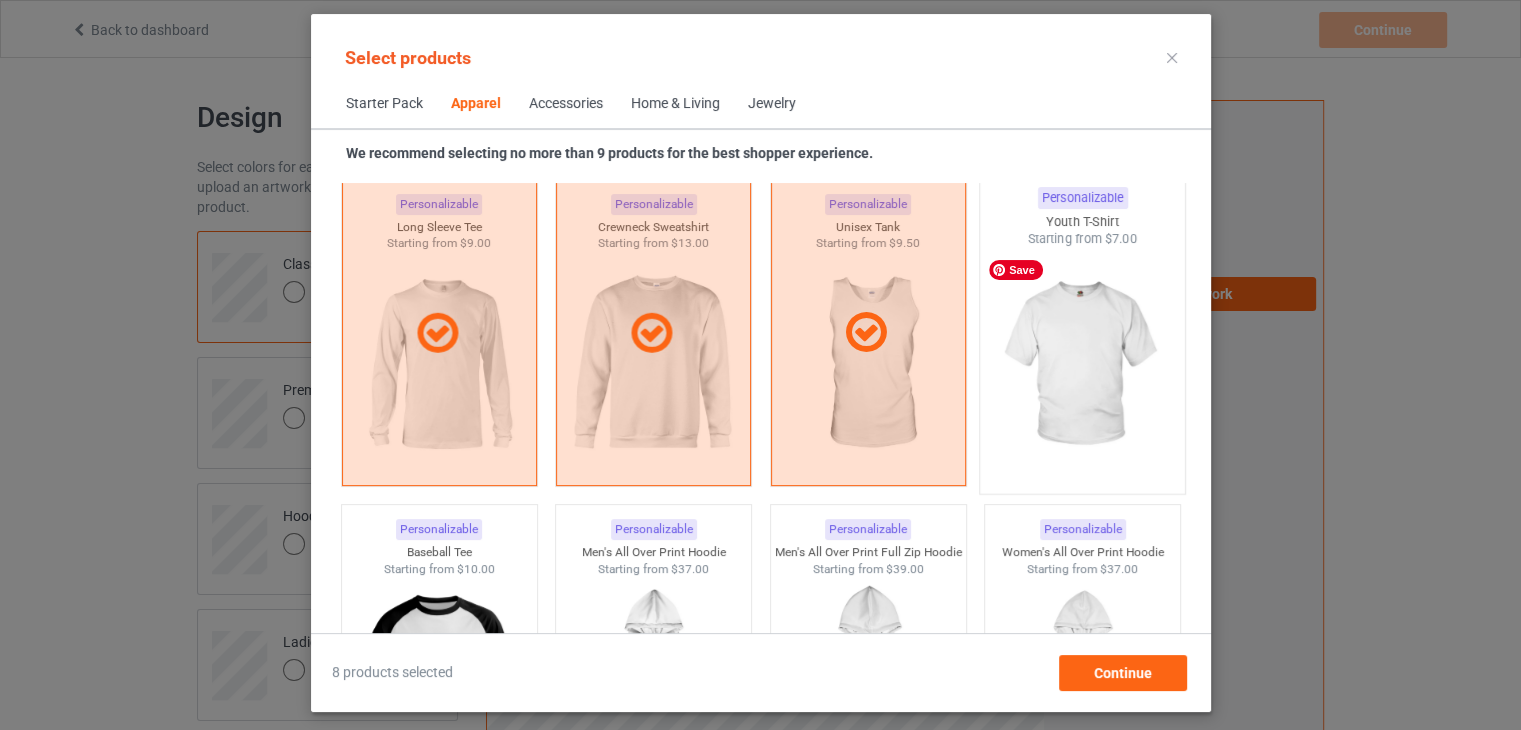 click at bounding box center (1082, 365) 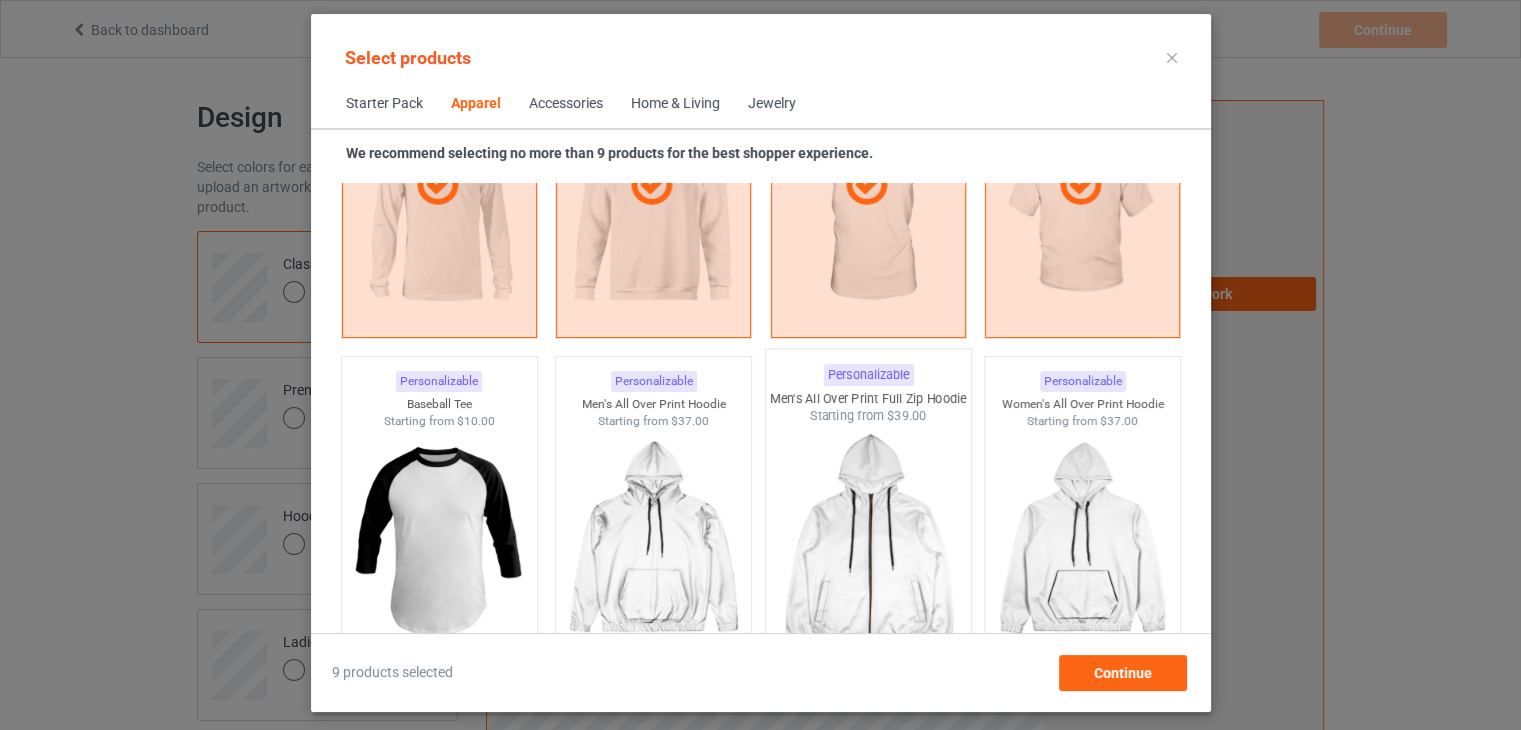 scroll, scrollTop: 1744, scrollLeft: 0, axis: vertical 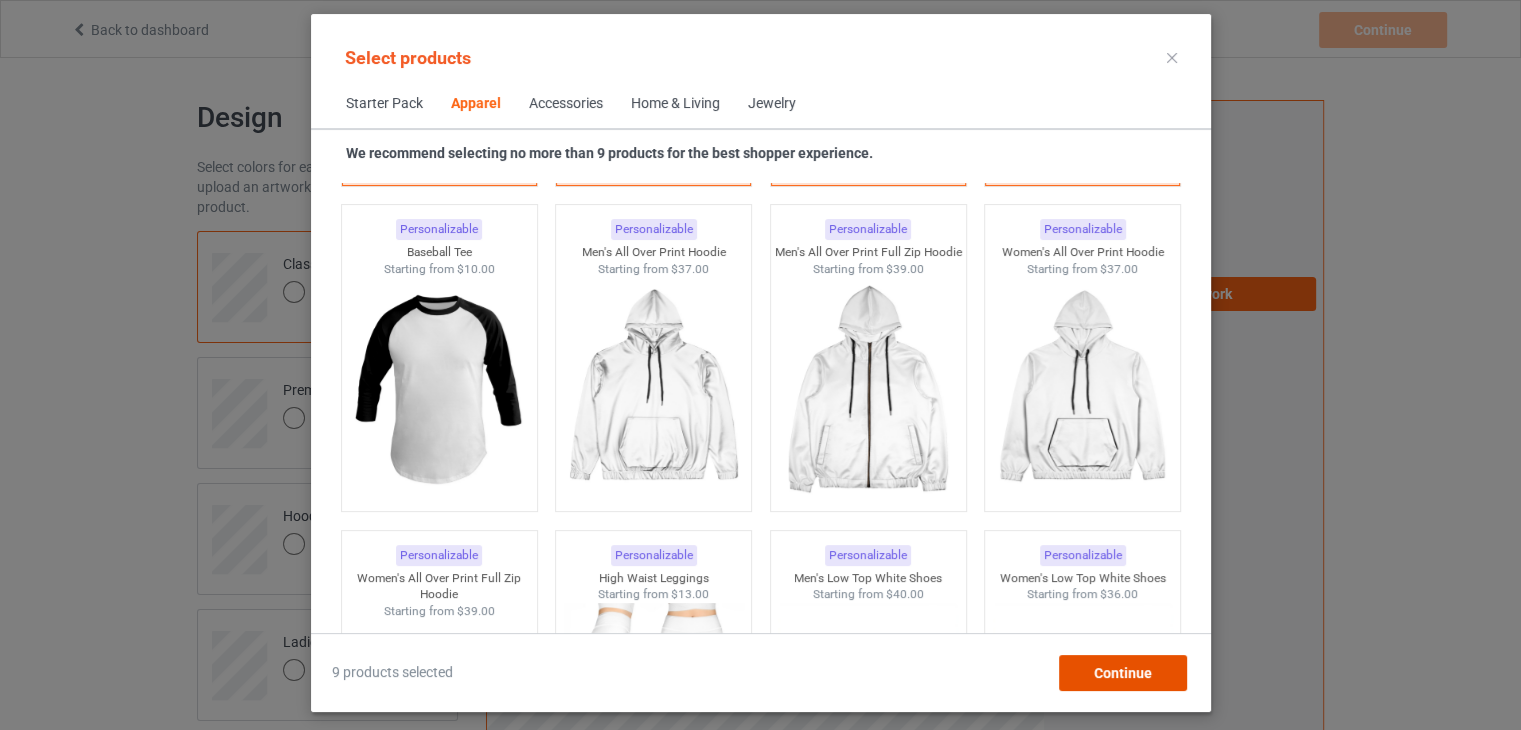 click on "Continue" at bounding box center [1122, 673] 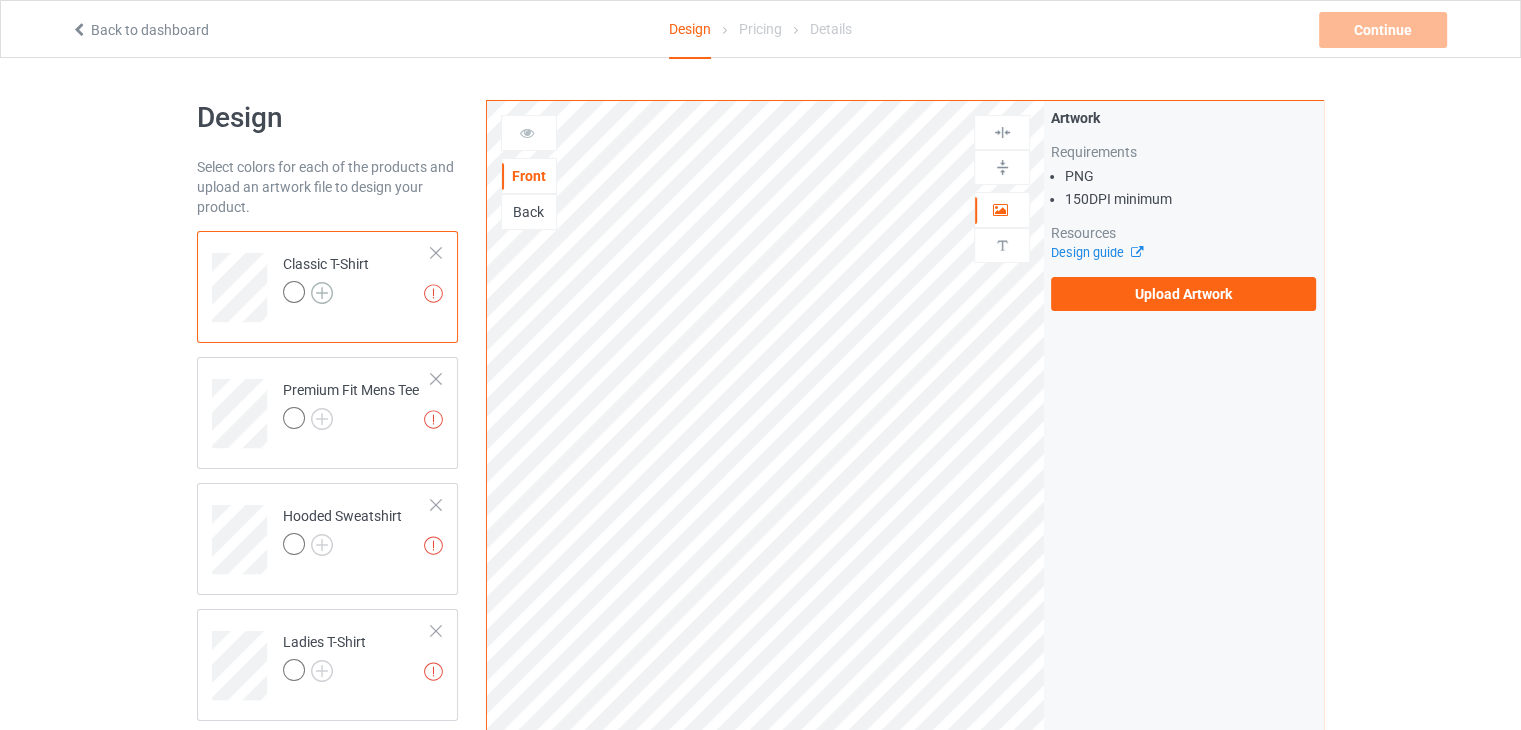 click at bounding box center [322, 293] 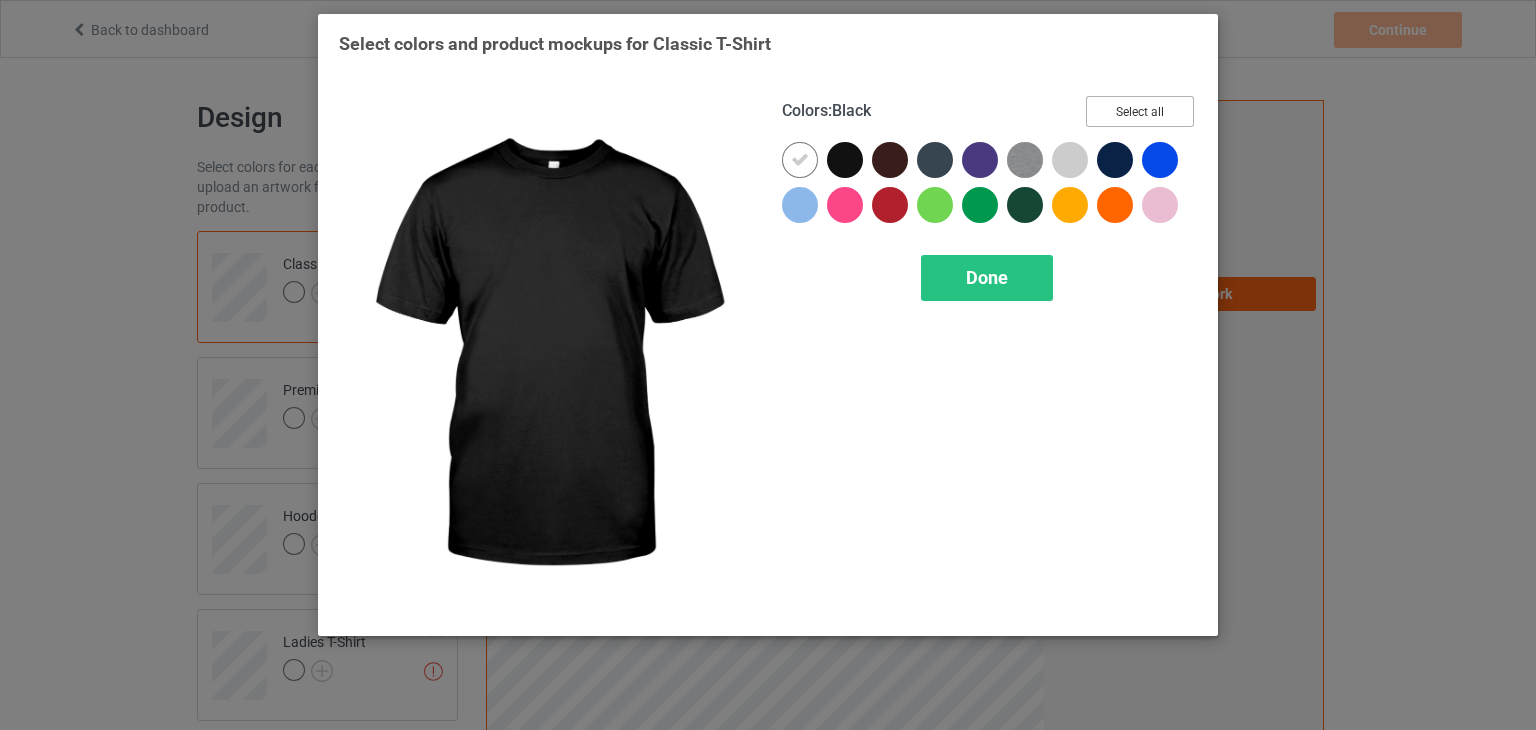 click on "Select all" at bounding box center [1140, 111] 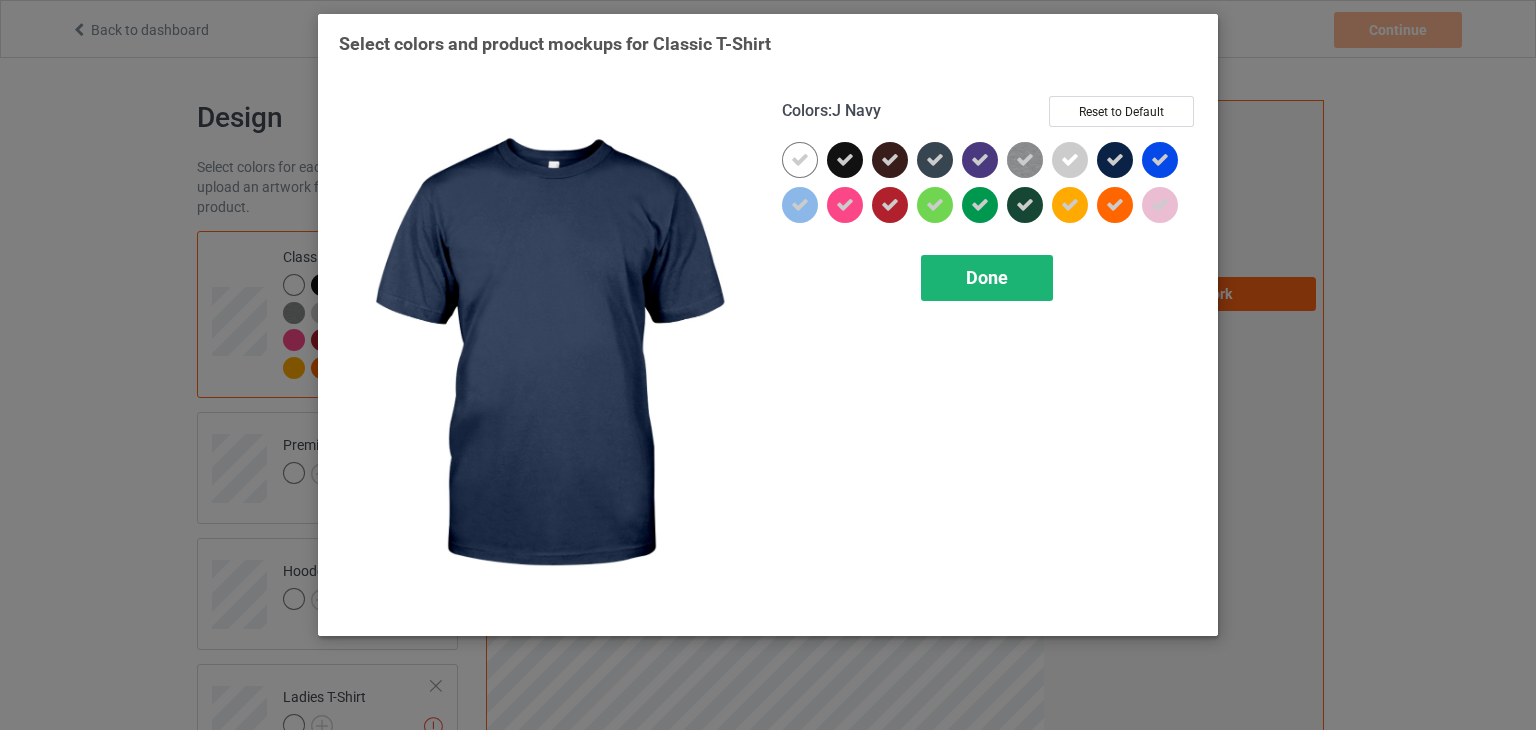 click on "Done" at bounding box center (987, 278) 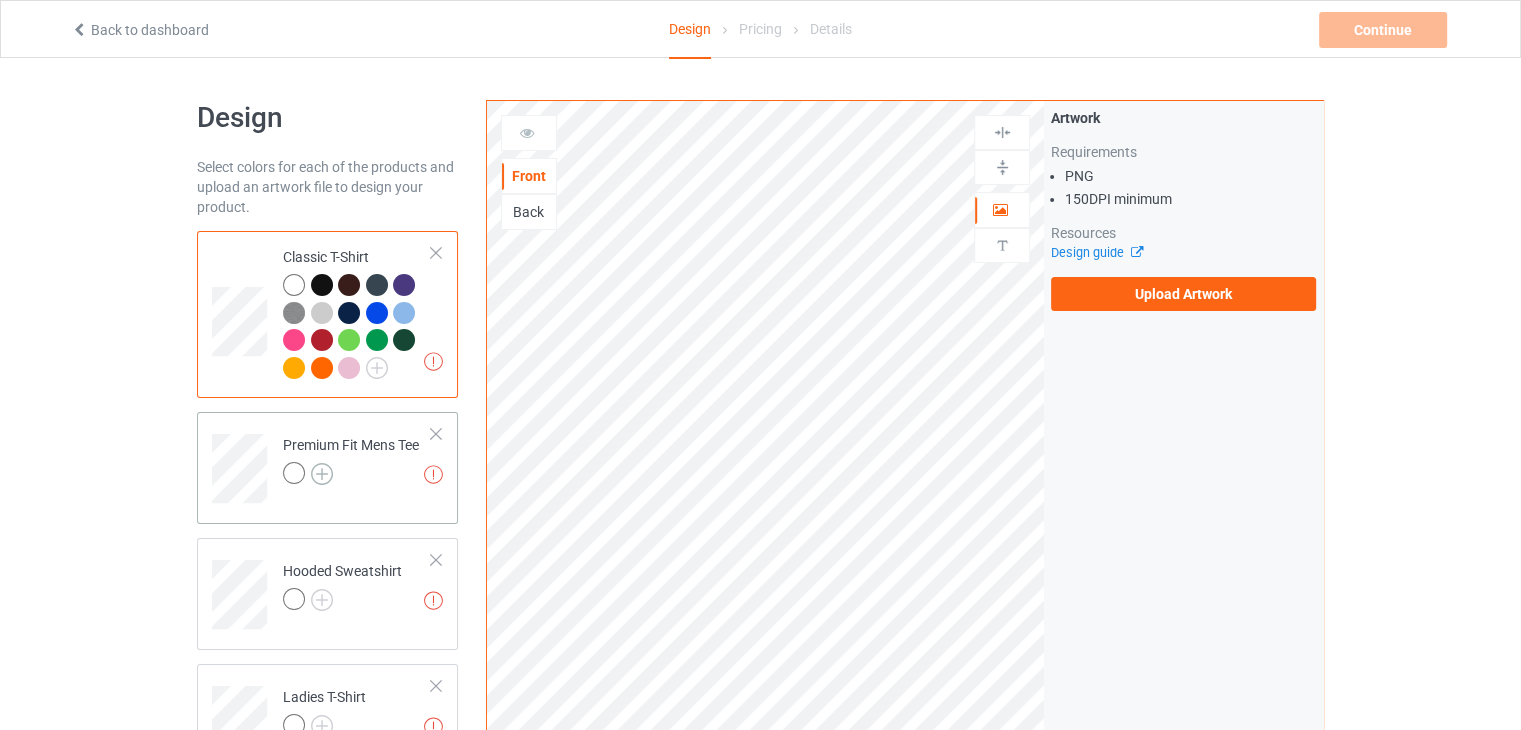 click at bounding box center [322, 474] 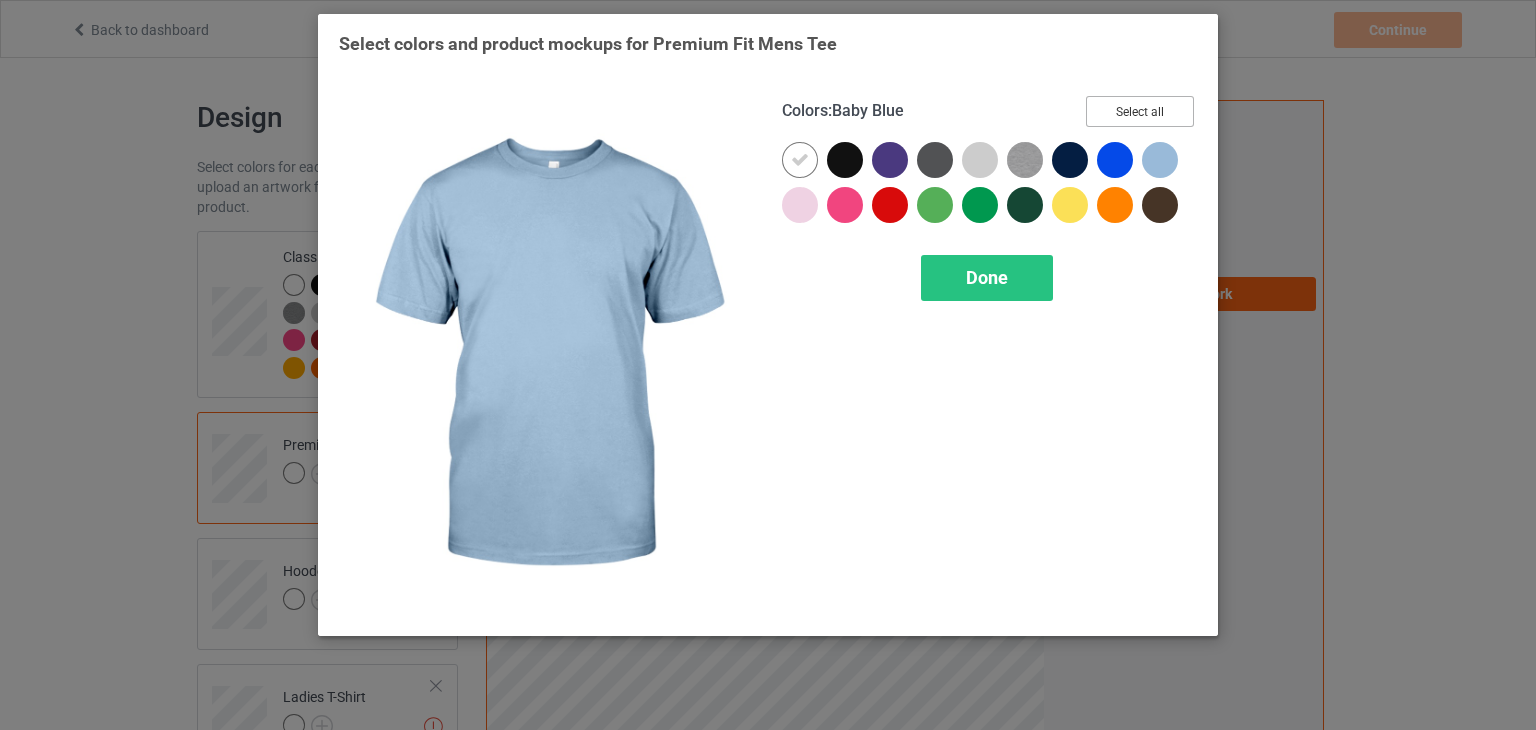 click on "Select all" at bounding box center [1140, 111] 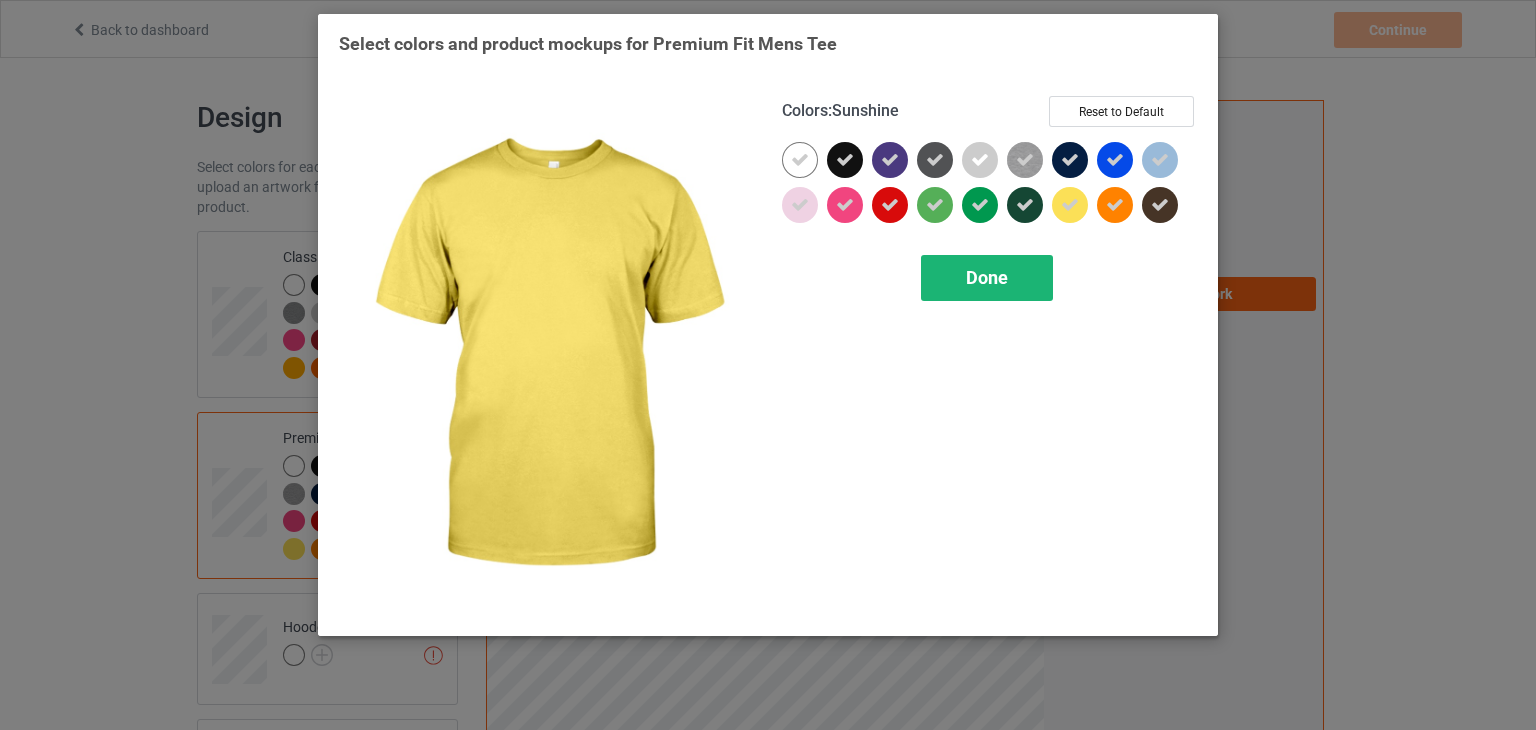 click on "Done" at bounding box center [987, 277] 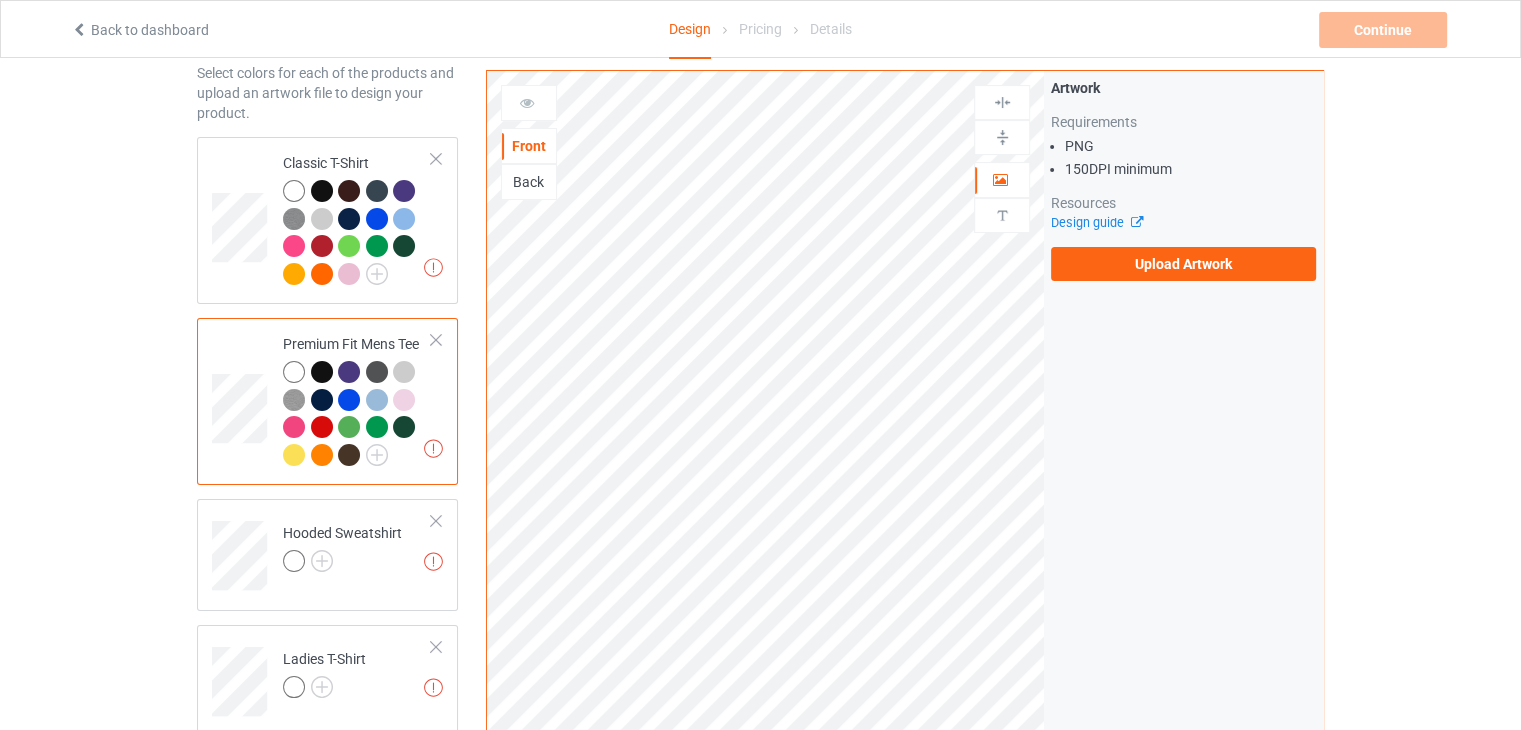 scroll, scrollTop: 200, scrollLeft: 0, axis: vertical 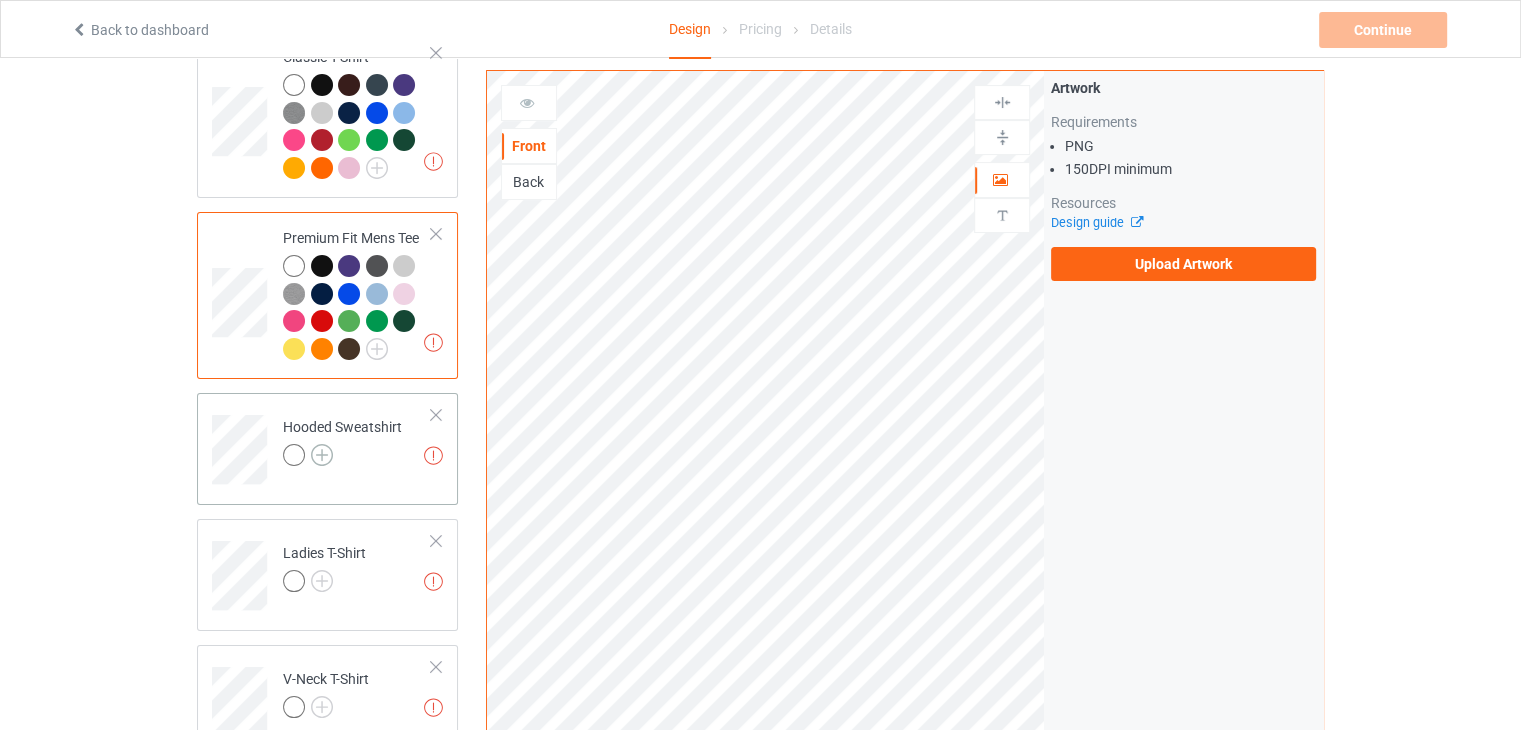 click at bounding box center [322, 455] 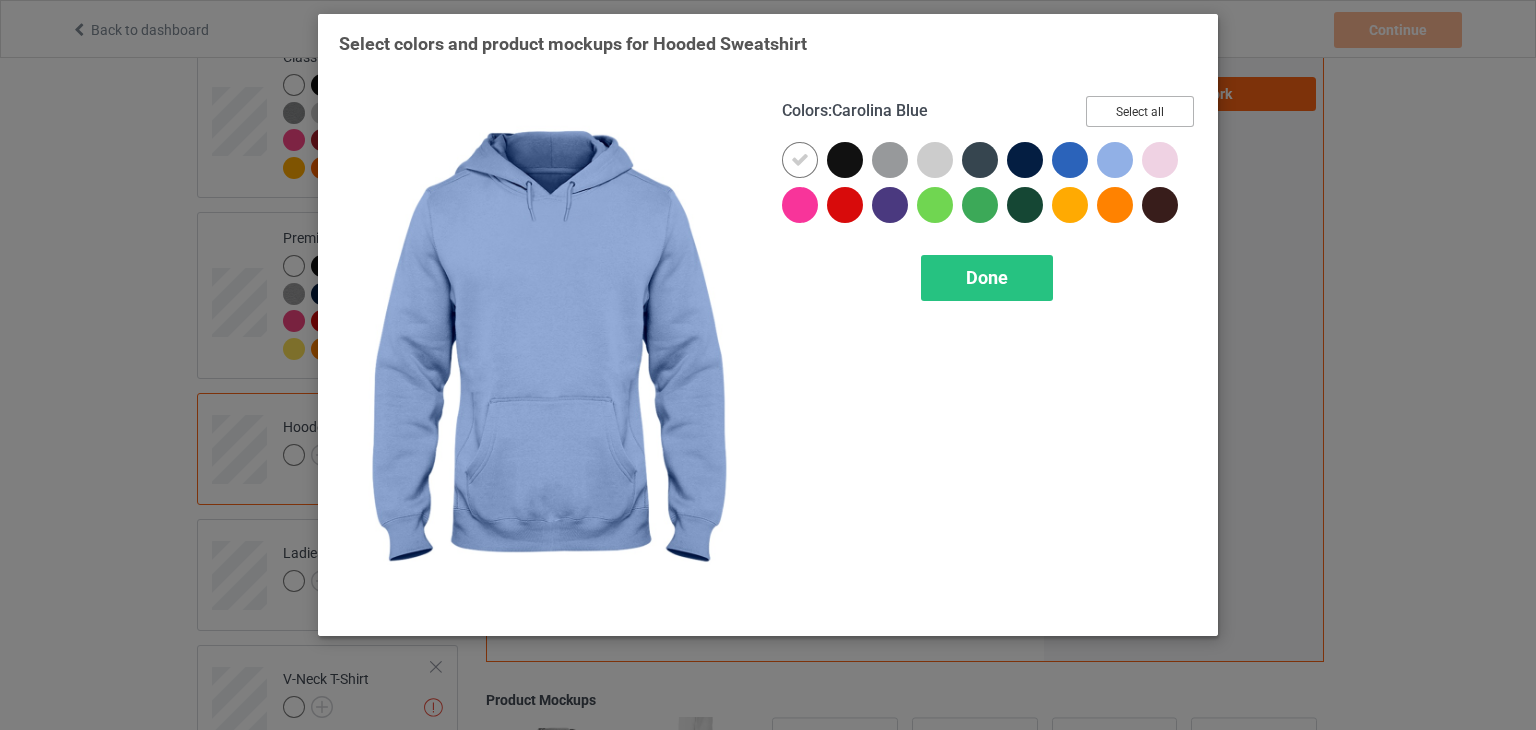 click on "Select all" at bounding box center [1140, 111] 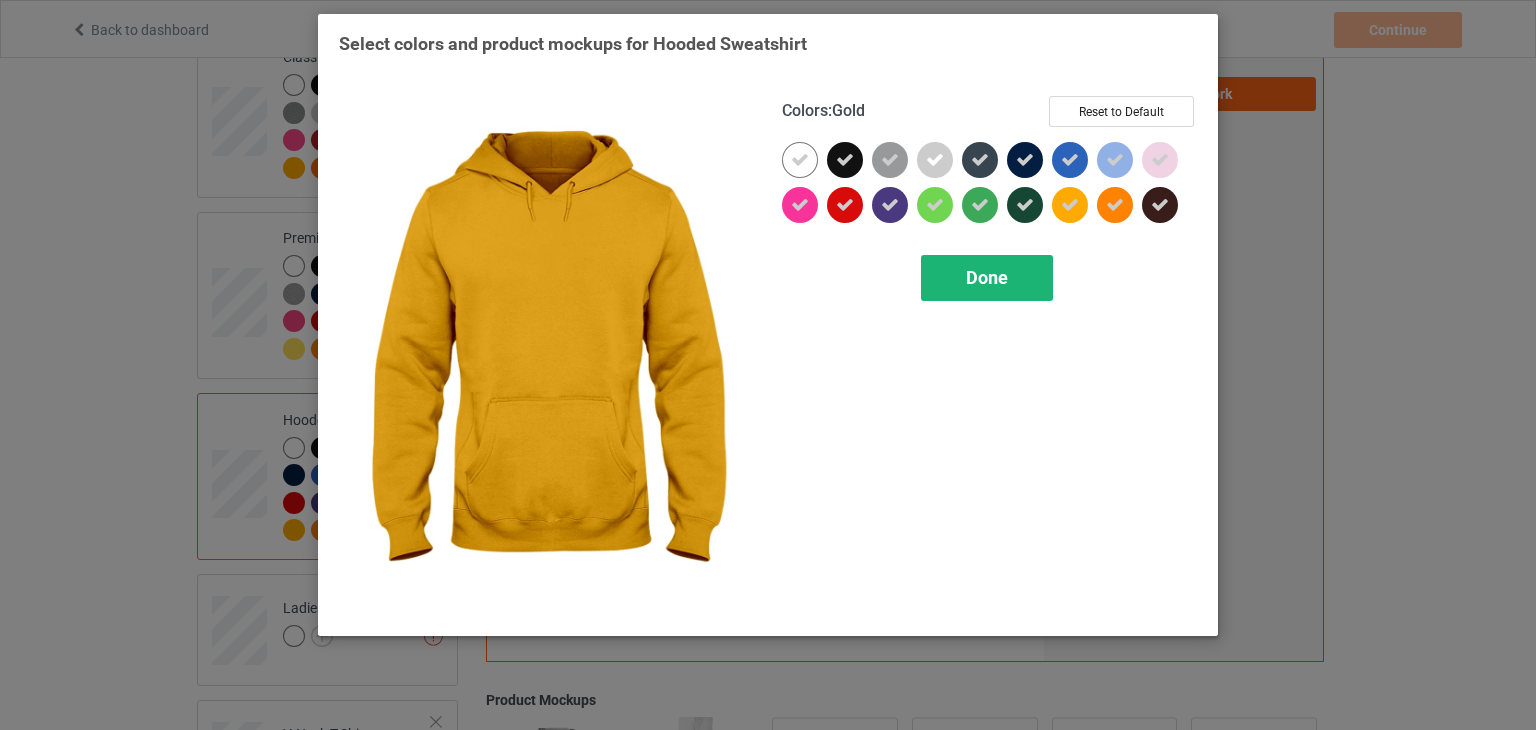 drag, startPoint x: 994, startPoint y: 272, endPoint x: 393, endPoint y: 434, distance: 622.4508 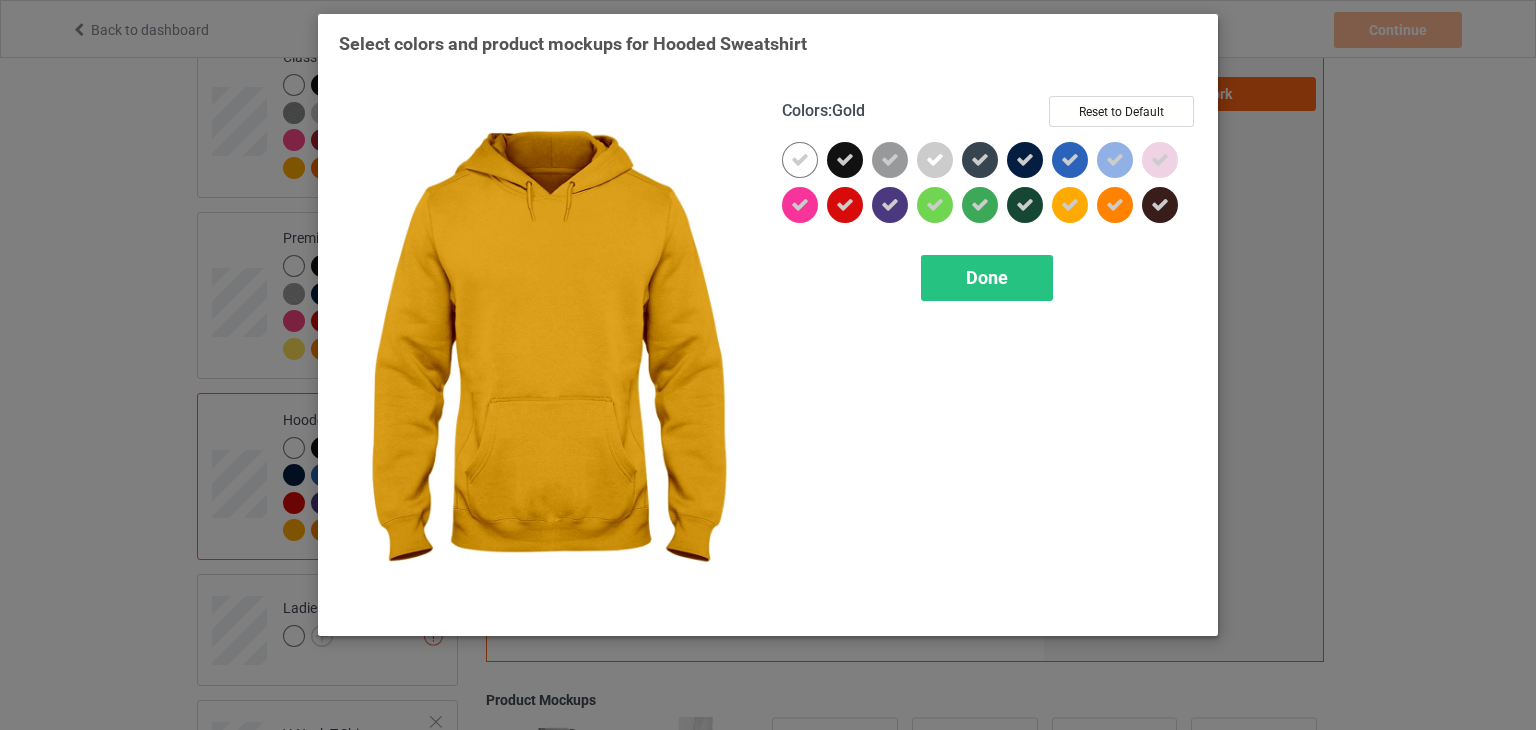click on "Done" at bounding box center (987, 277) 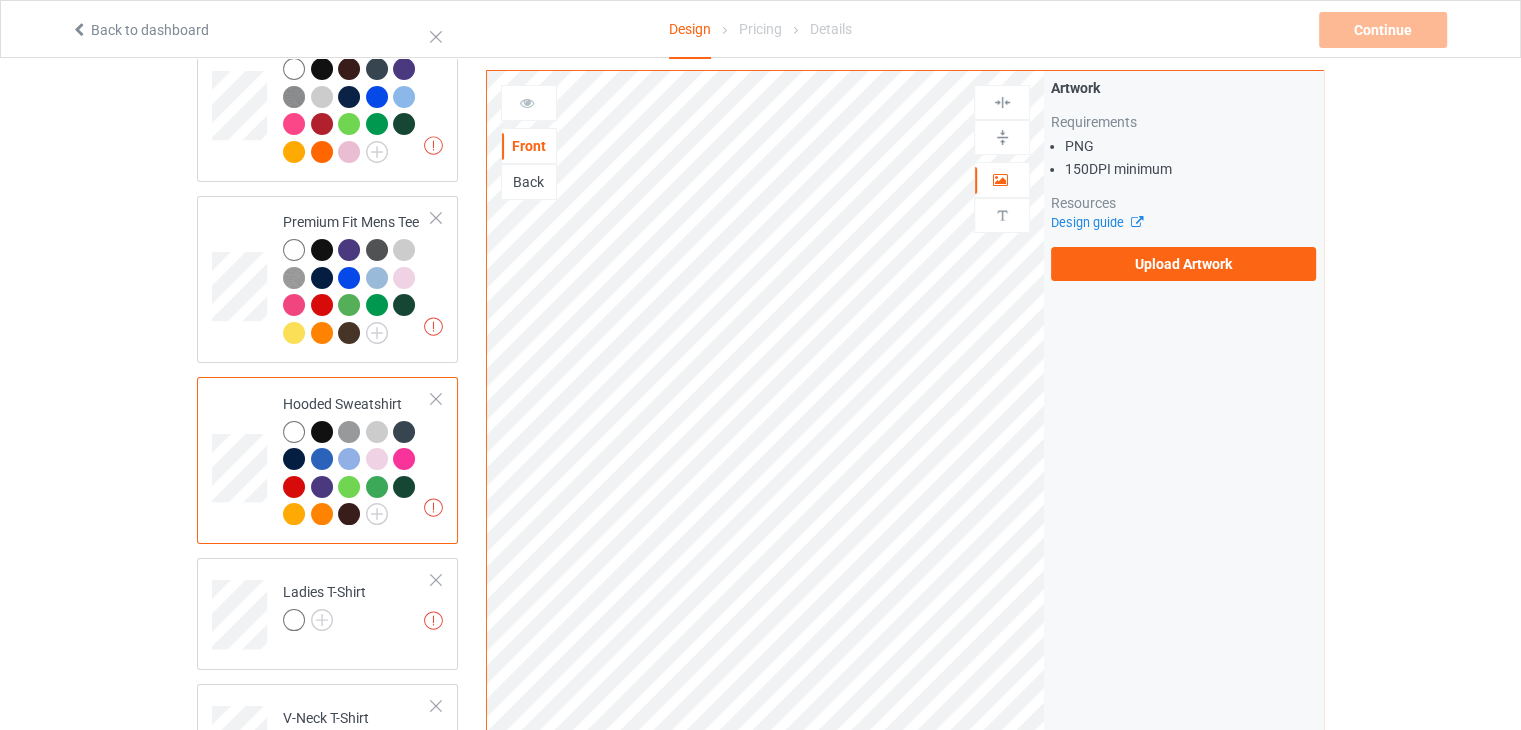 scroll, scrollTop: 500, scrollLeft: 0, axis: vertical 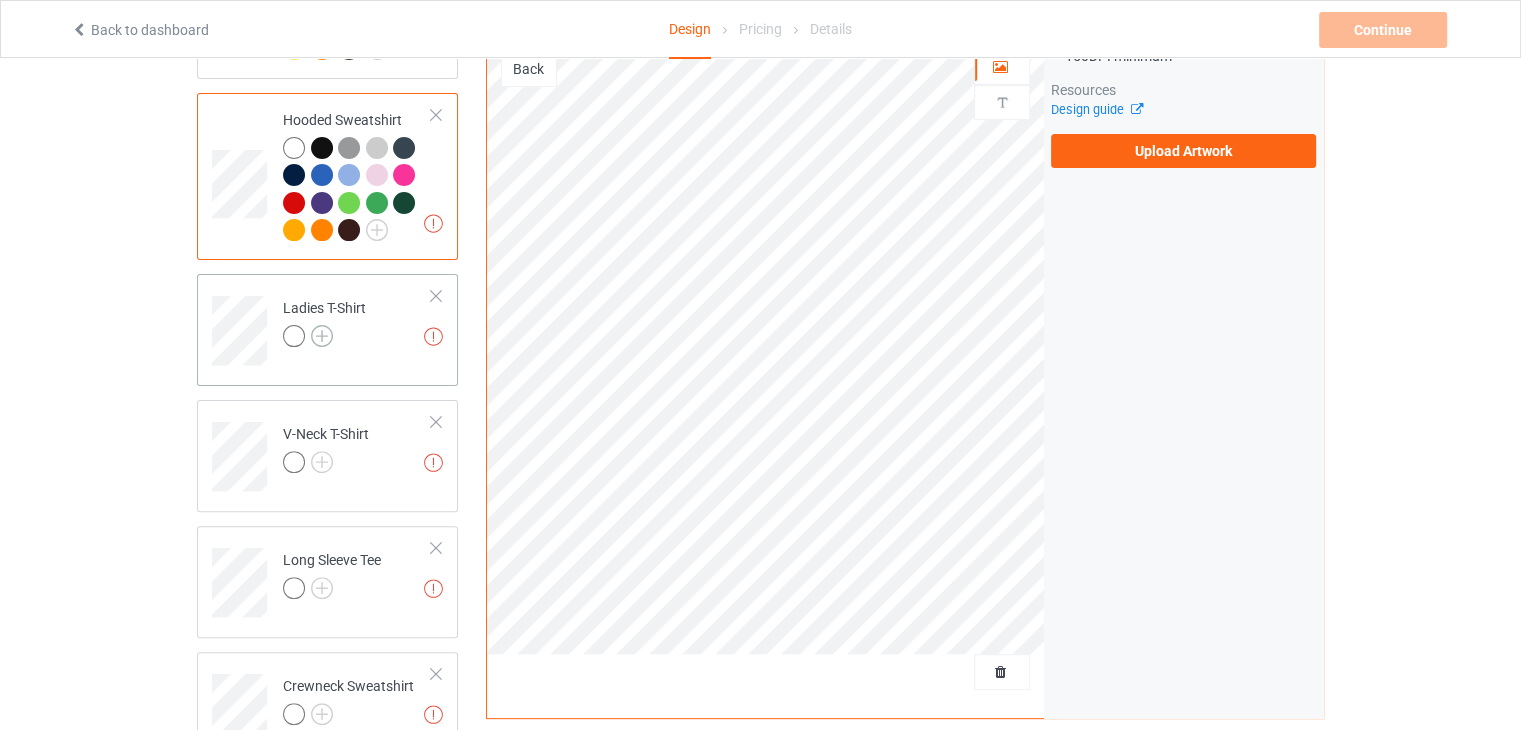 click at bounding box center (322, 336) 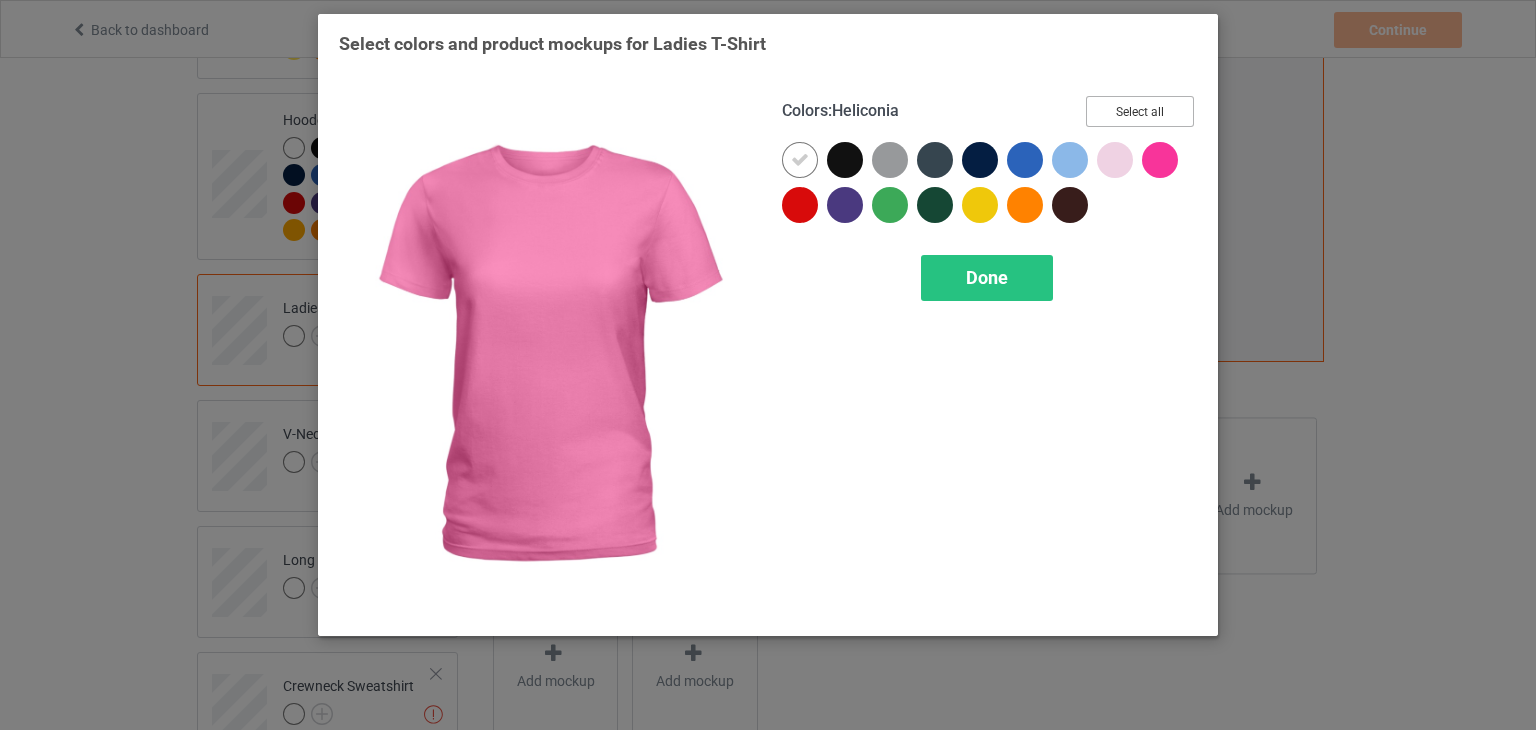 click on "Select all" at bounding box center [1140, 111] 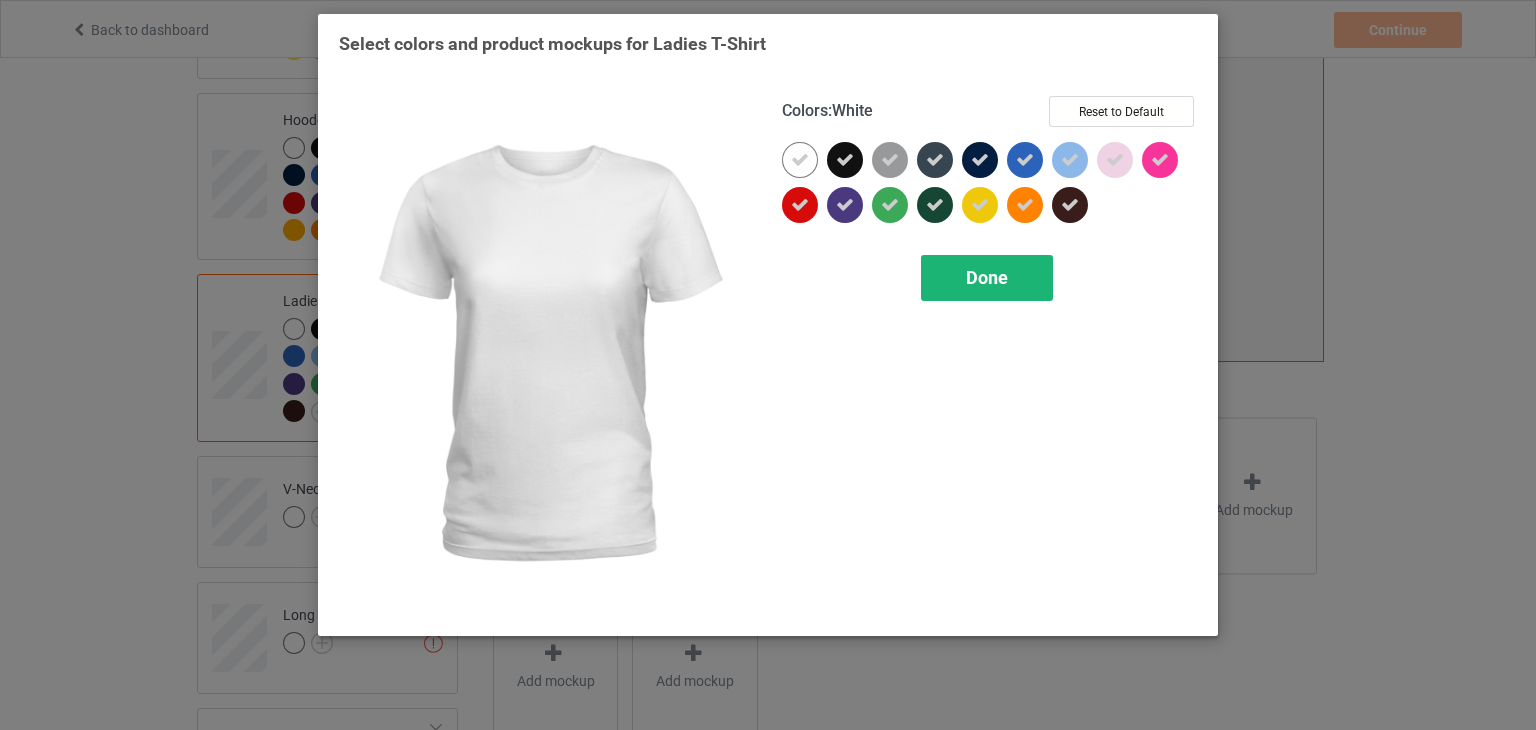 click on "Done" at bounding box center (987, 278) 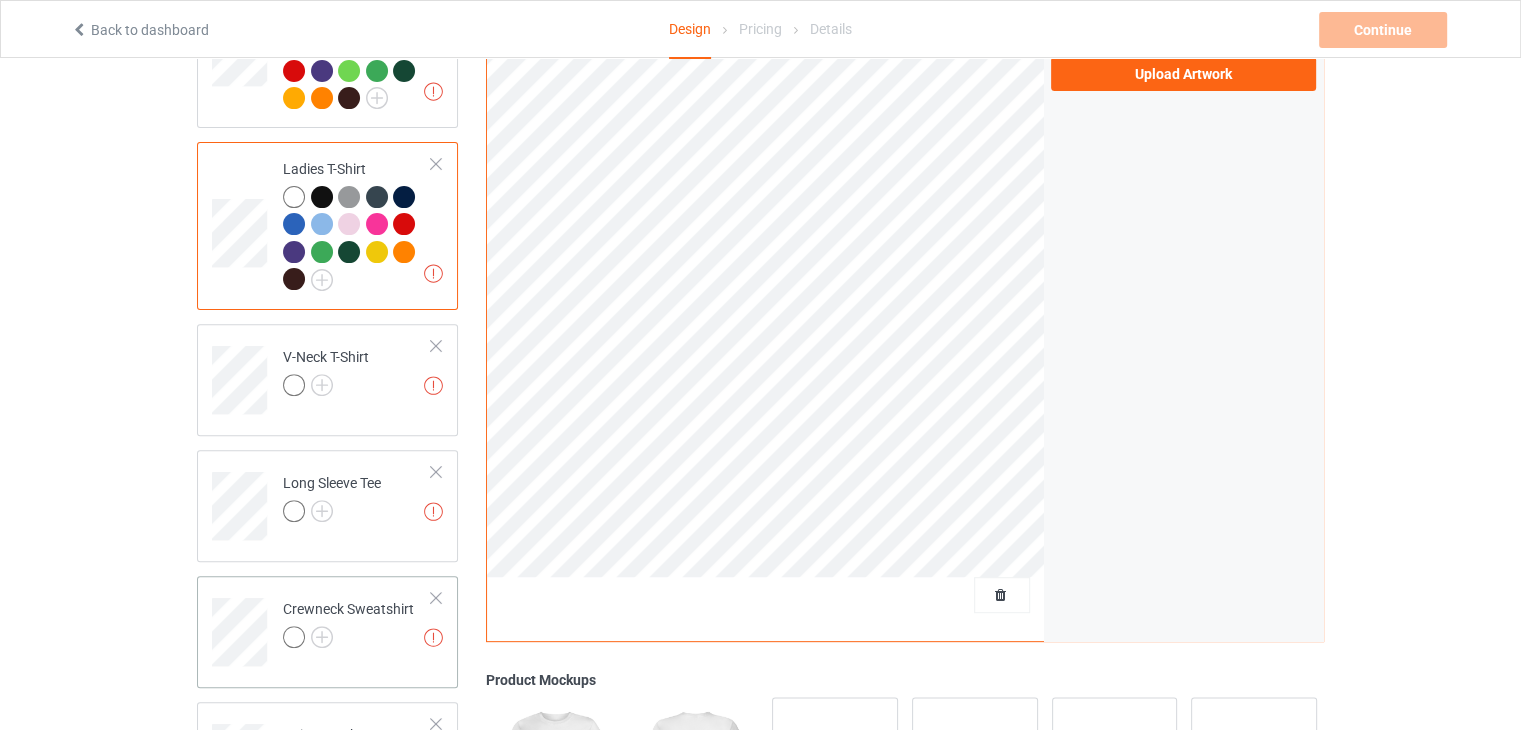 scroll, scrollTop: 800, scrollLeft: 0, axis: vertical 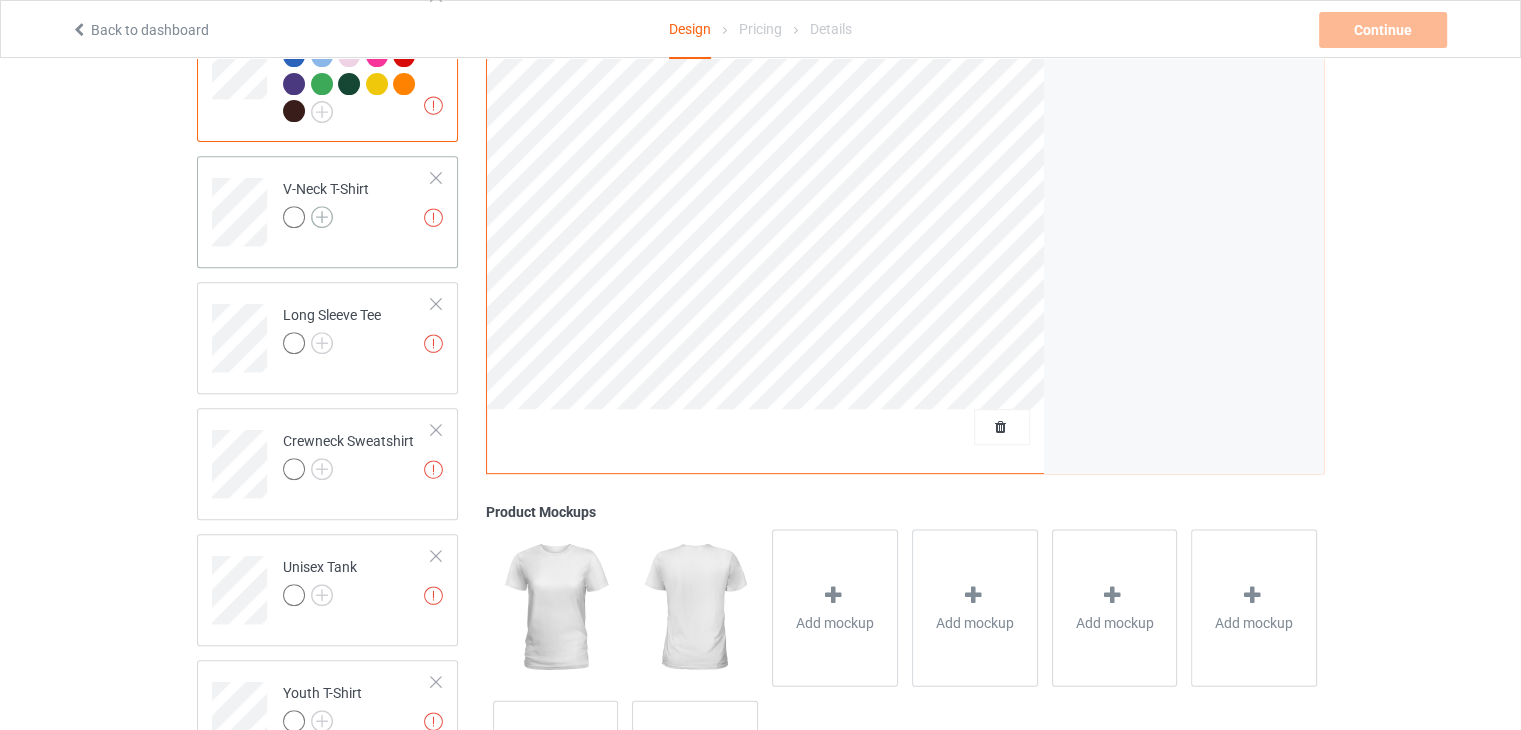 click at bounding box center [322, 217] 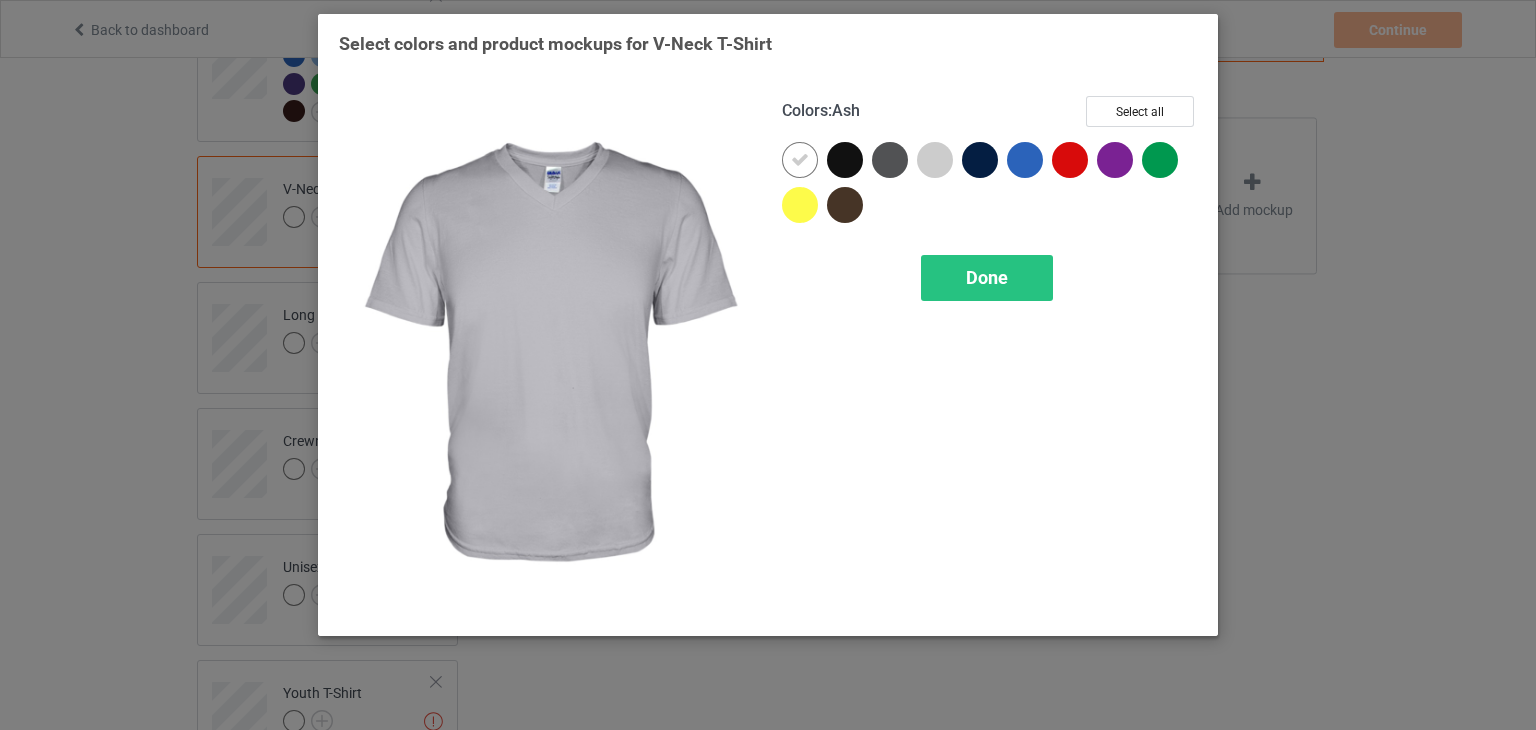 drag, startPoint x: 988, startPoint y: 273, endPoint x: 1098, endPoint y: 137, distance: 174.91713 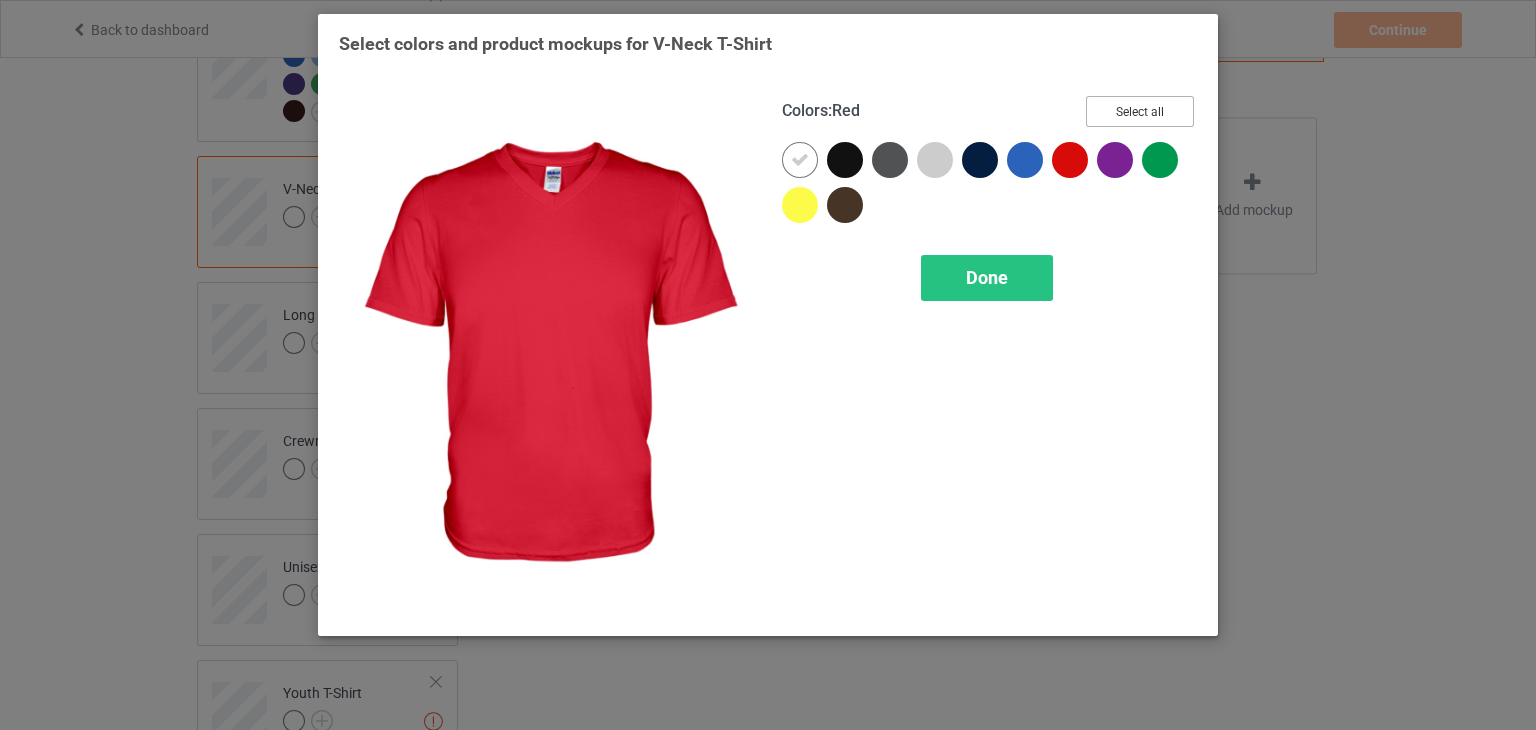 click on "Select all" at bounding box center (1140, 111) 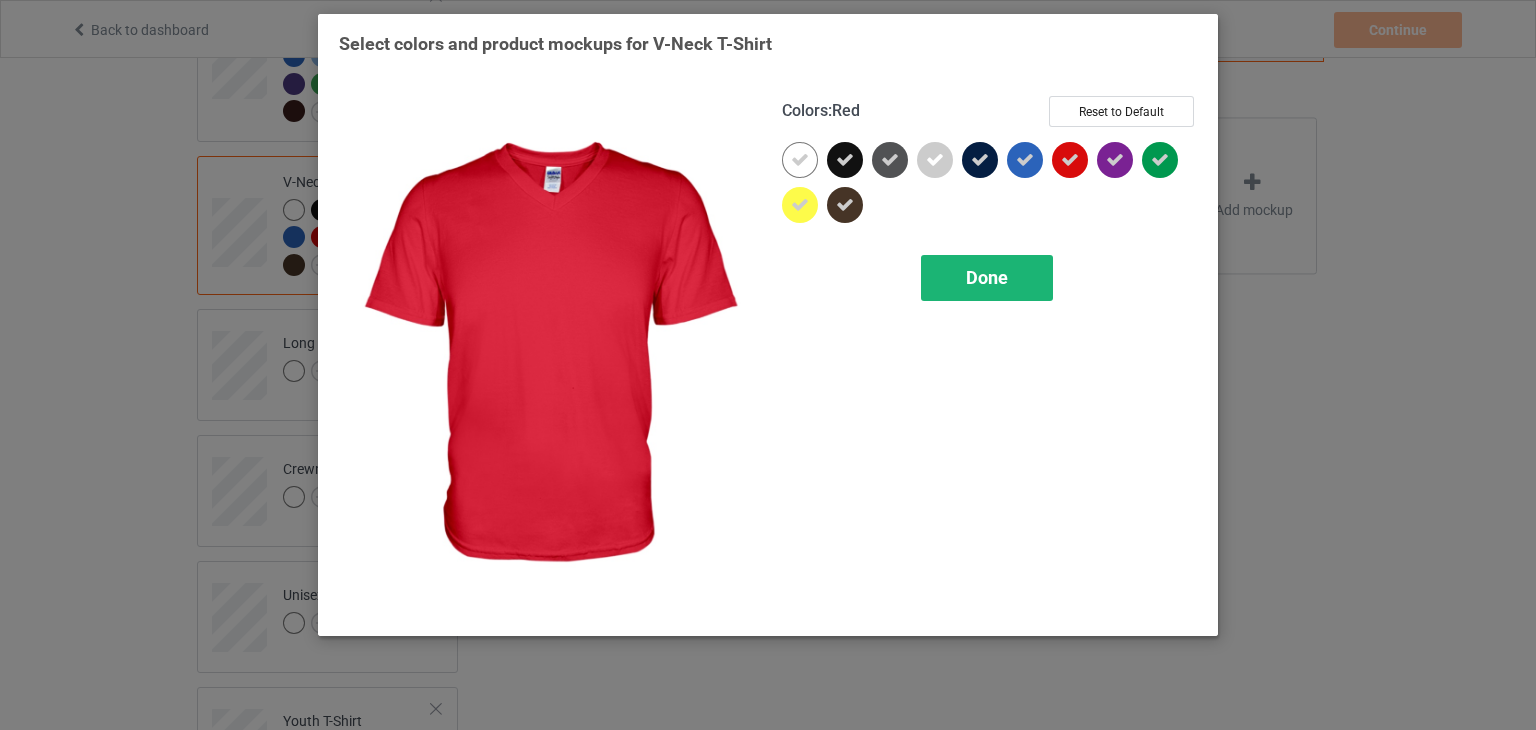 click on "Done" at bounding box center [987, 277] 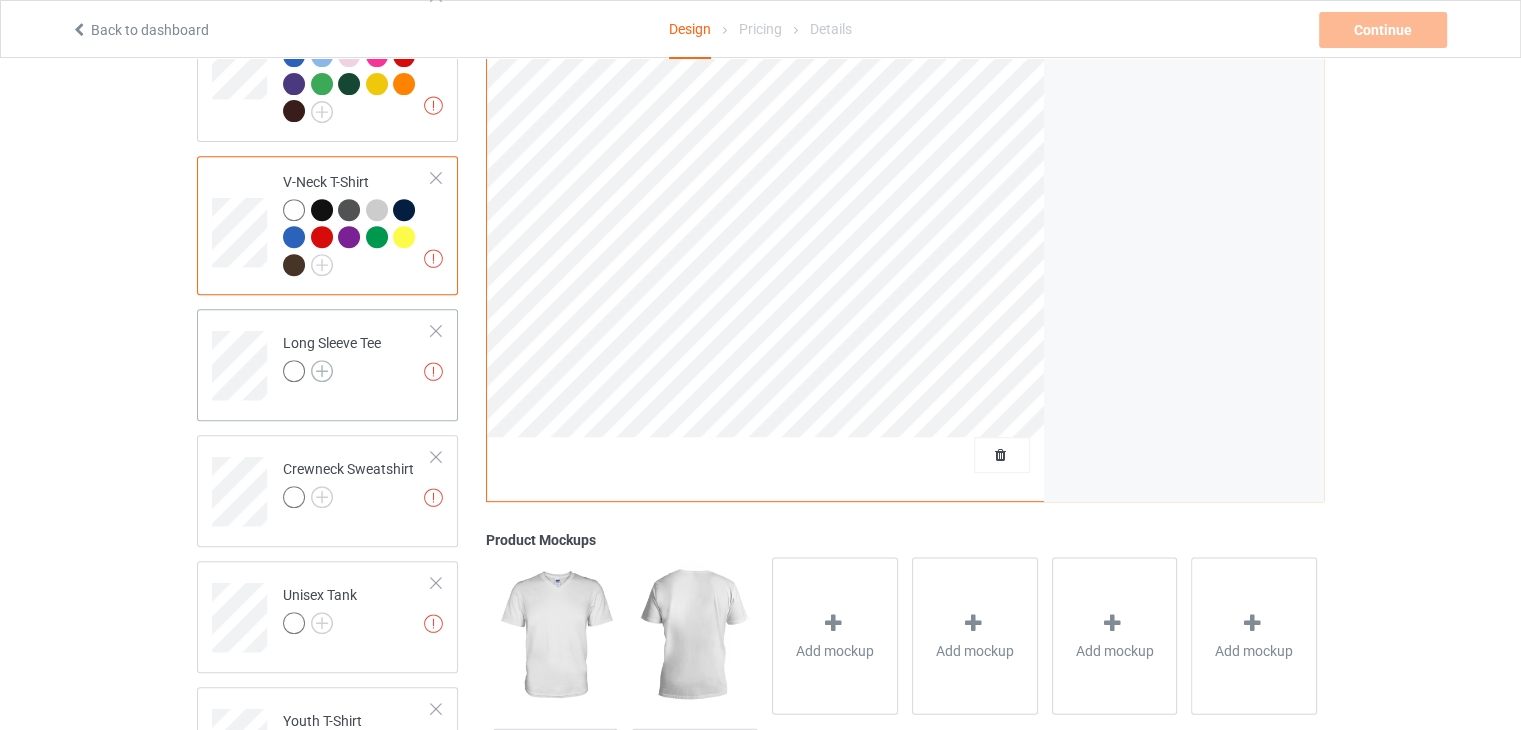 click at bounding box center (322, 371) 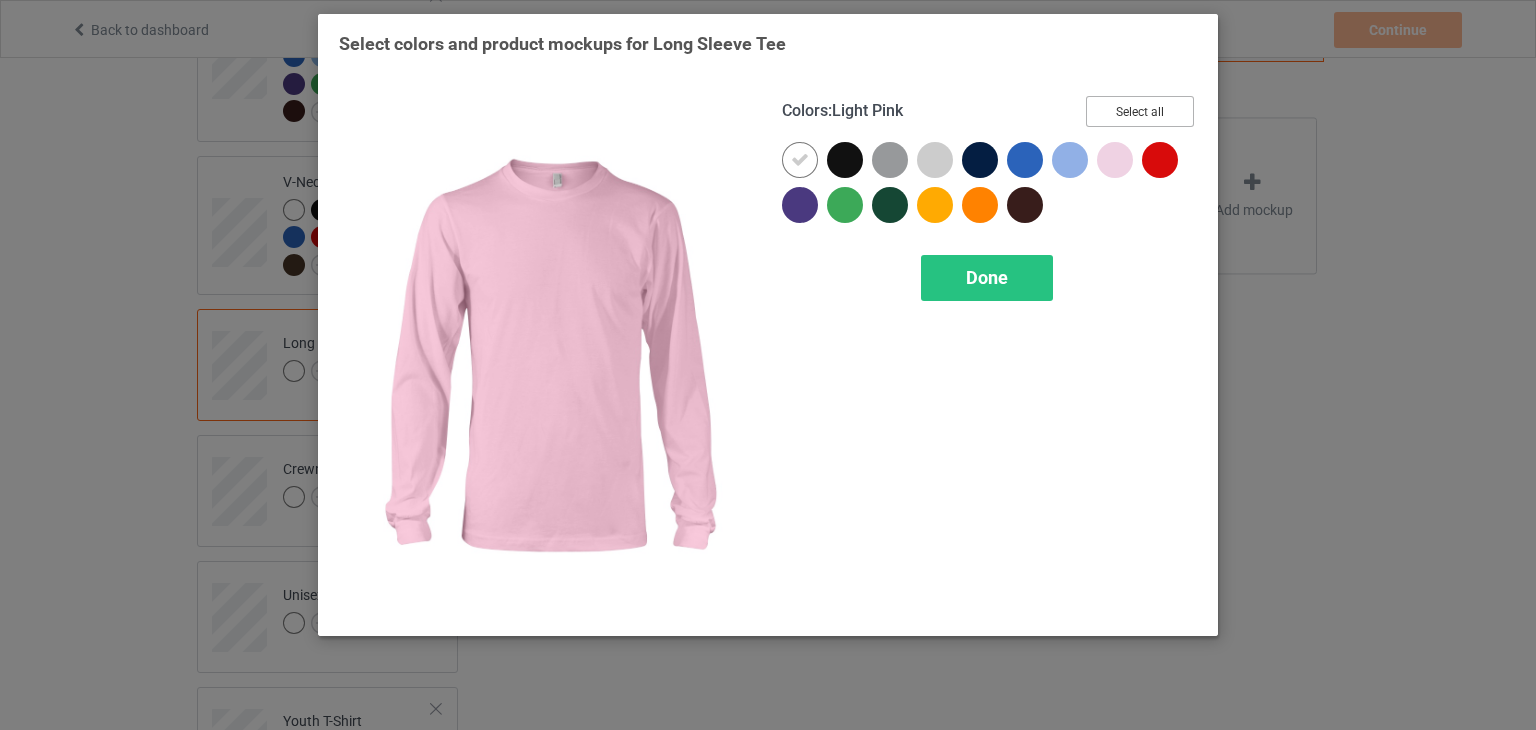 click on "Select all" at bounding box center (1140, 111) 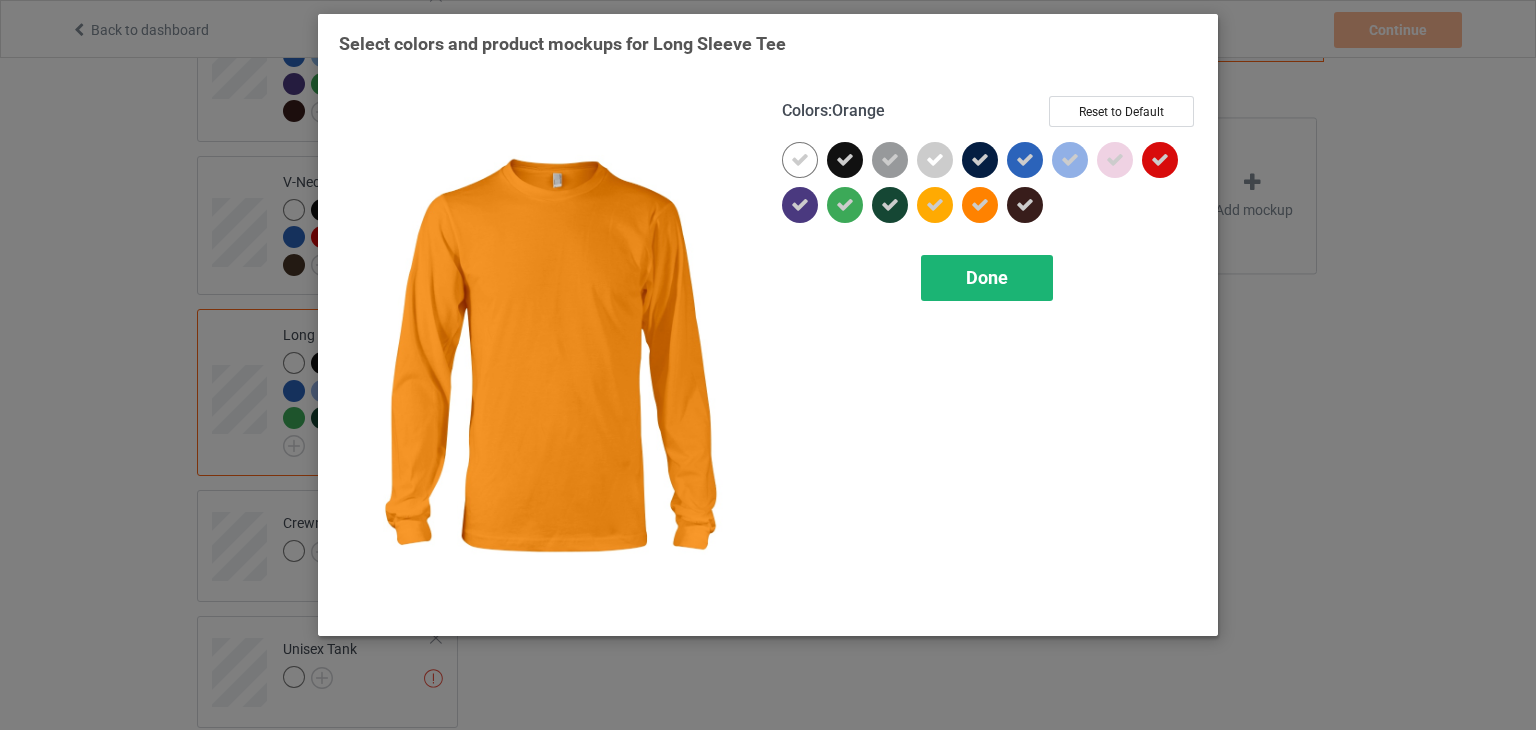click on "Done" at bounding box center (987, 277) 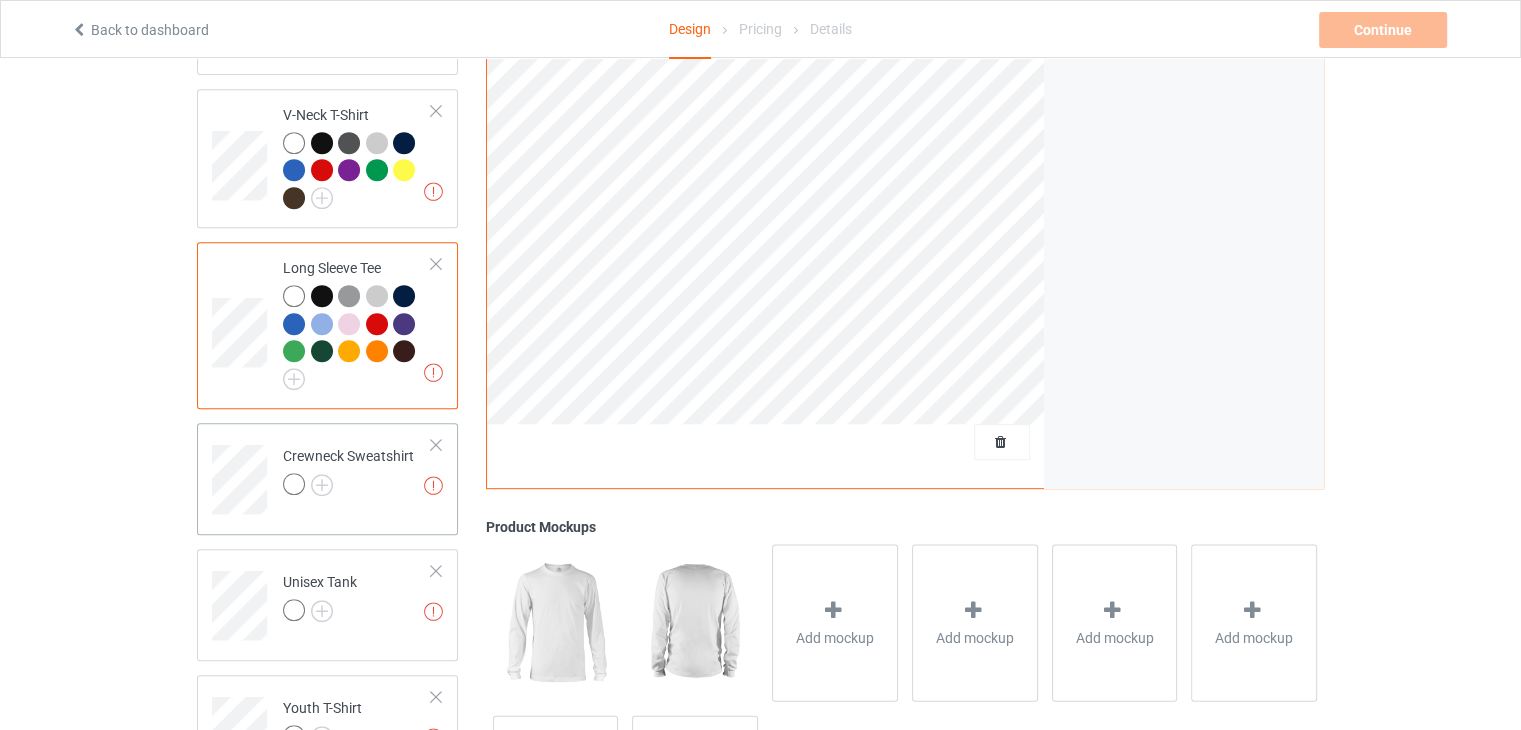 scroll, scrollTop: 1000, scrollLeft: 0, axis: vertical 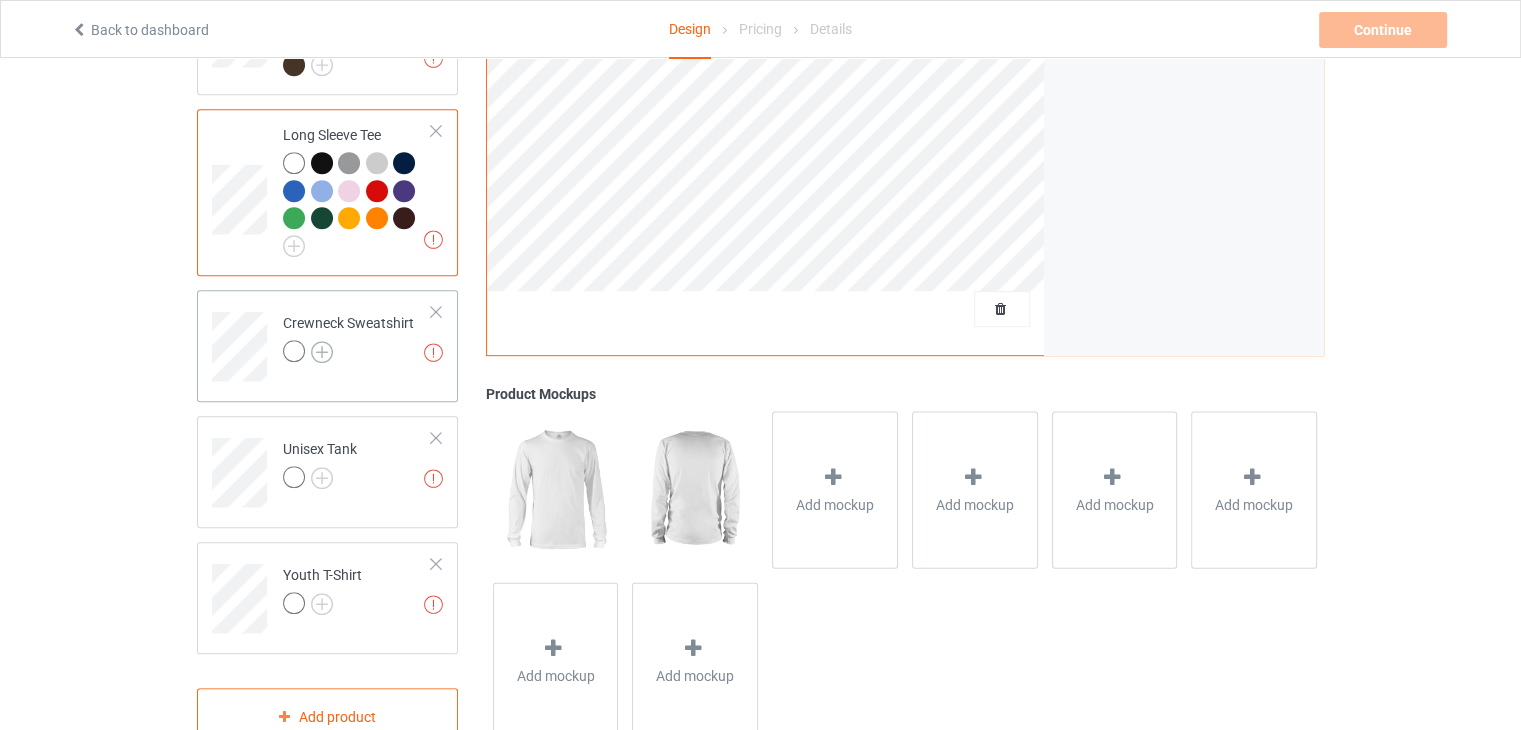 click at bounding box center (322, 352) 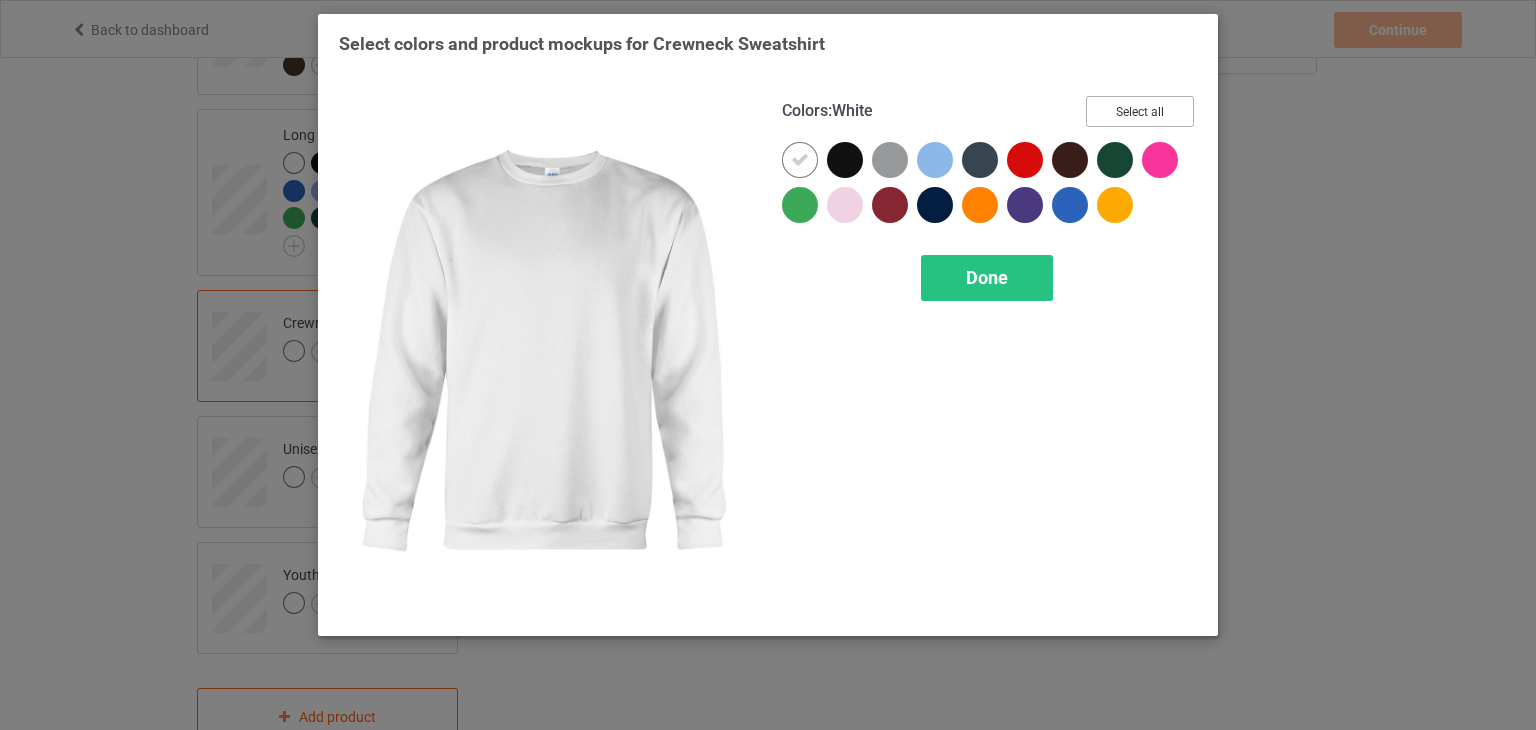 click on "Select all" at bounding box center [1140, 111] 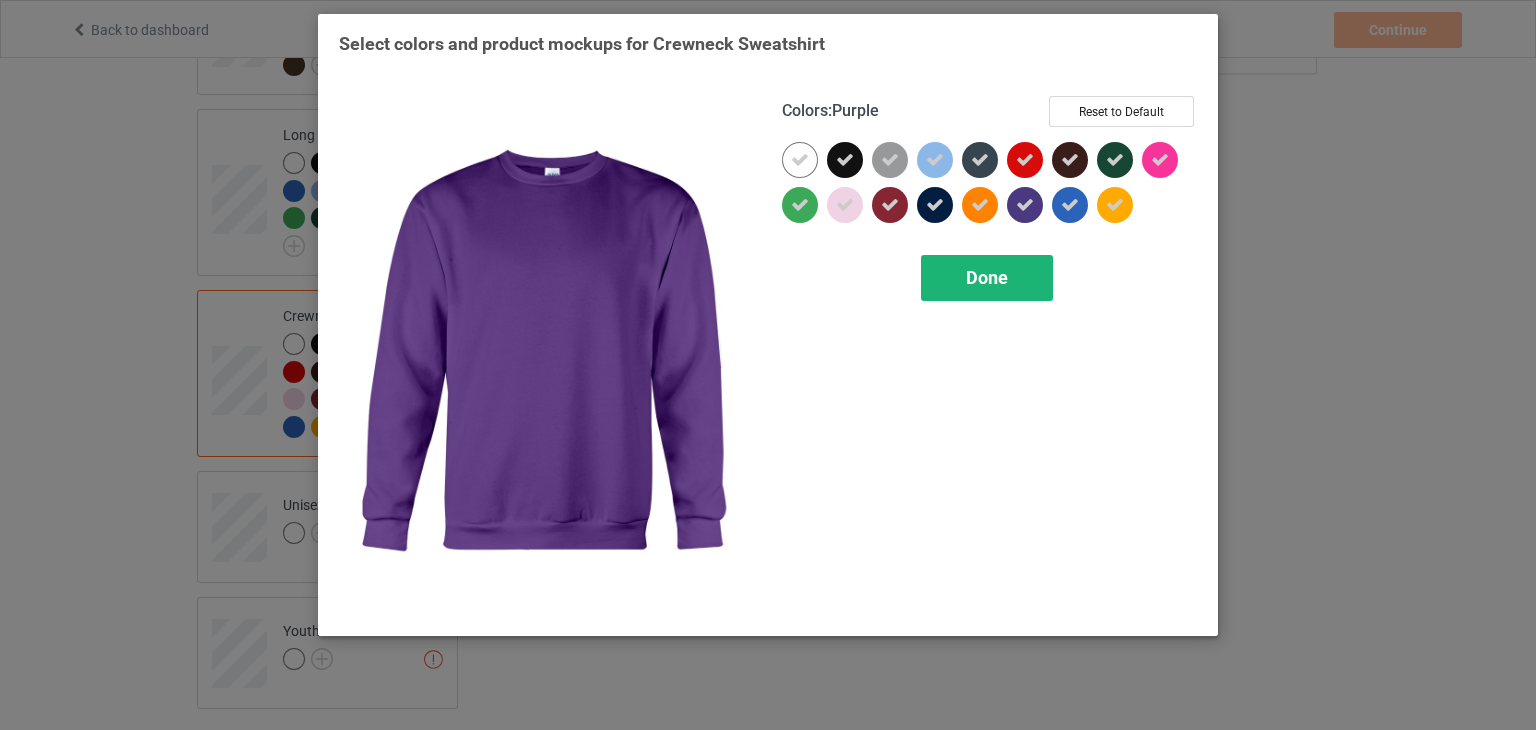 click on "Done" at bounding box center (987, 278) 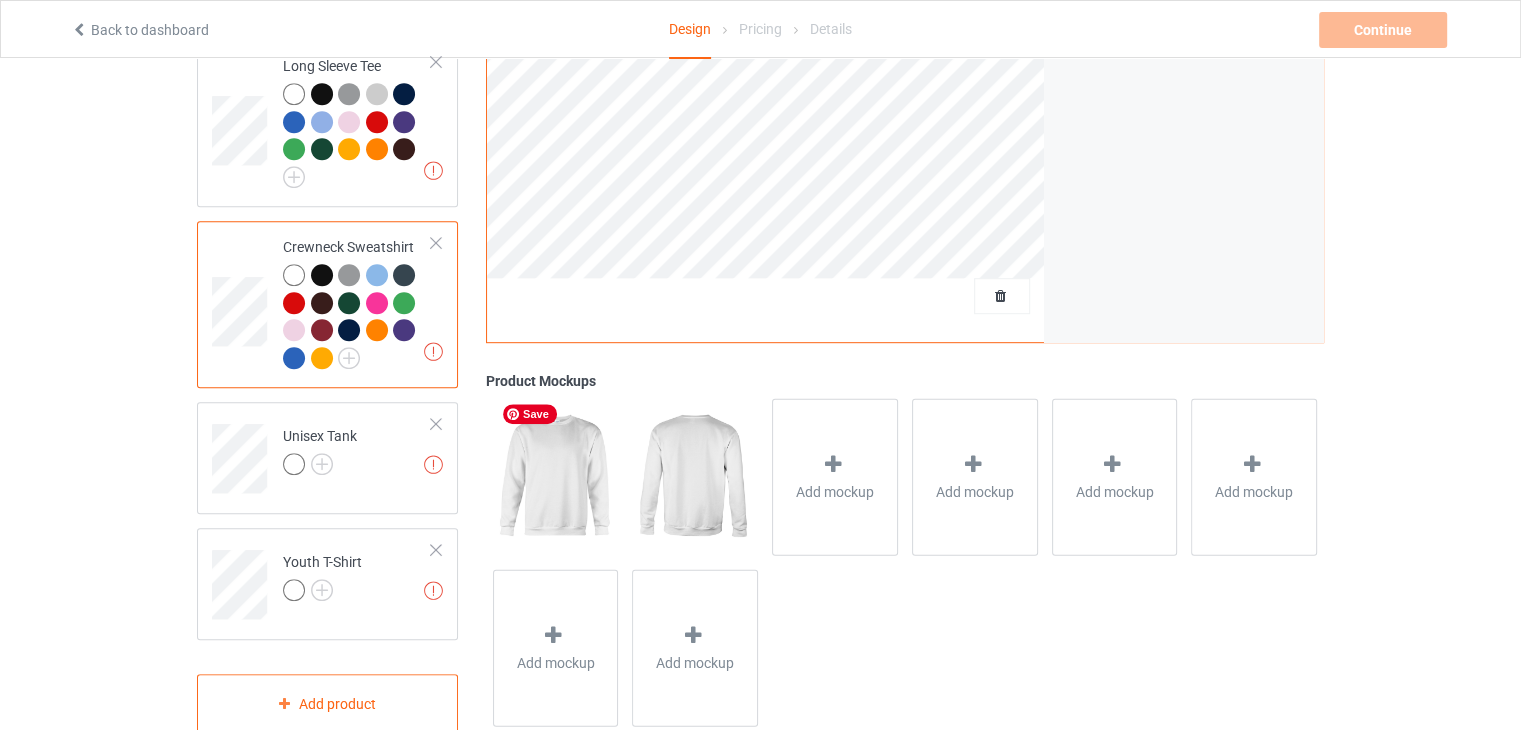 scroll, scrollTop: 1110, scrollLeft: 0, axis: vertical 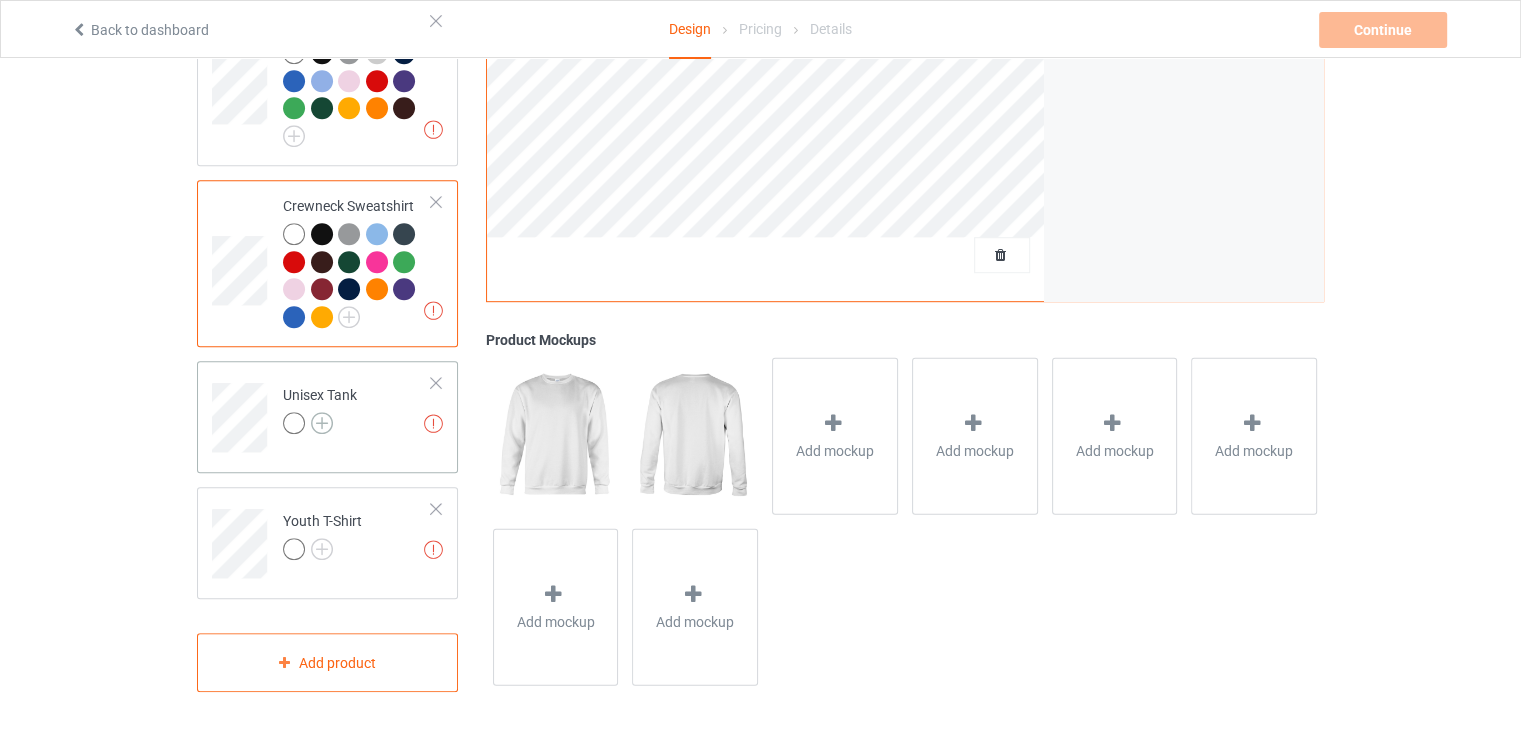click at bounding box center [322, 423] 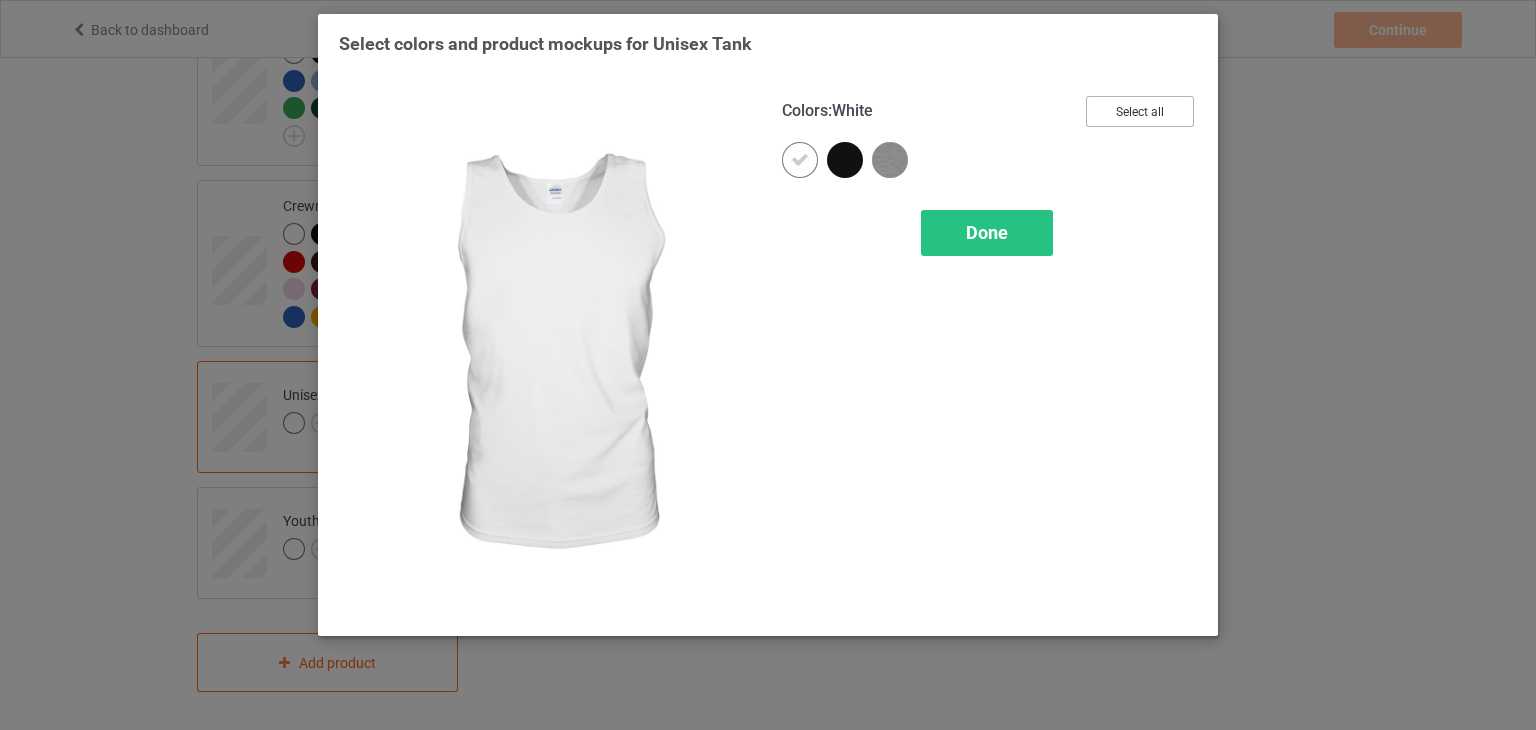 click on "Select all" at bounding box center (1140, 111) 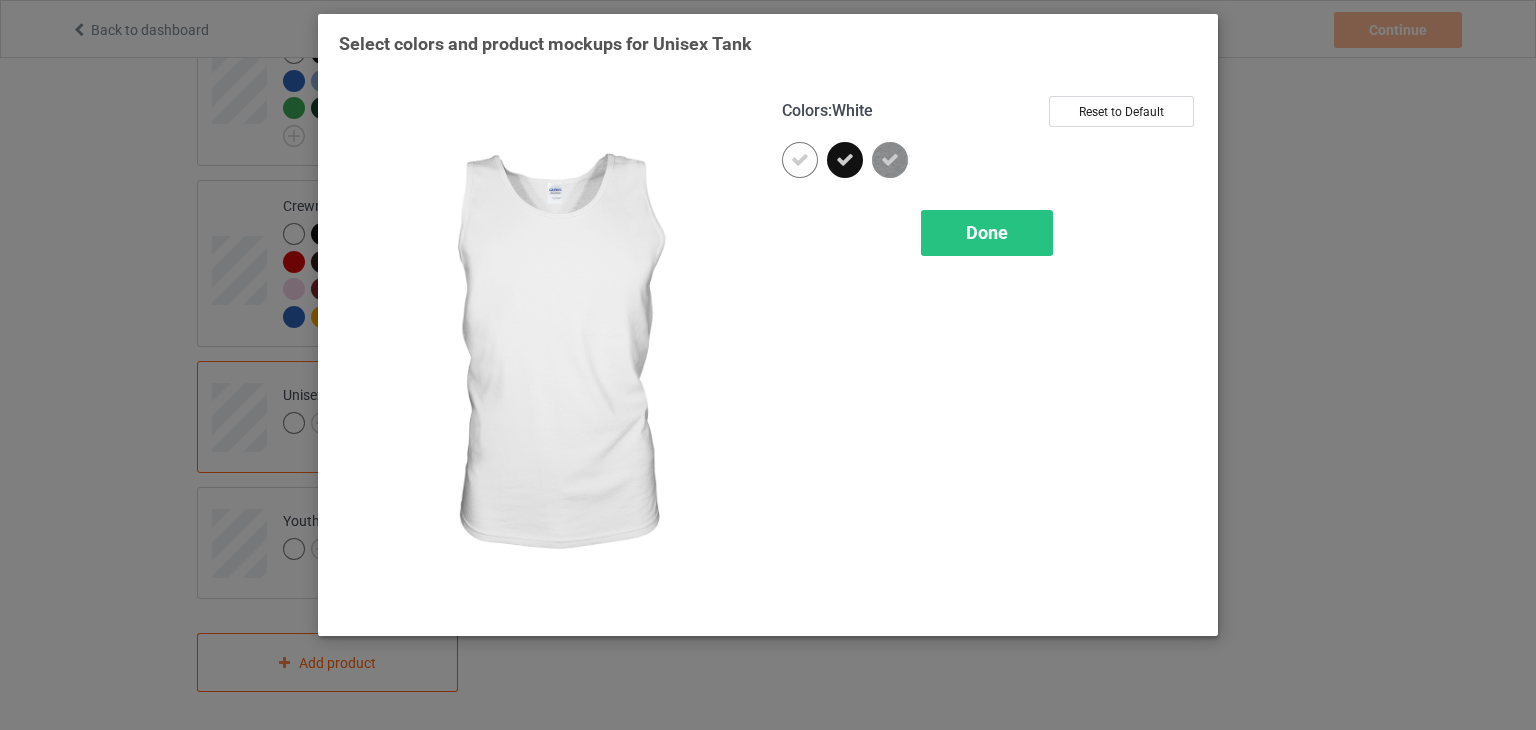 drag, startPoint x: 991, startPoint y: 238, endPoint x: 980, endPoint y: 242, distance: 11.7046995 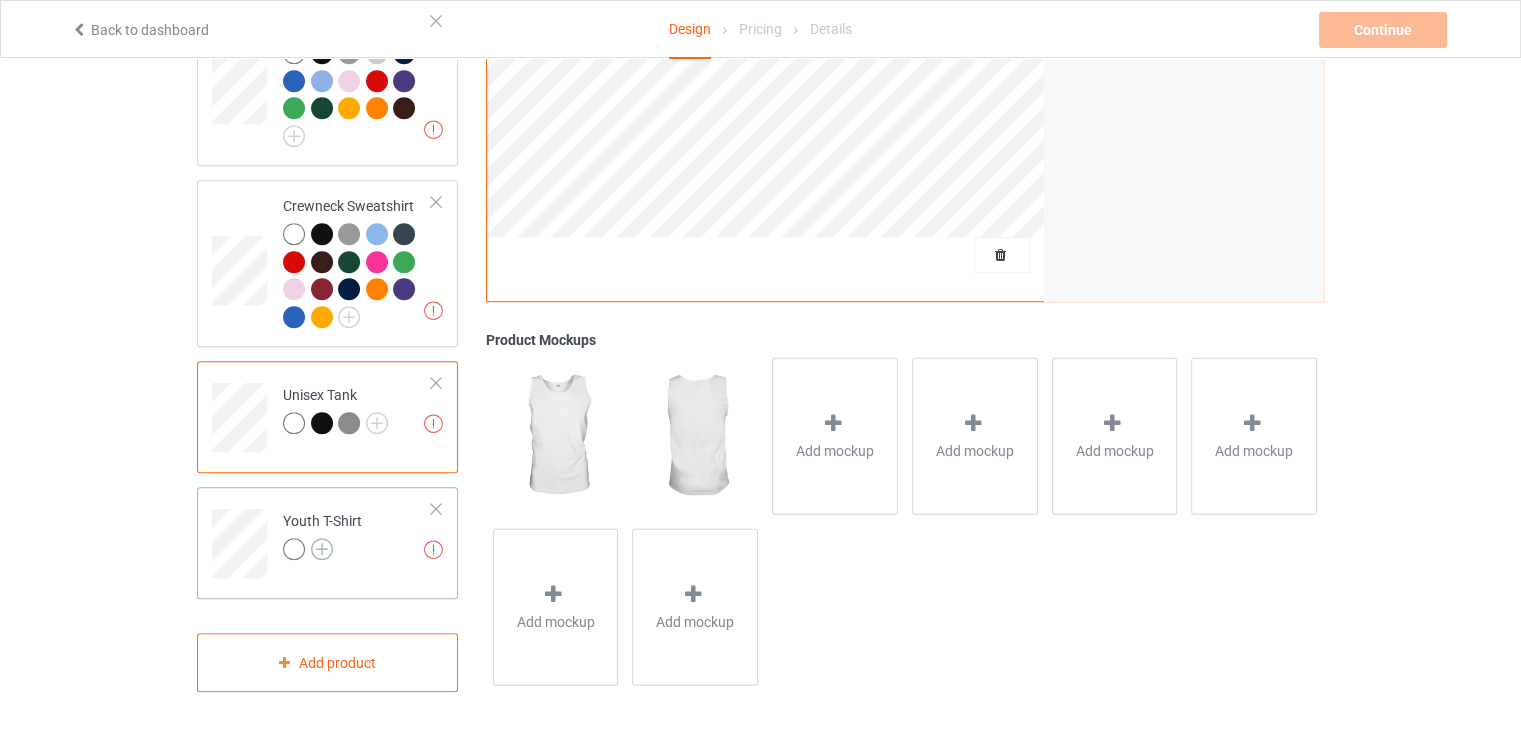 click at bounding box center (322, 549) 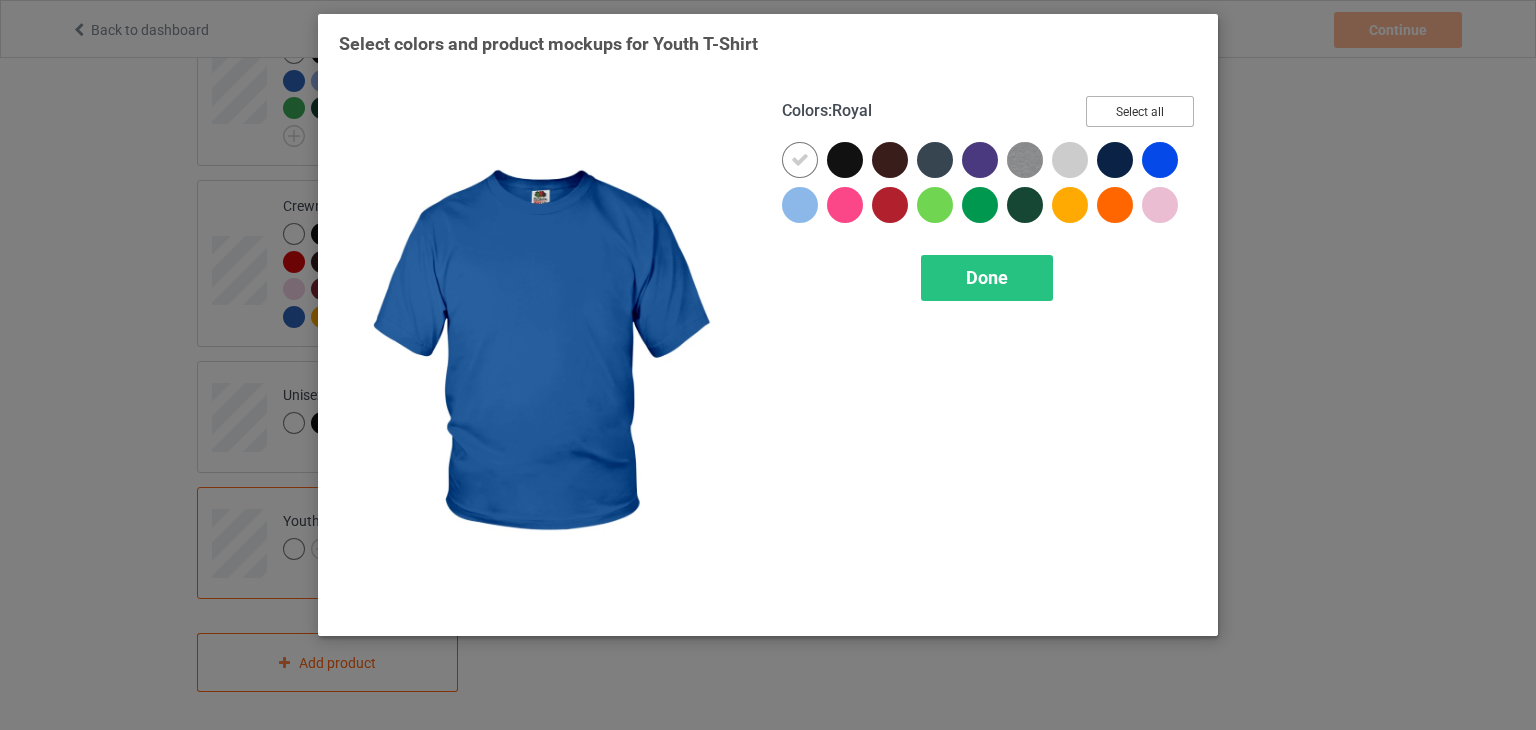 drag, startPoint x: 1143, startPoint y: 110, endPoint x: 1135, endPoint y: 125, distance: 17 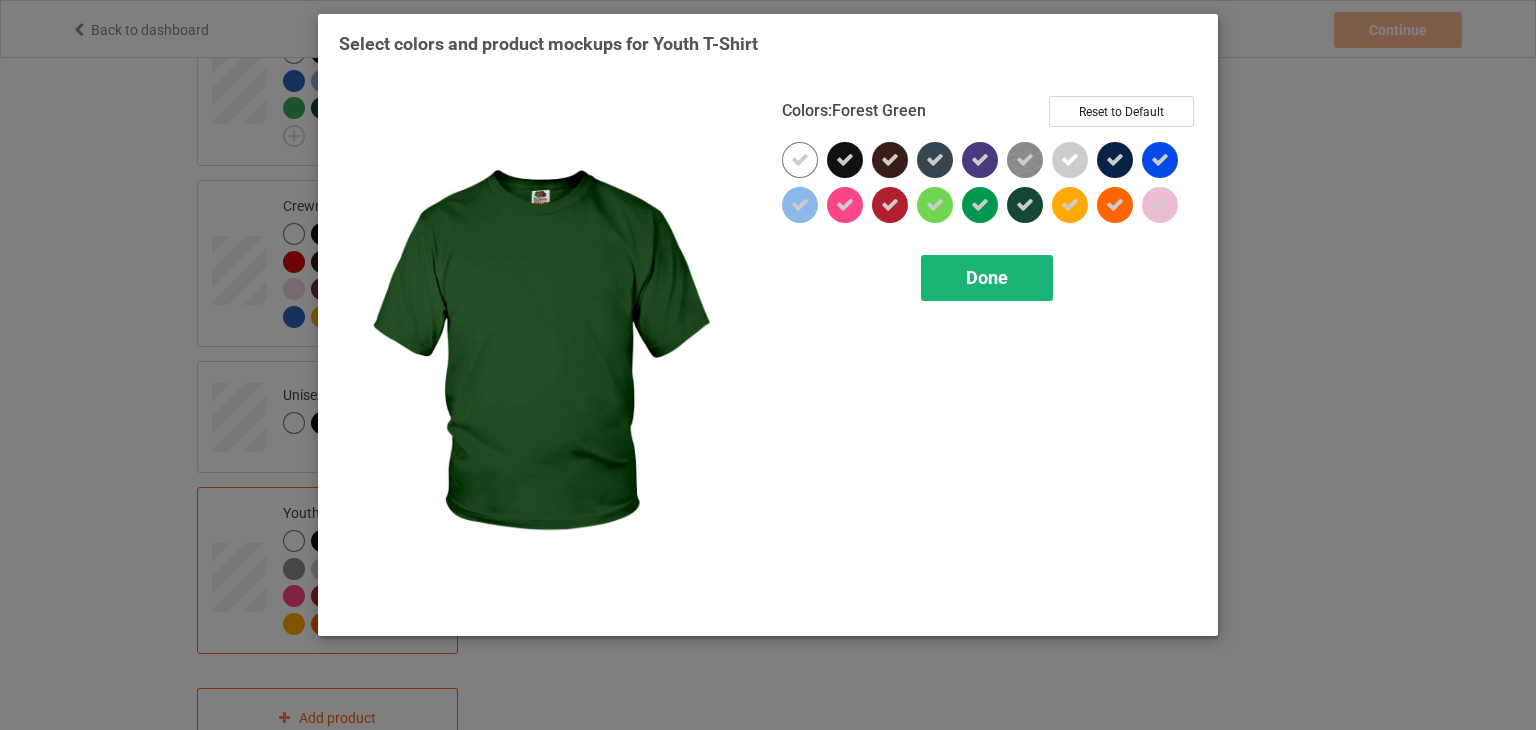 click on "Done" at bounding box center [987, 278] 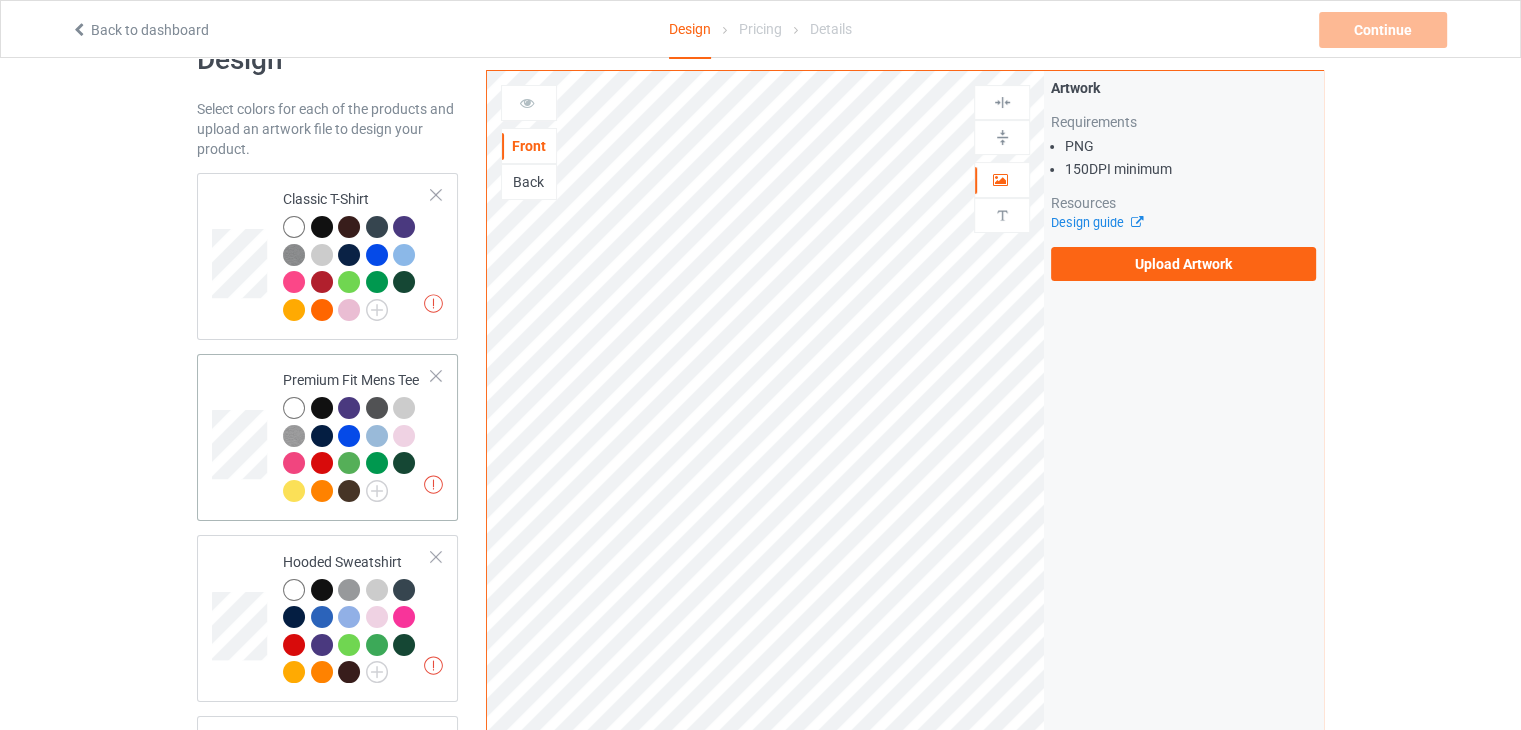 scroll, scrollTop: 10, scrollLeft: 0, axis: vertical 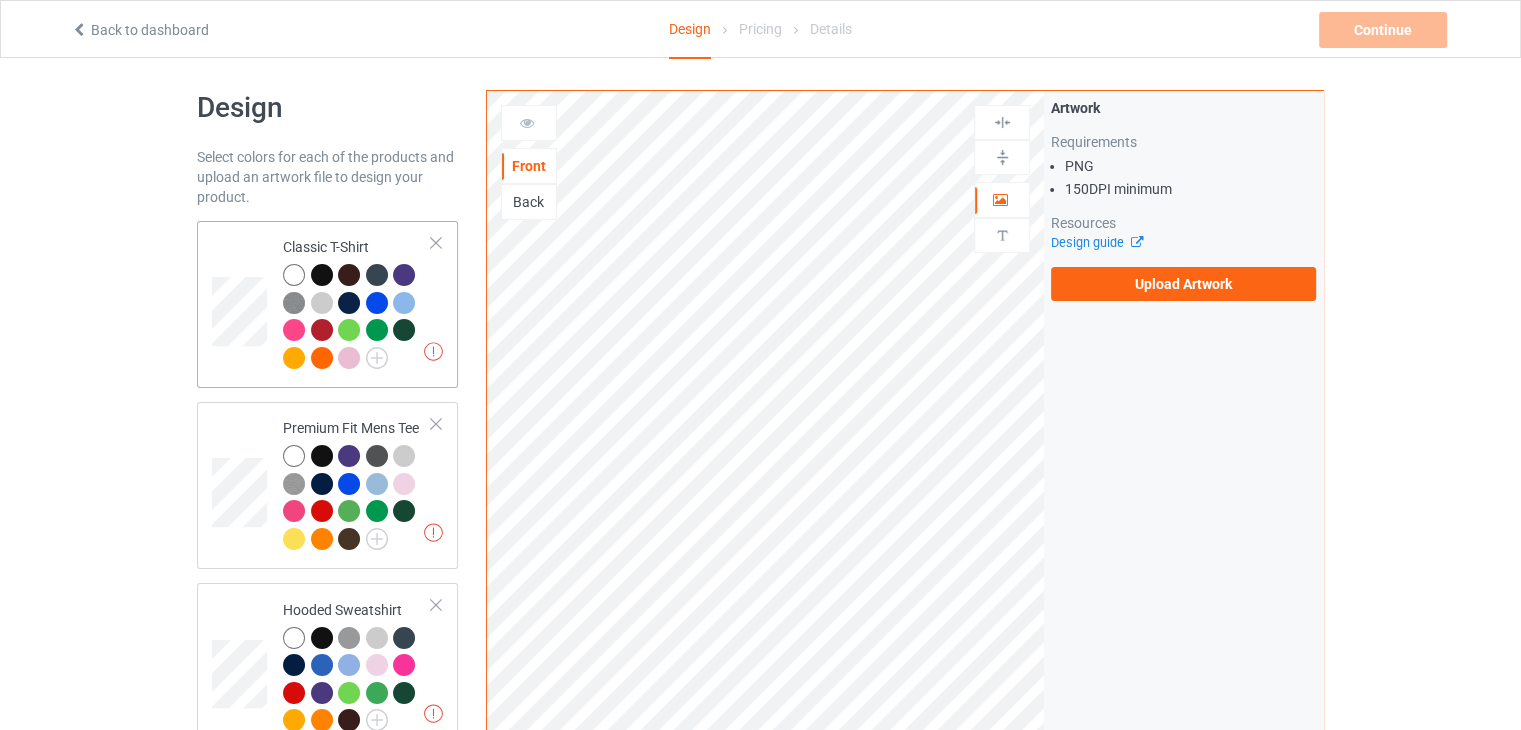 click on "Missing artworks Classic T-Shirt" at bounding box center (327, 304) 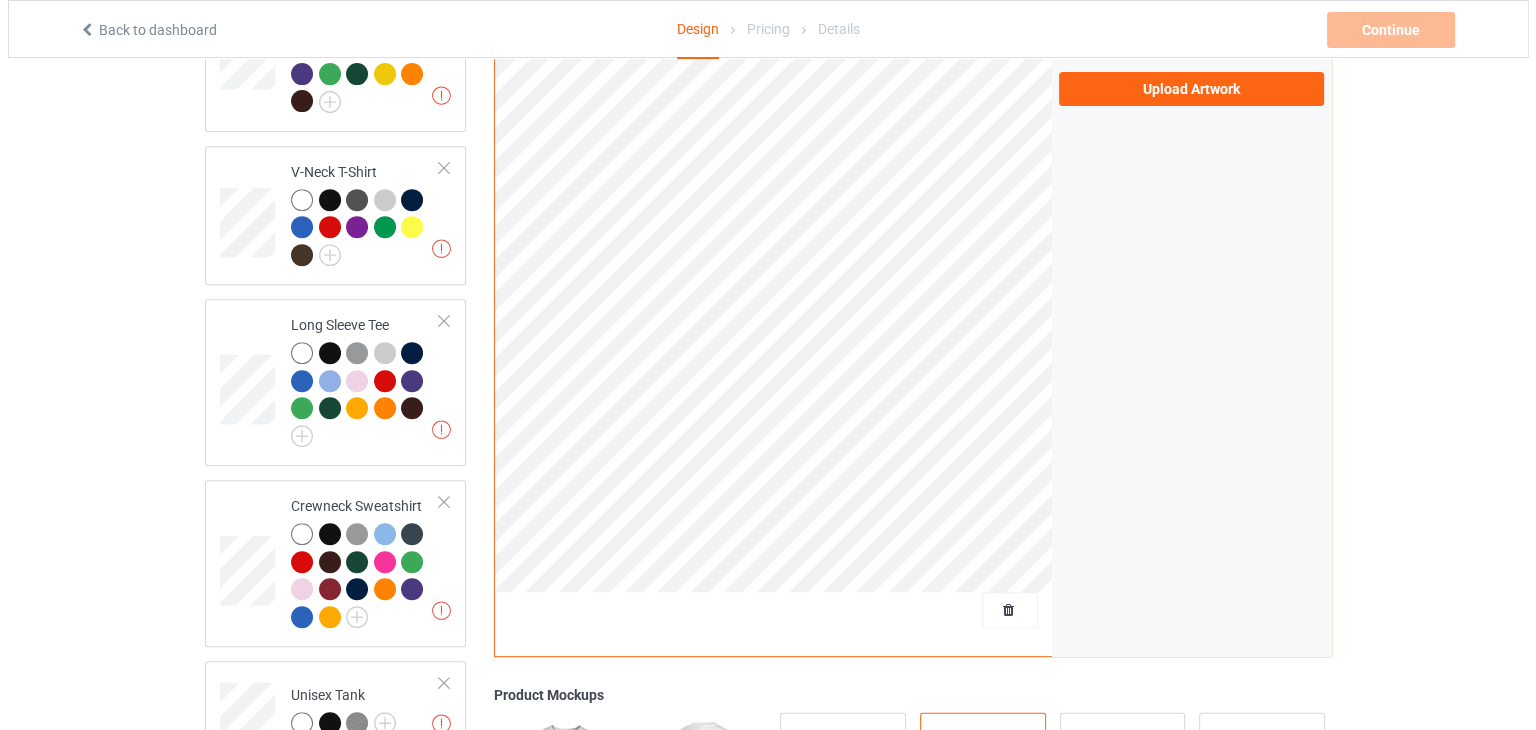scroll, scrollTop: 1010, scrollLeft: 0, axis: vertical 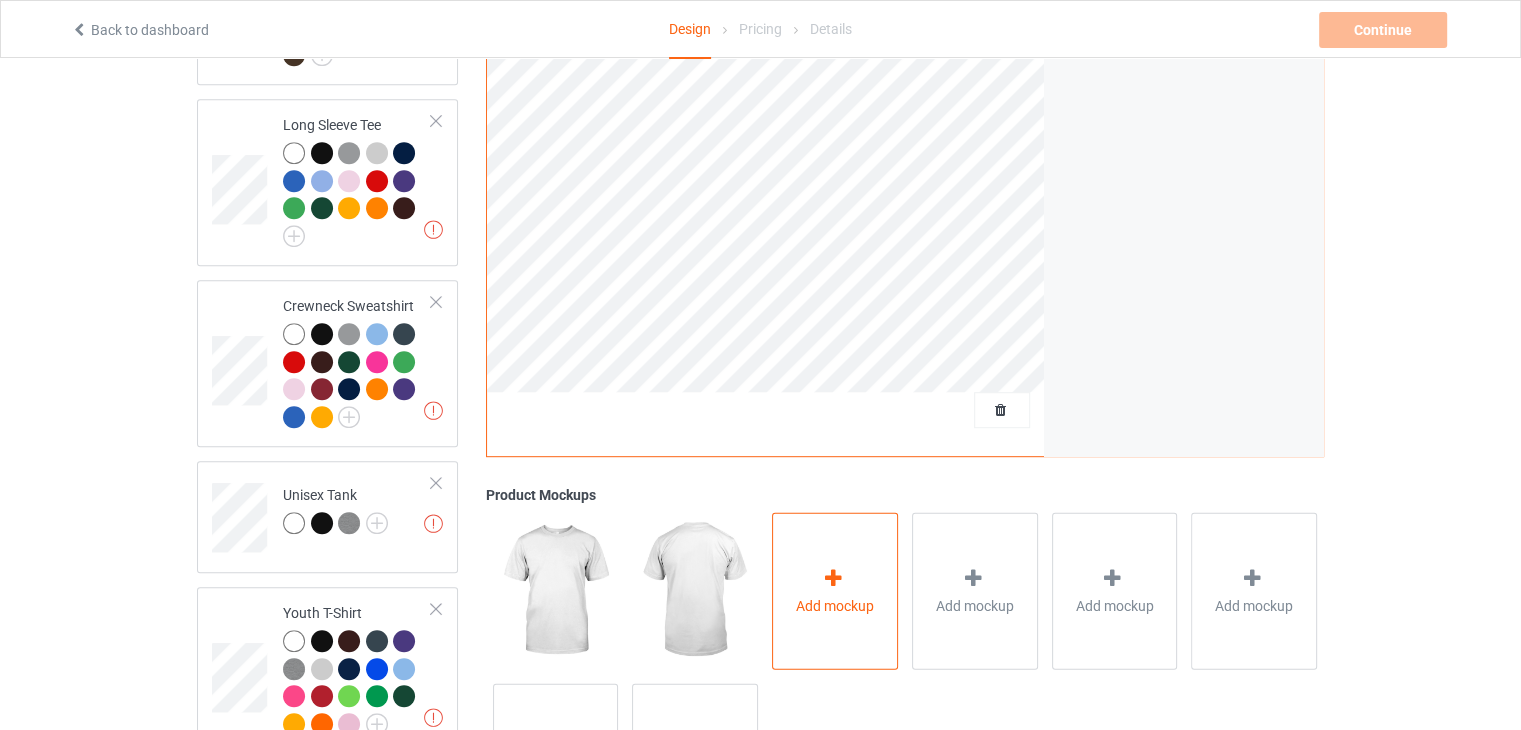 click at bounding box center (833, 577) 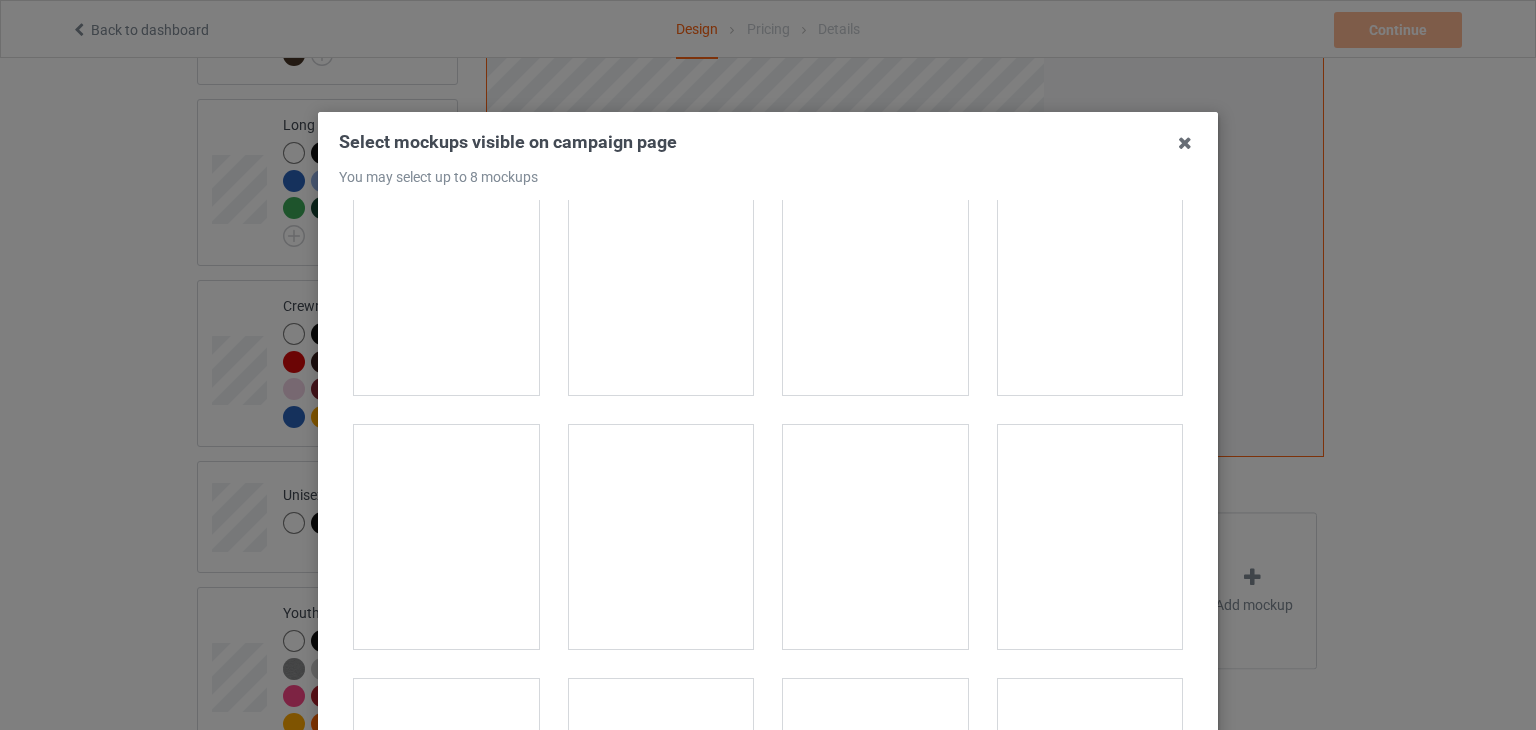 scroll, scrollTop: 900, scrollLeft: 0, axis: vertical 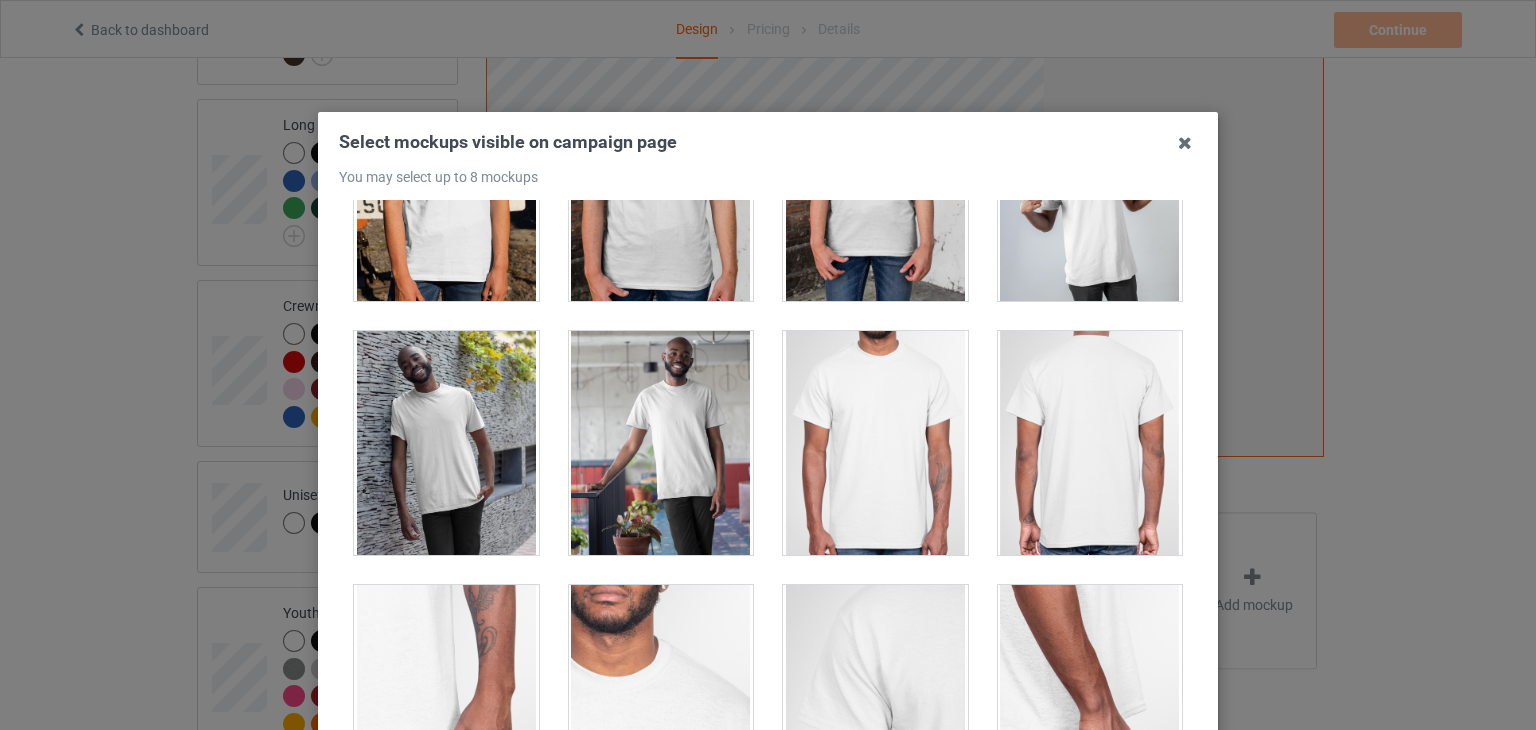 drag, startPoint x: 869, startPoint y: 429, endPoint x: 882, endPoint y: 421, distance: 15.264338 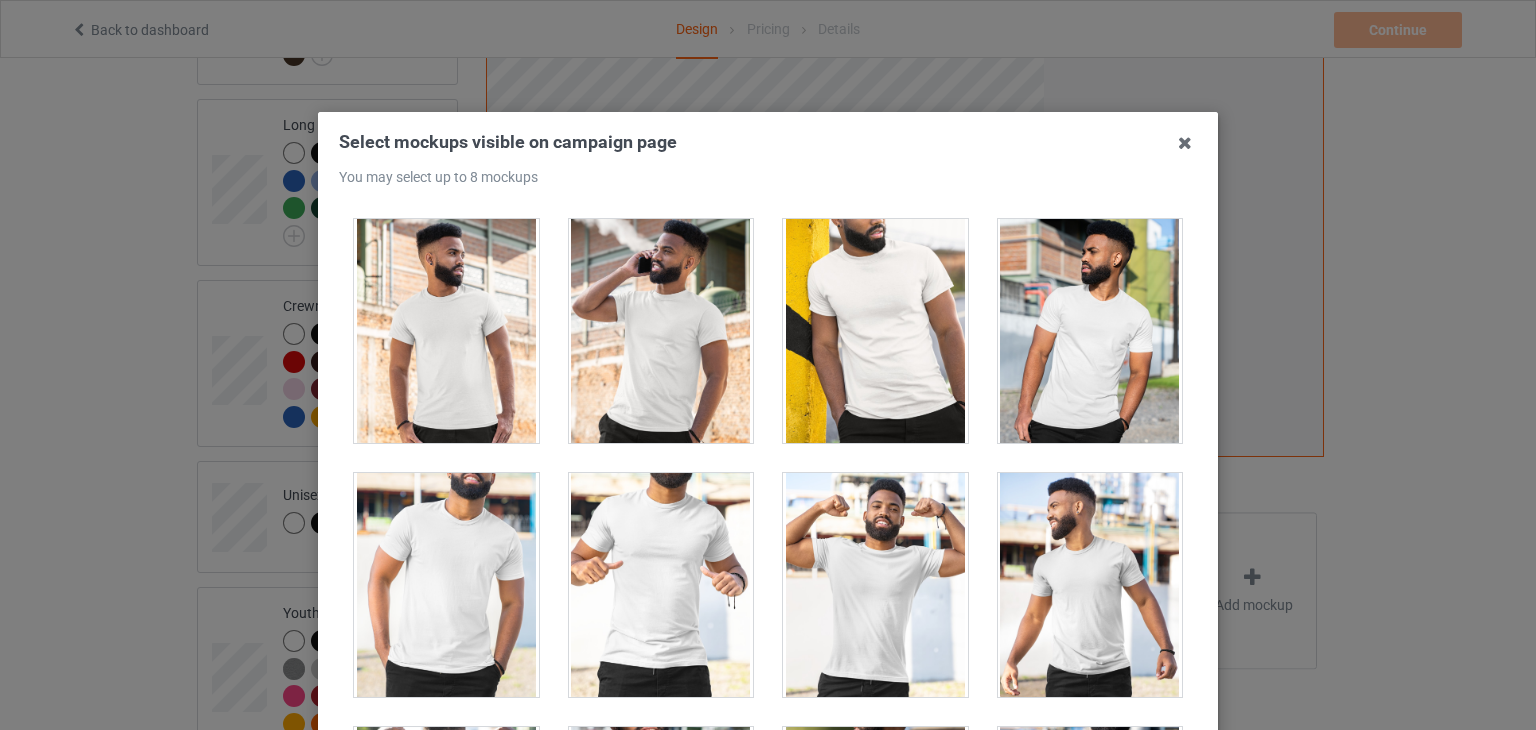 scroll, scrollTop: 28580, scrollLeft: 0, axis: vertical 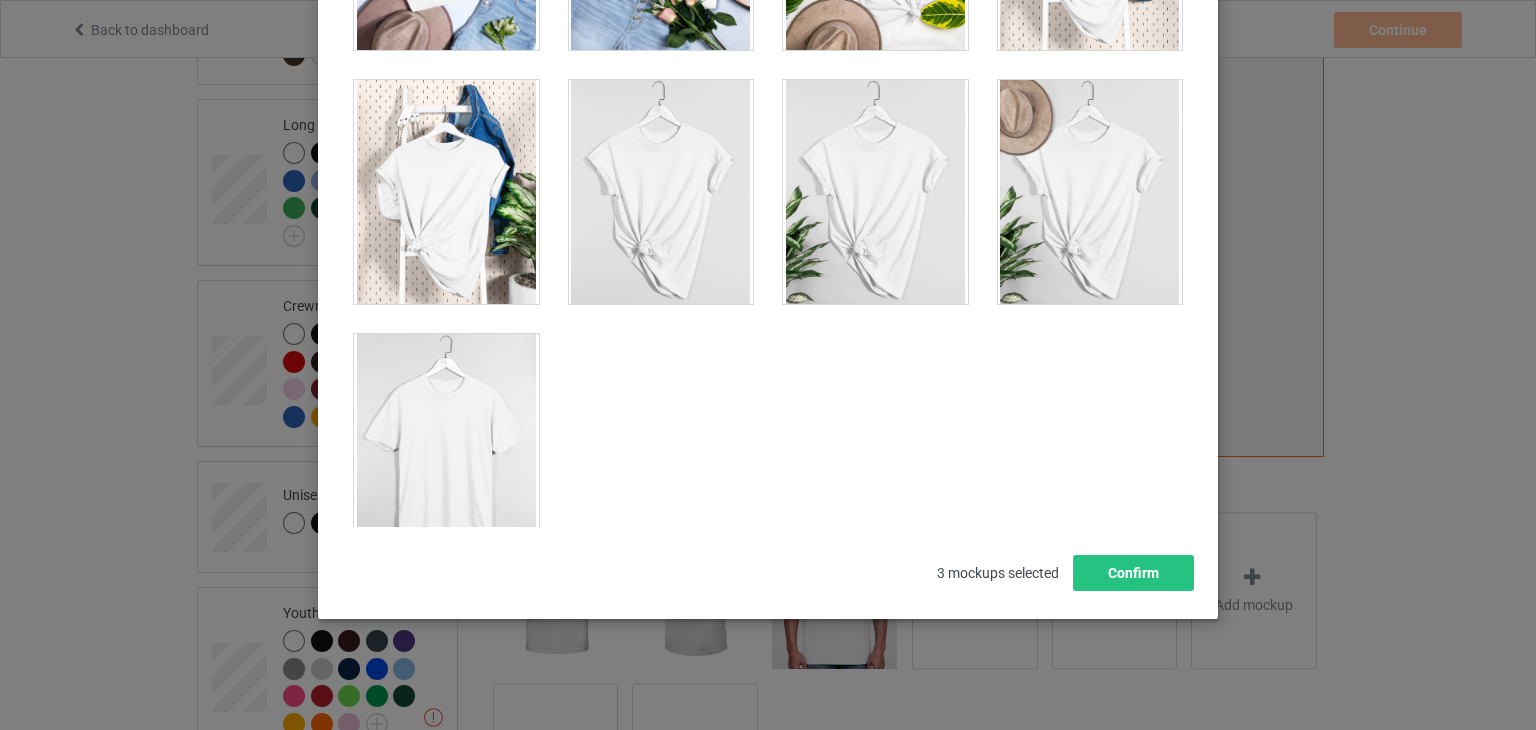click at bounding box center (446, 446) 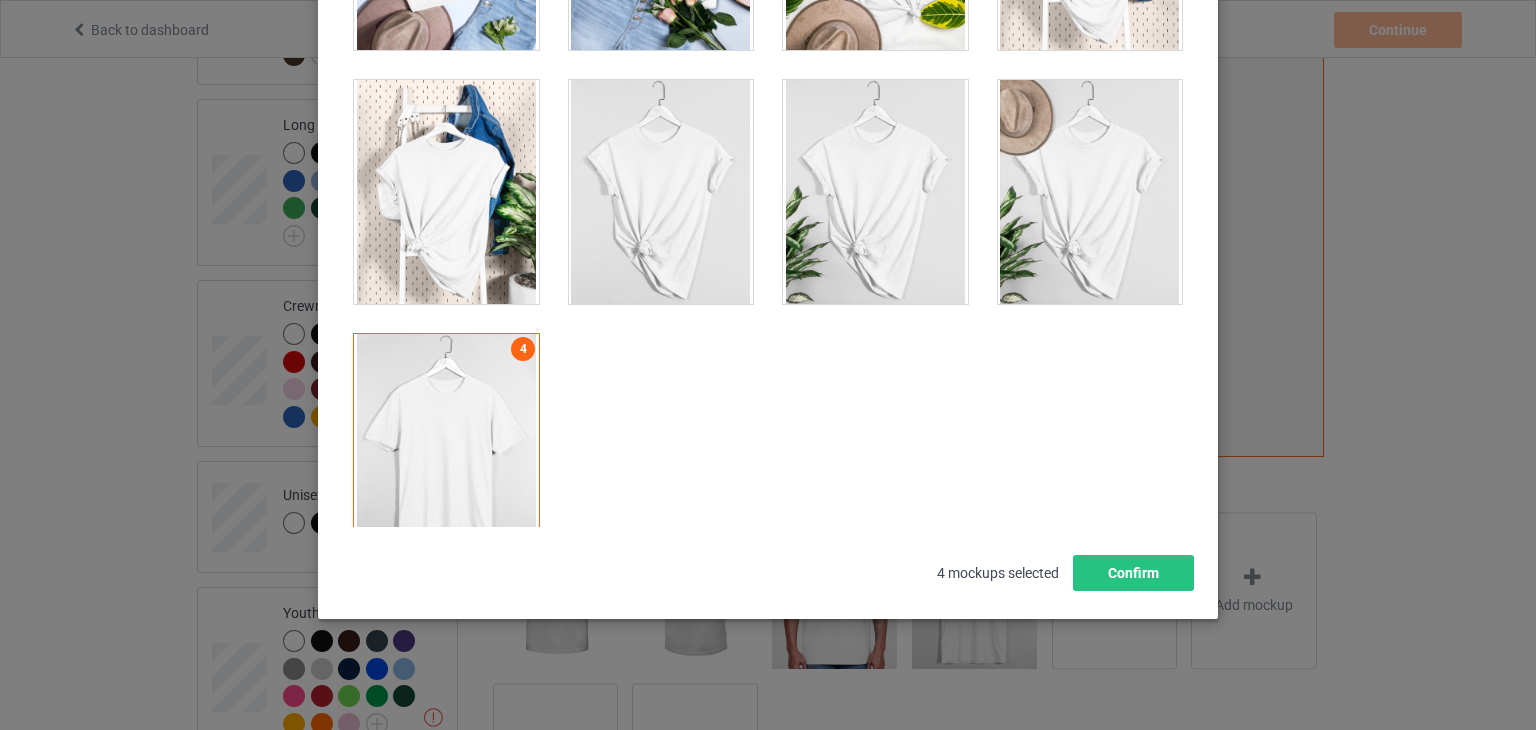 click at bounding box center (661, 192) 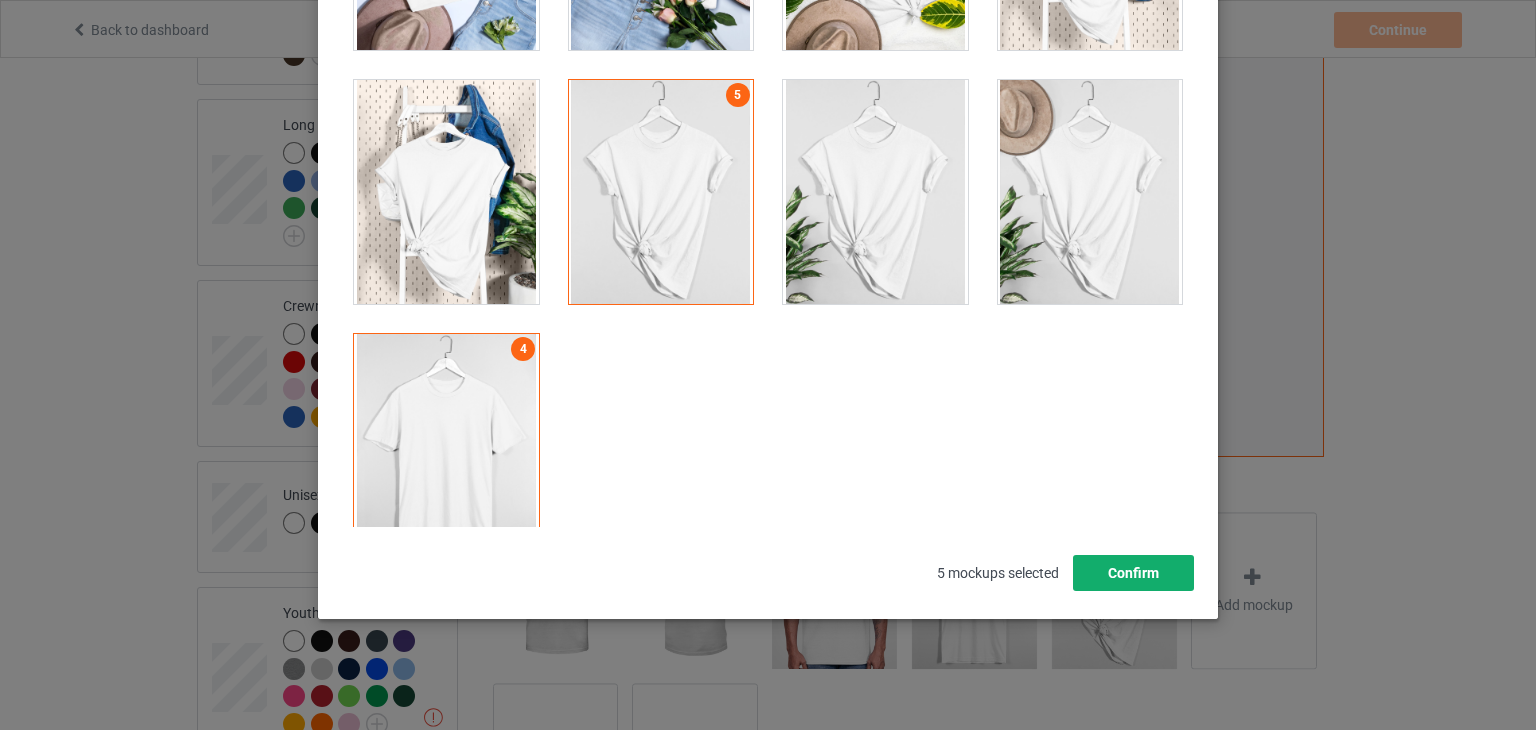 click on "Confirm" at bounding box center (1133, 573) 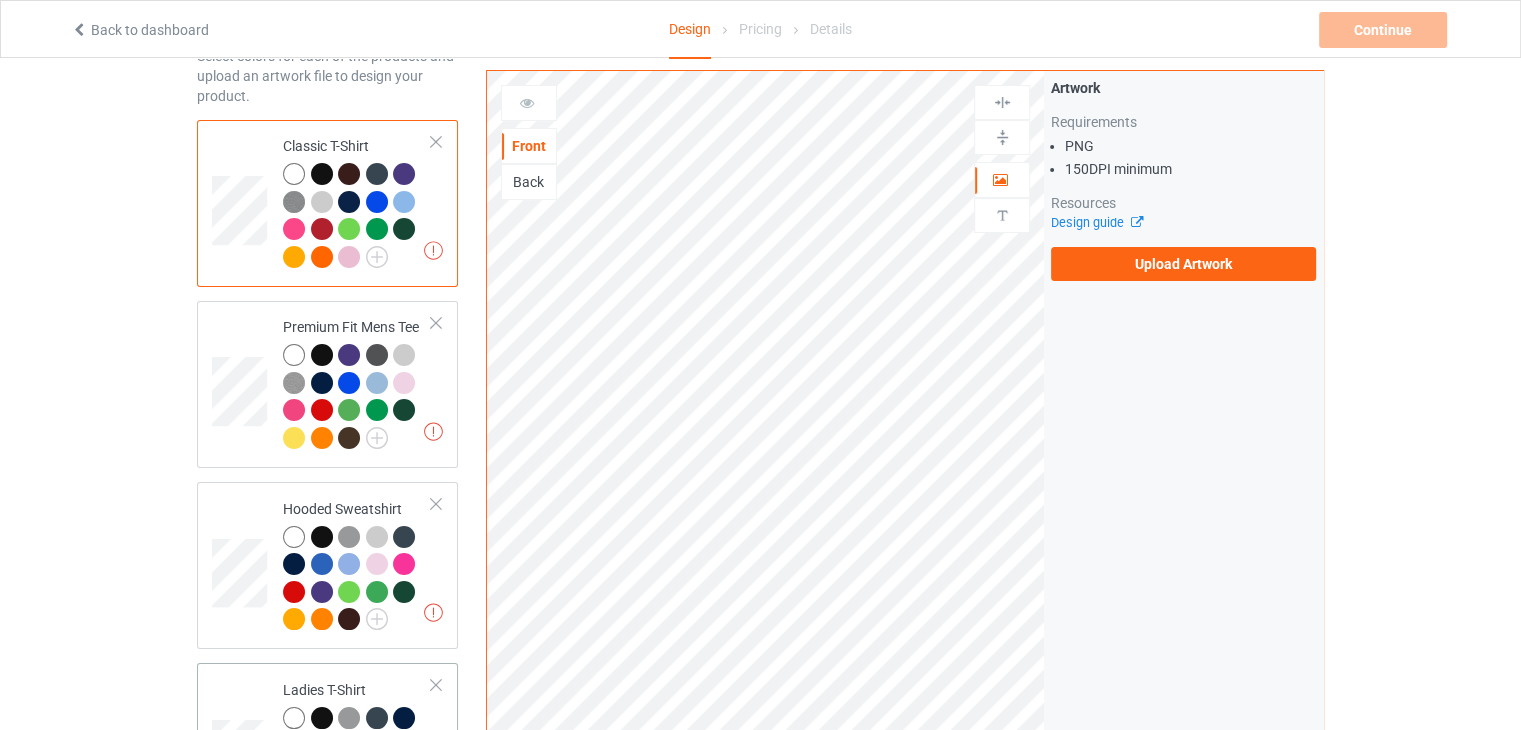 scroll, scrollTop: 110, scrollLeft: 0, axis: vertical 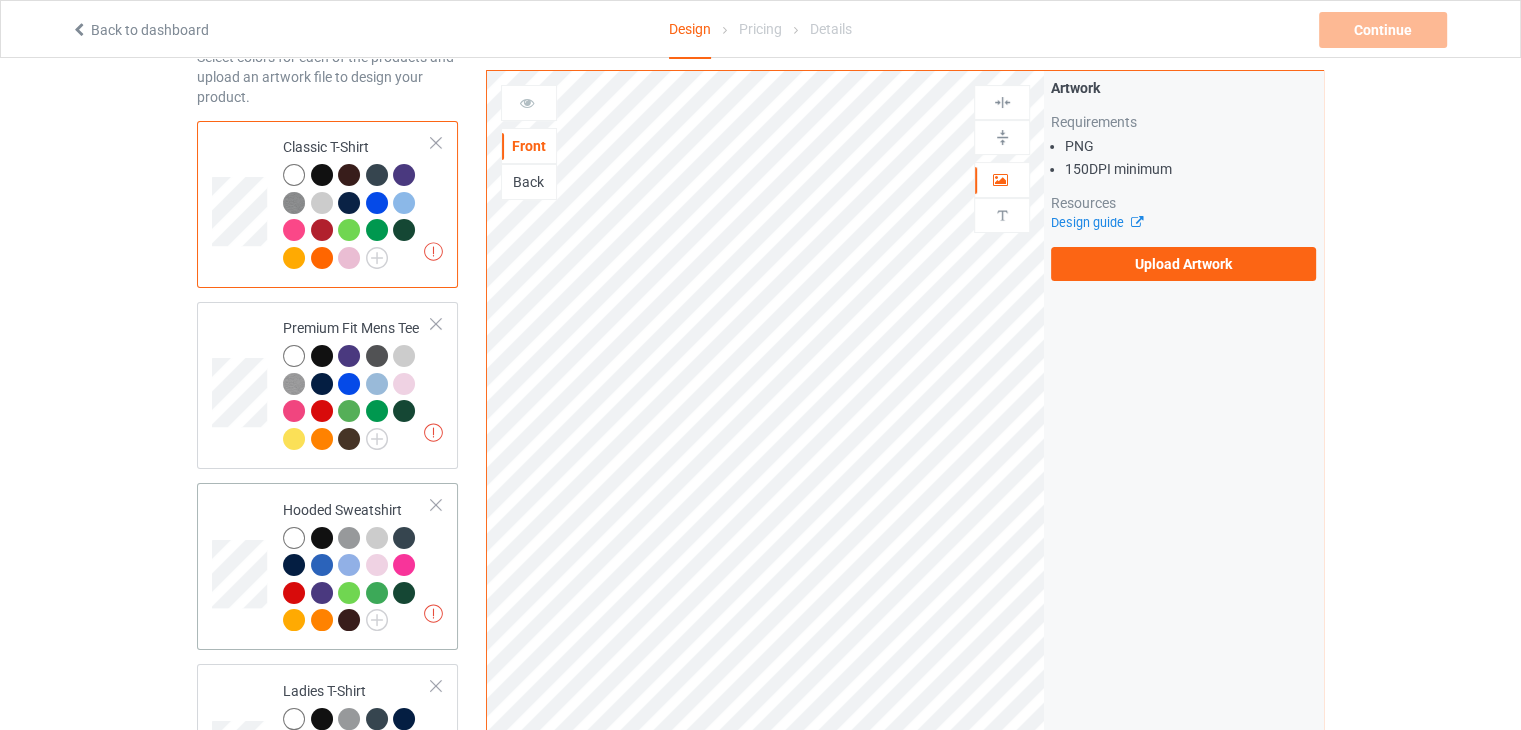 click on "Missing artworks Hooded Sweatshirt" at bounding box center [357, 566] 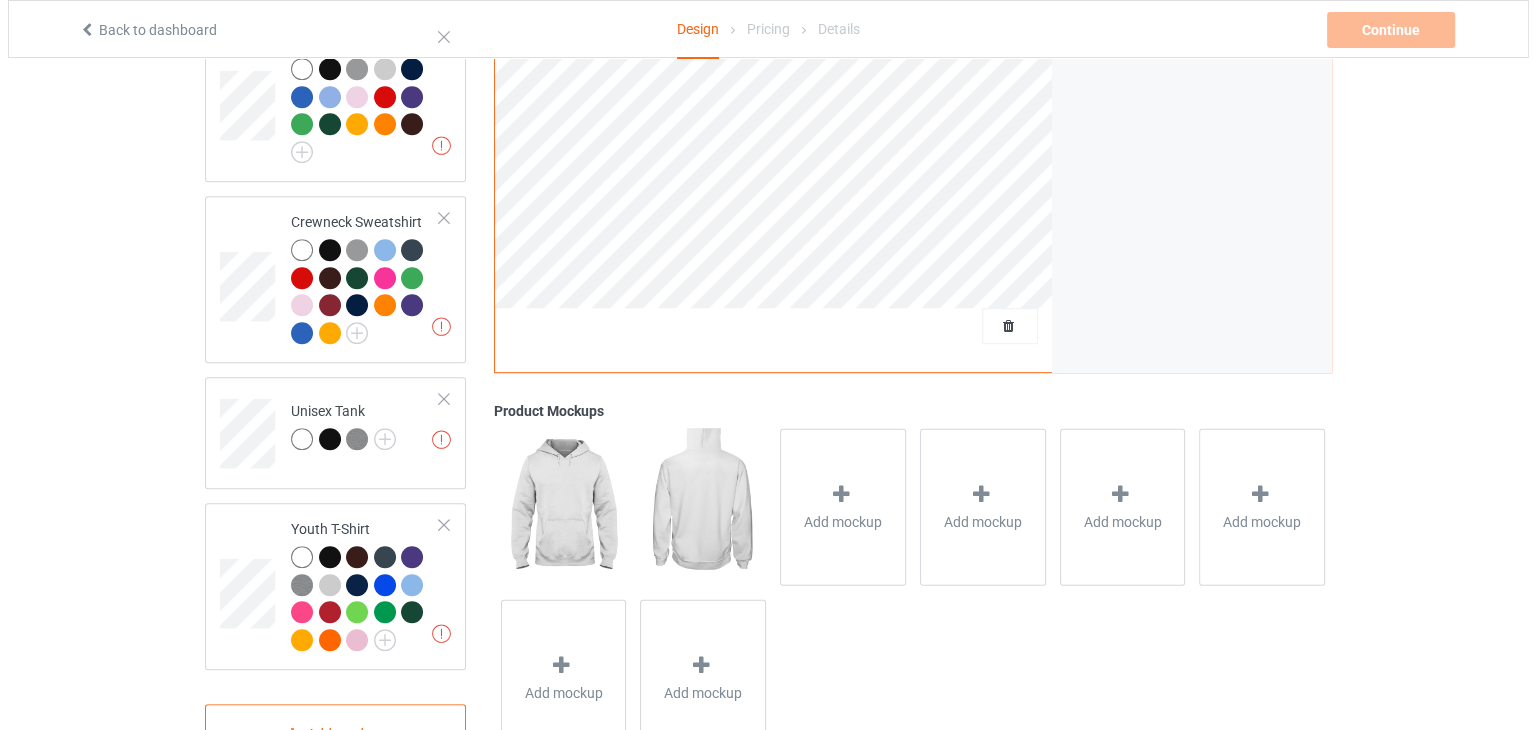 scroll, scrollTop: 1164, scrollLeft: 0, axis: vertical 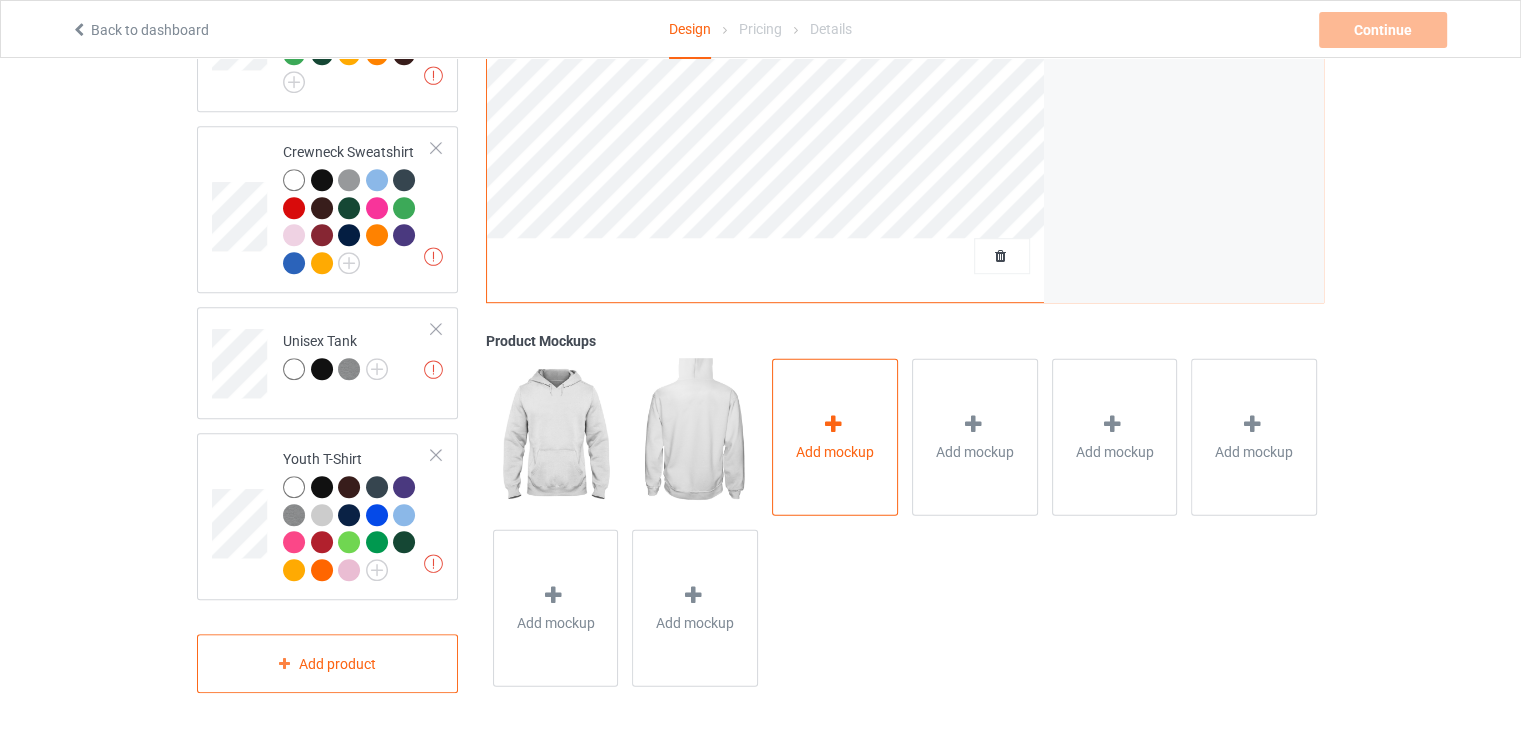 click on "Add mockup" at bounding box center (835, 436) 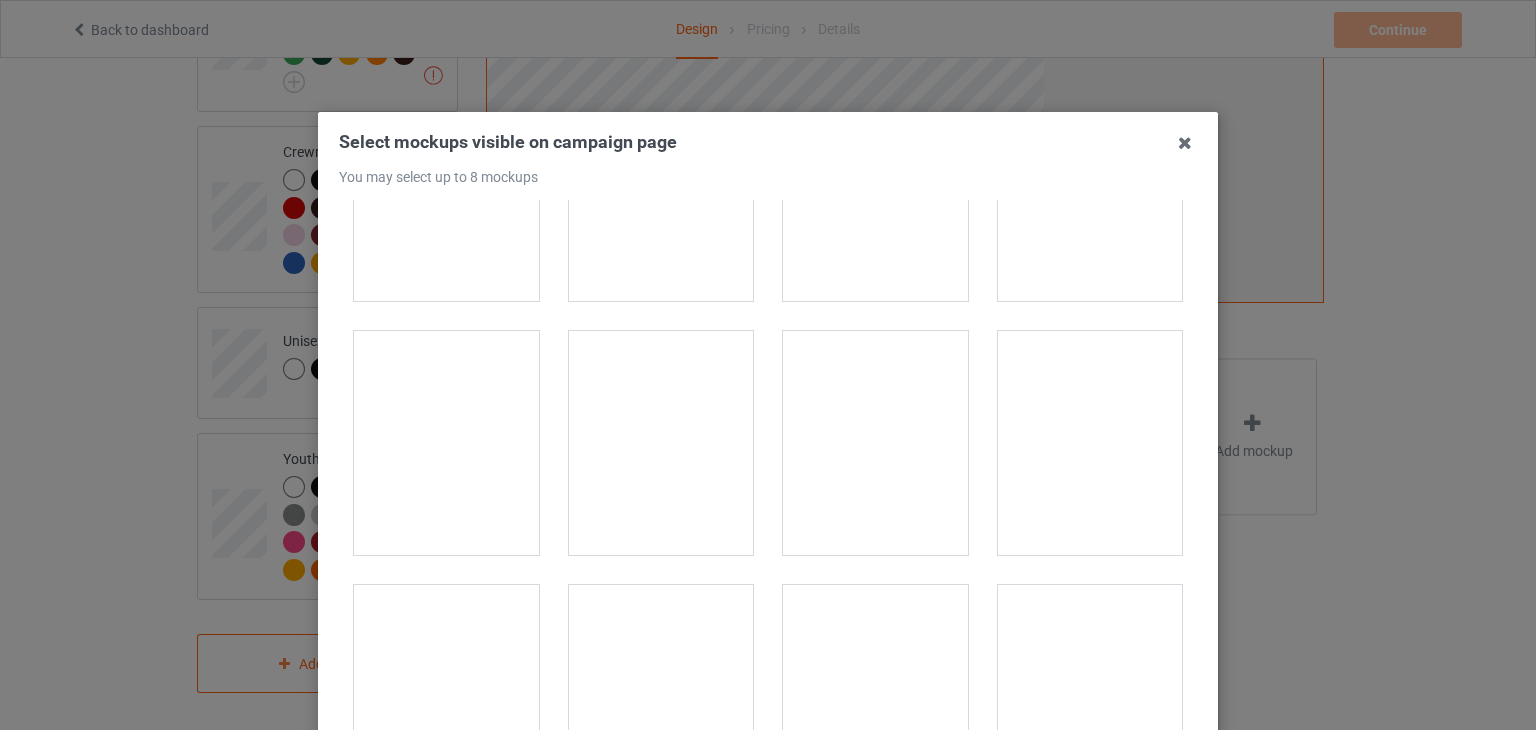 scroll, scrollTop: 800, scrollLeft: 0, axis: vertical 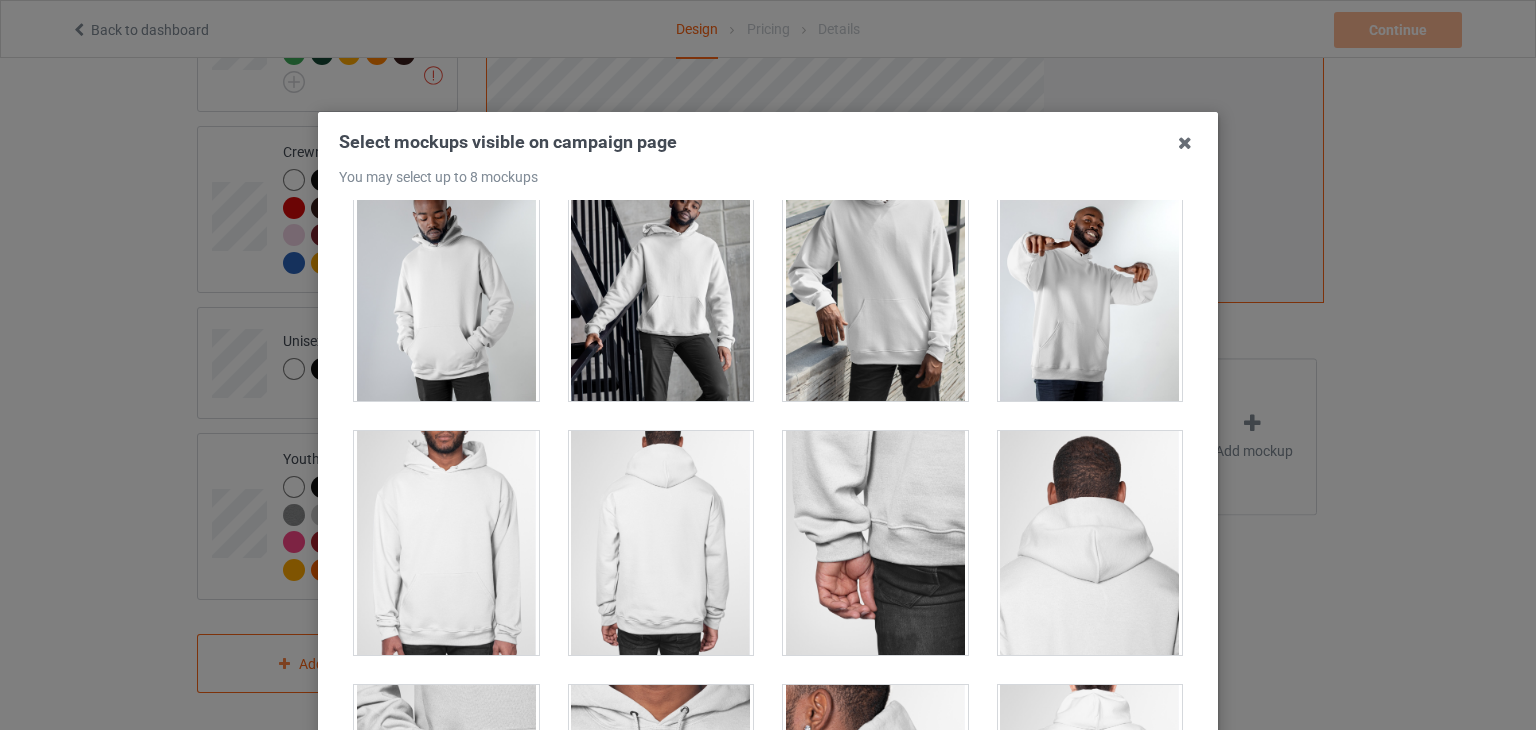 click at bounding box center (446, 543) 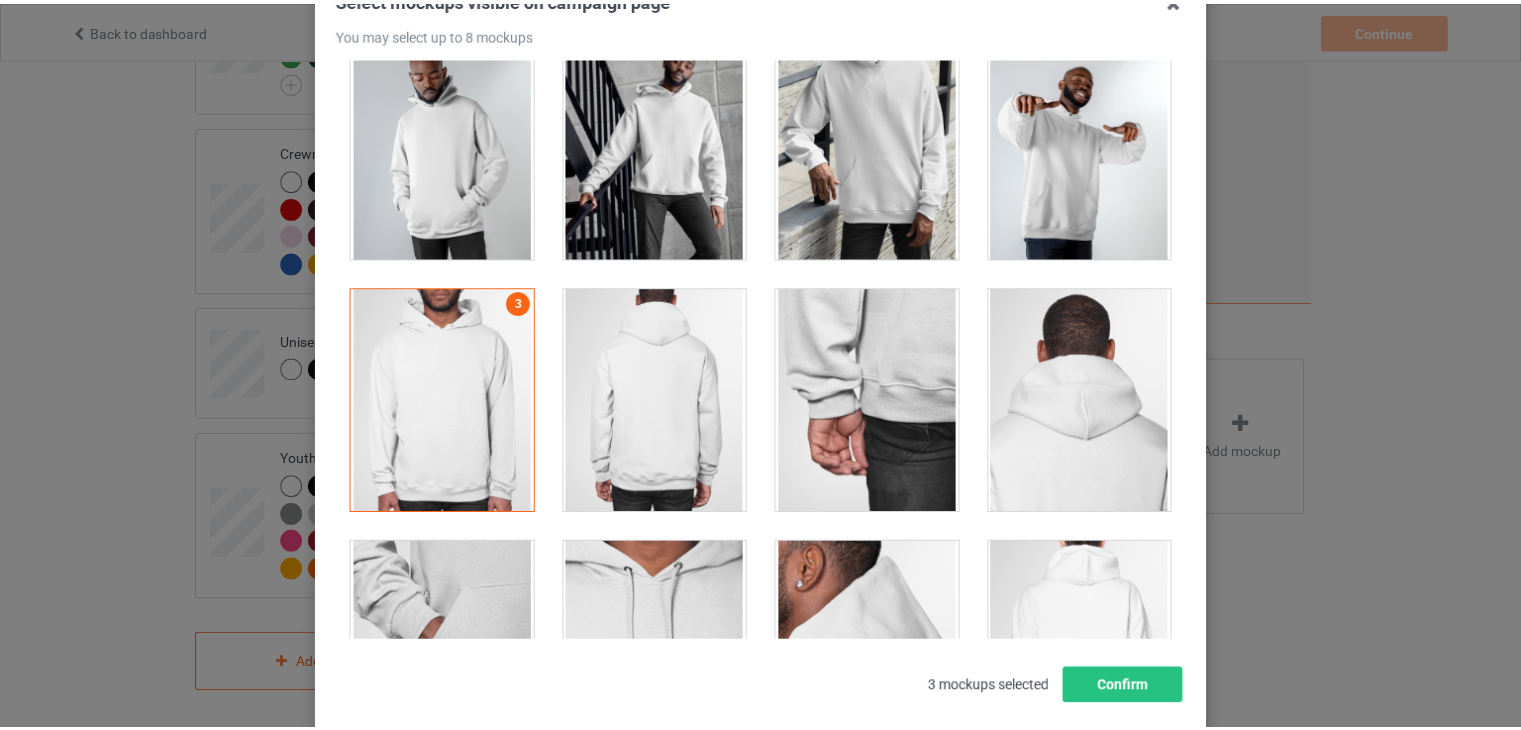scroll, scrollTop: 257, scrollLeft: 0, axis: vertical 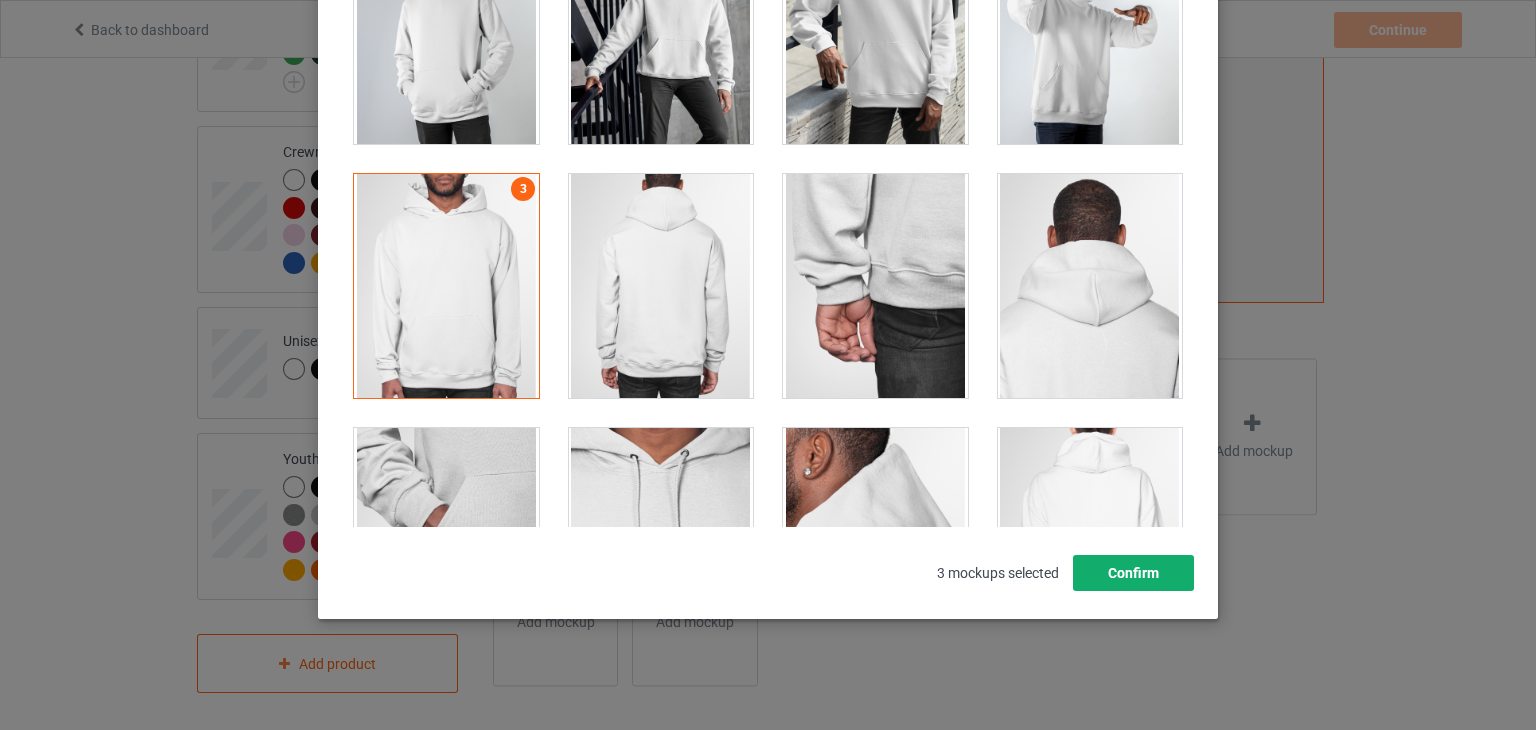 click on "Confirm" at bounding box center [1133, 573] 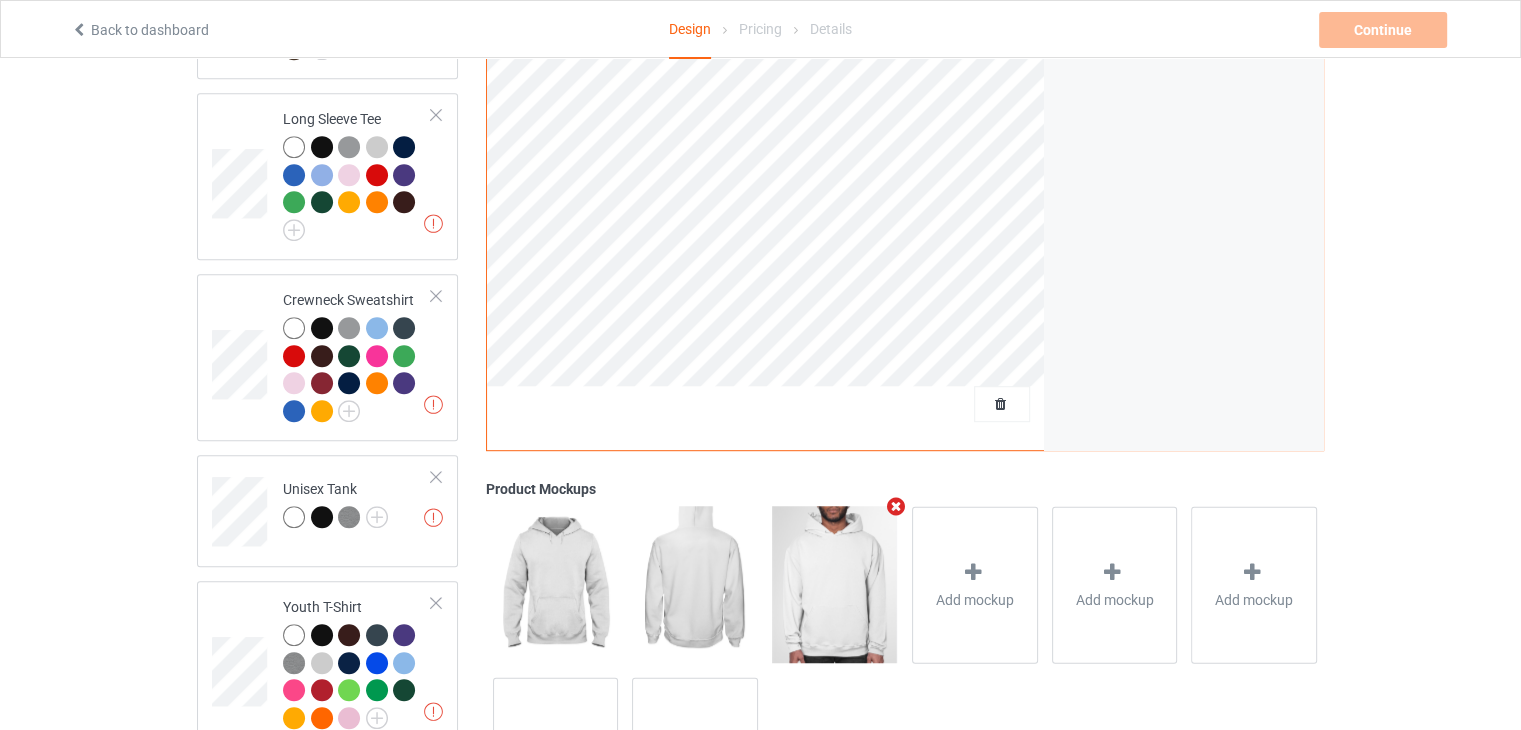 scroll, scrollTop: 764, scrollLeft: 0, axis: vertical 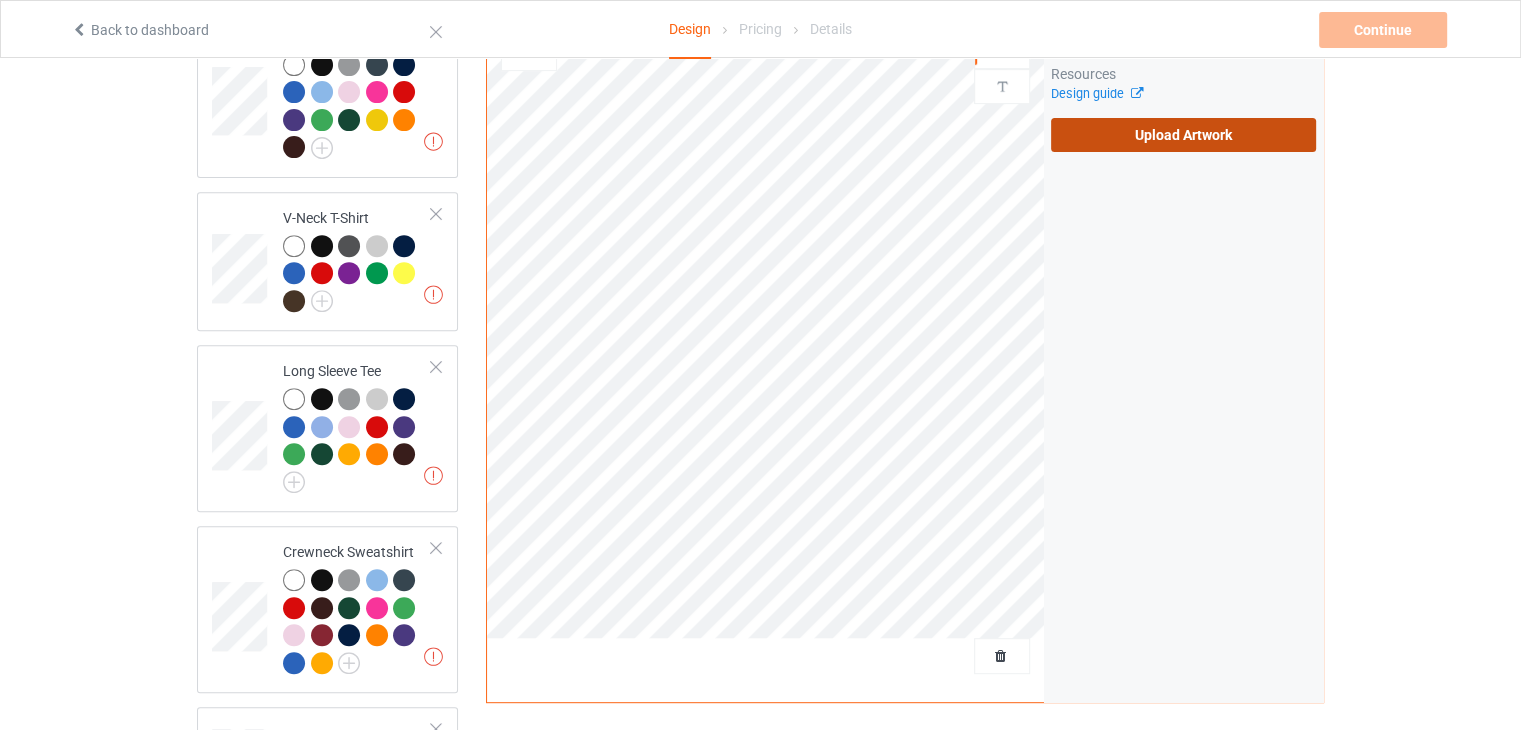 click on "Upload Artwork" at bounding box center (1183, 135) 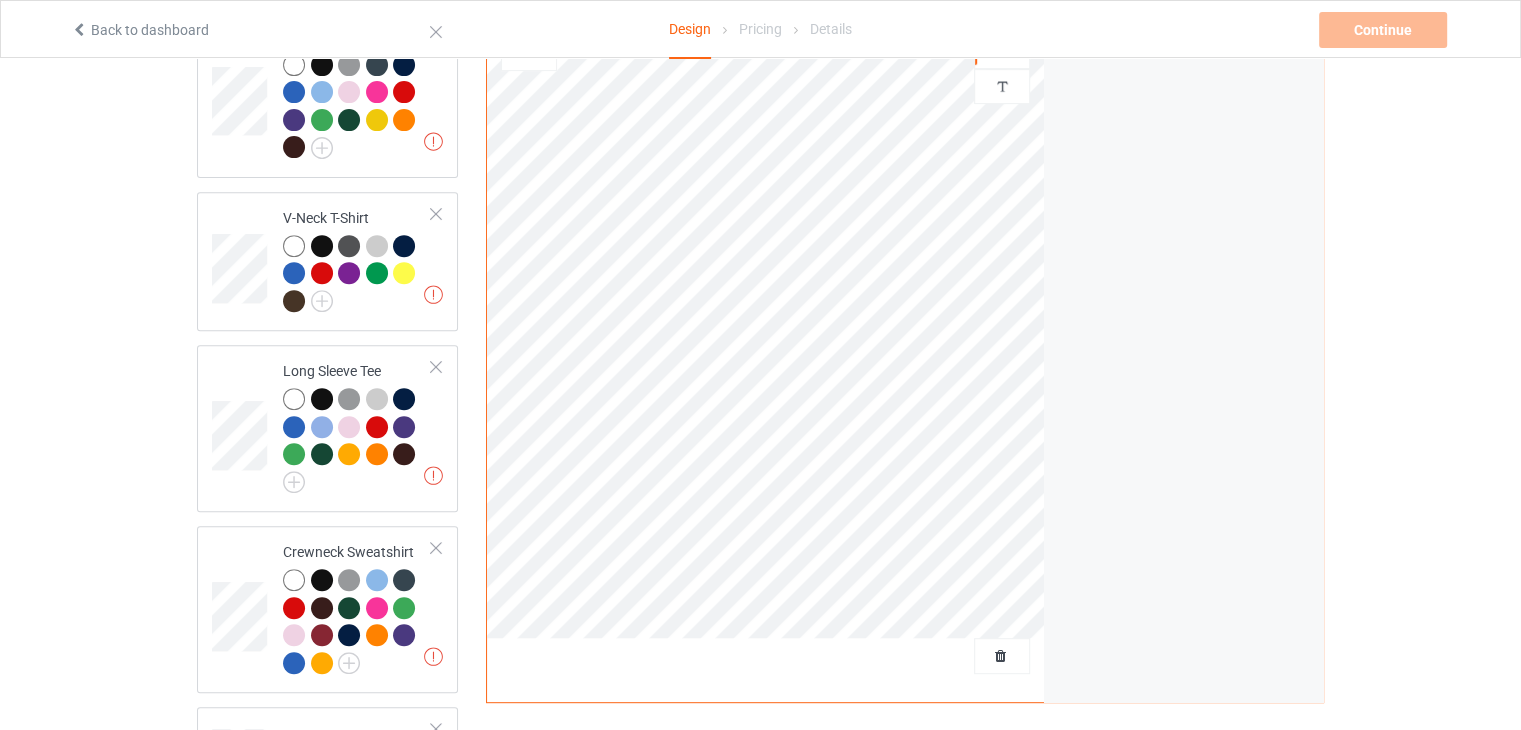 scroll, scrollTop: 564, scrollLeft: 0, axis: vertical 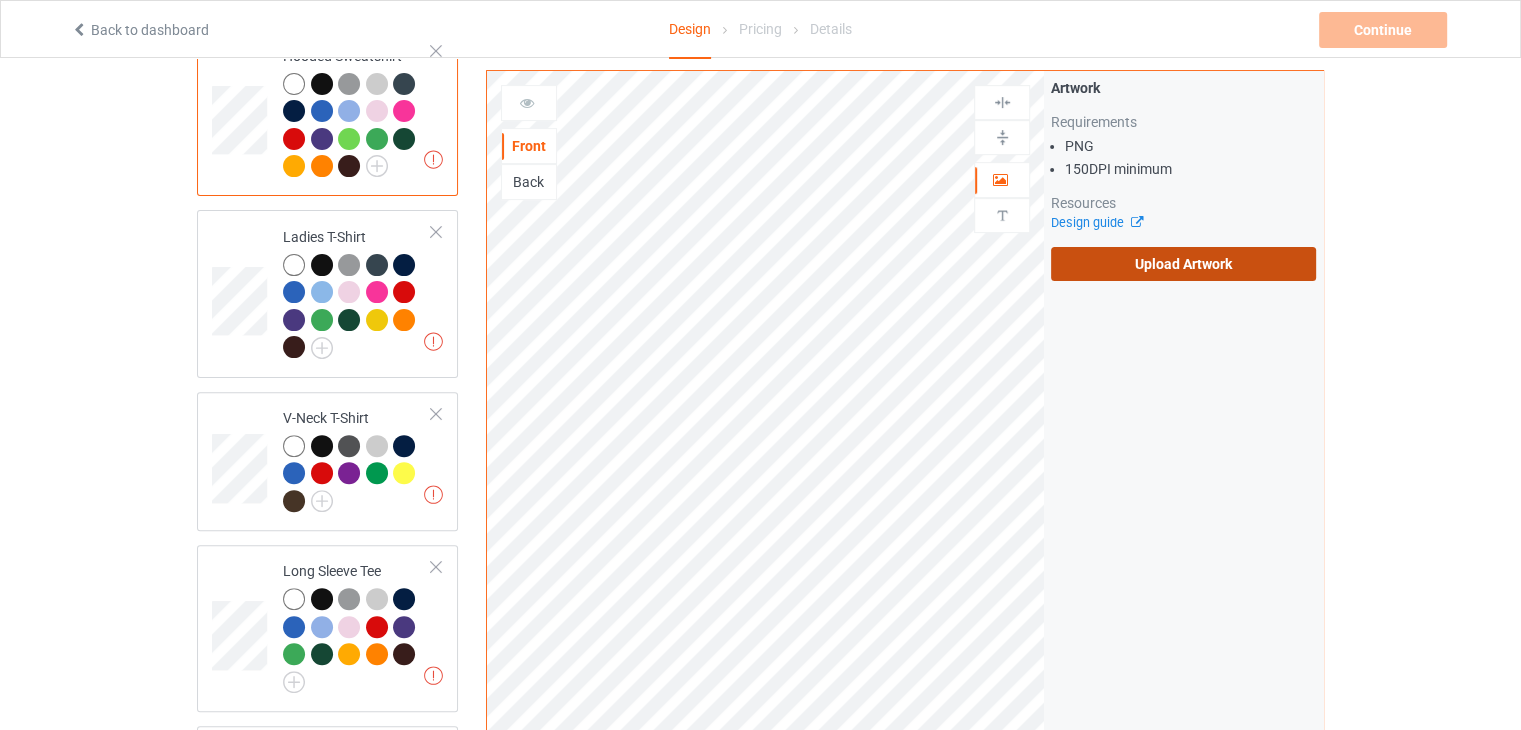 click on "Upload Artwork" at bounding box center [1183, 264] 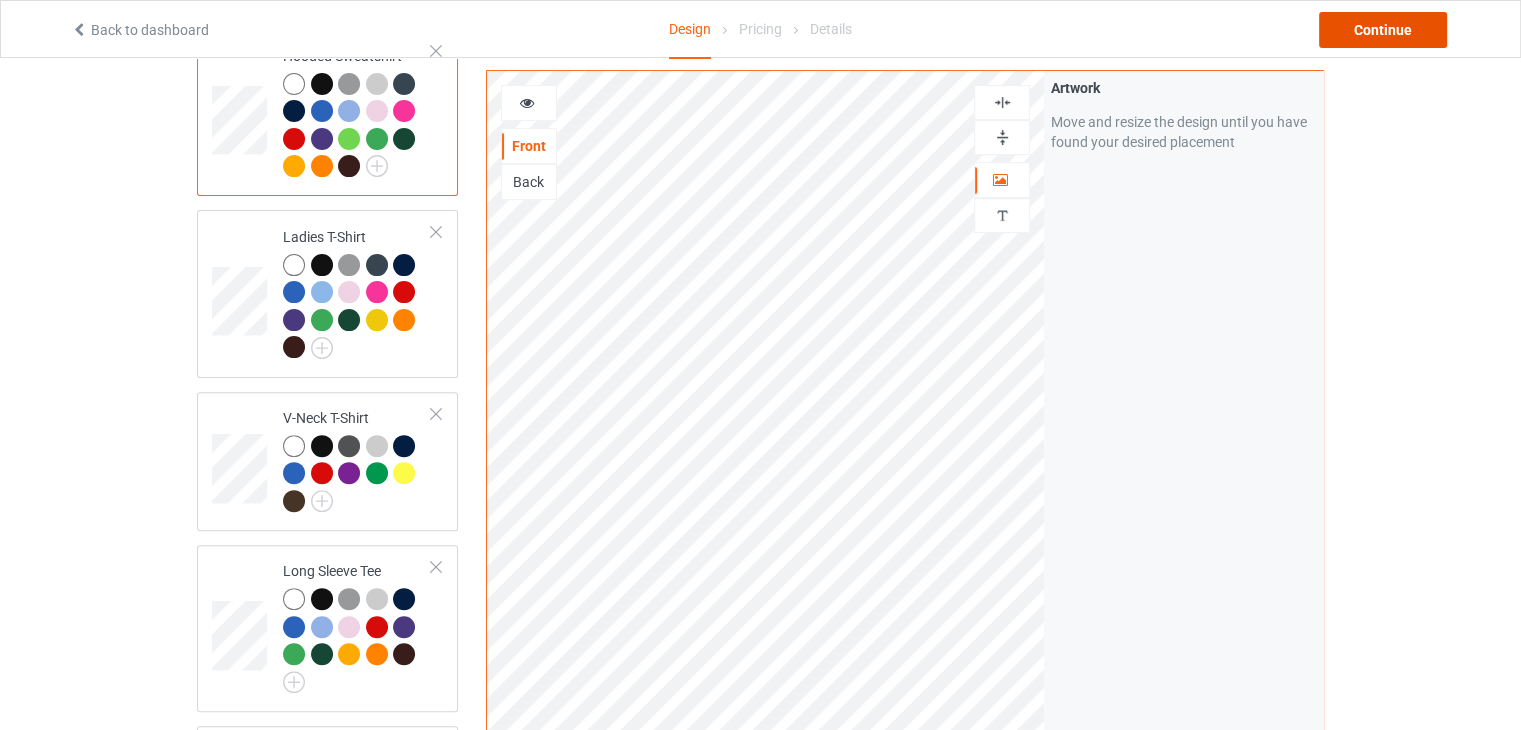 click on "Continue" at bounding box center [1383, 30] 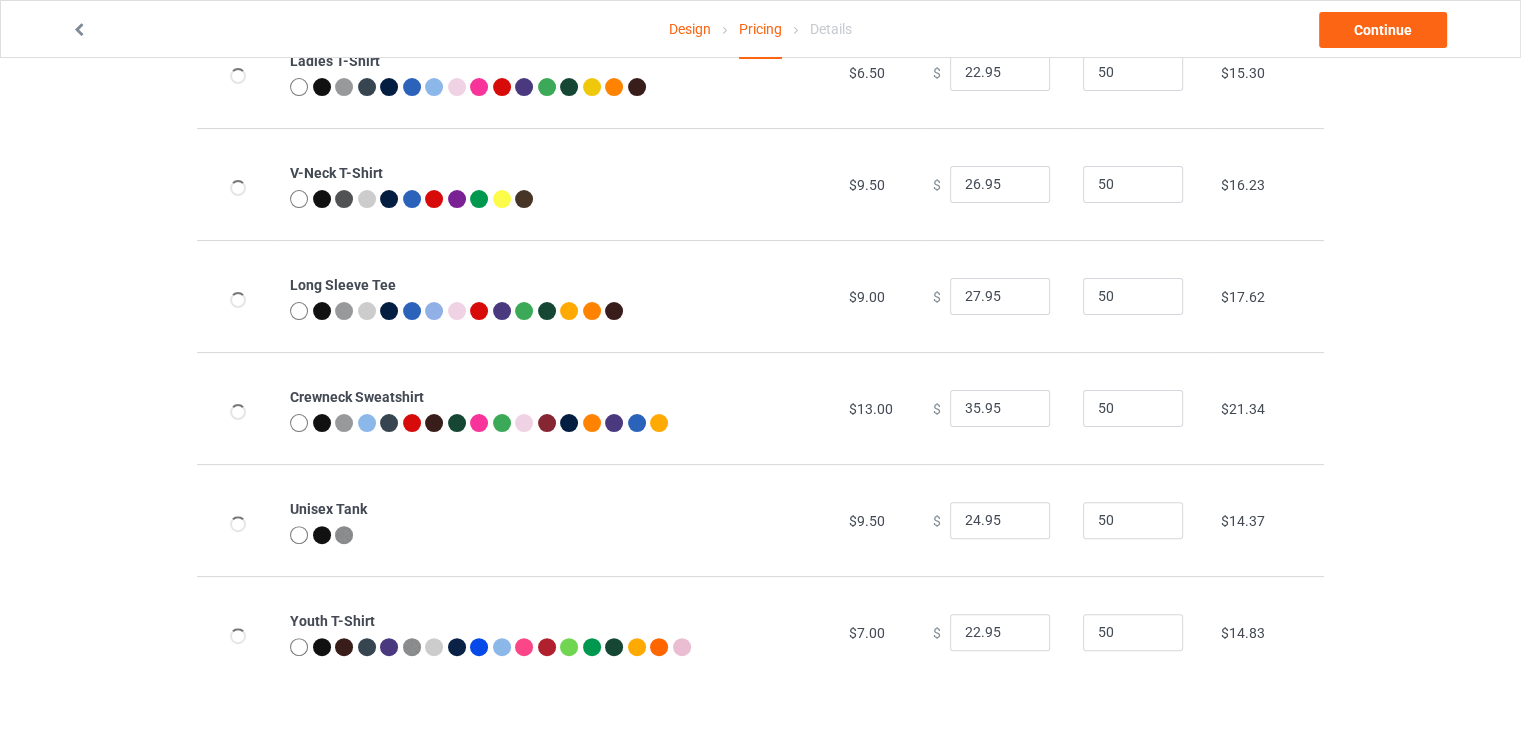 scroll, scrollTop: 0, scrollLeft: 0, axis: both 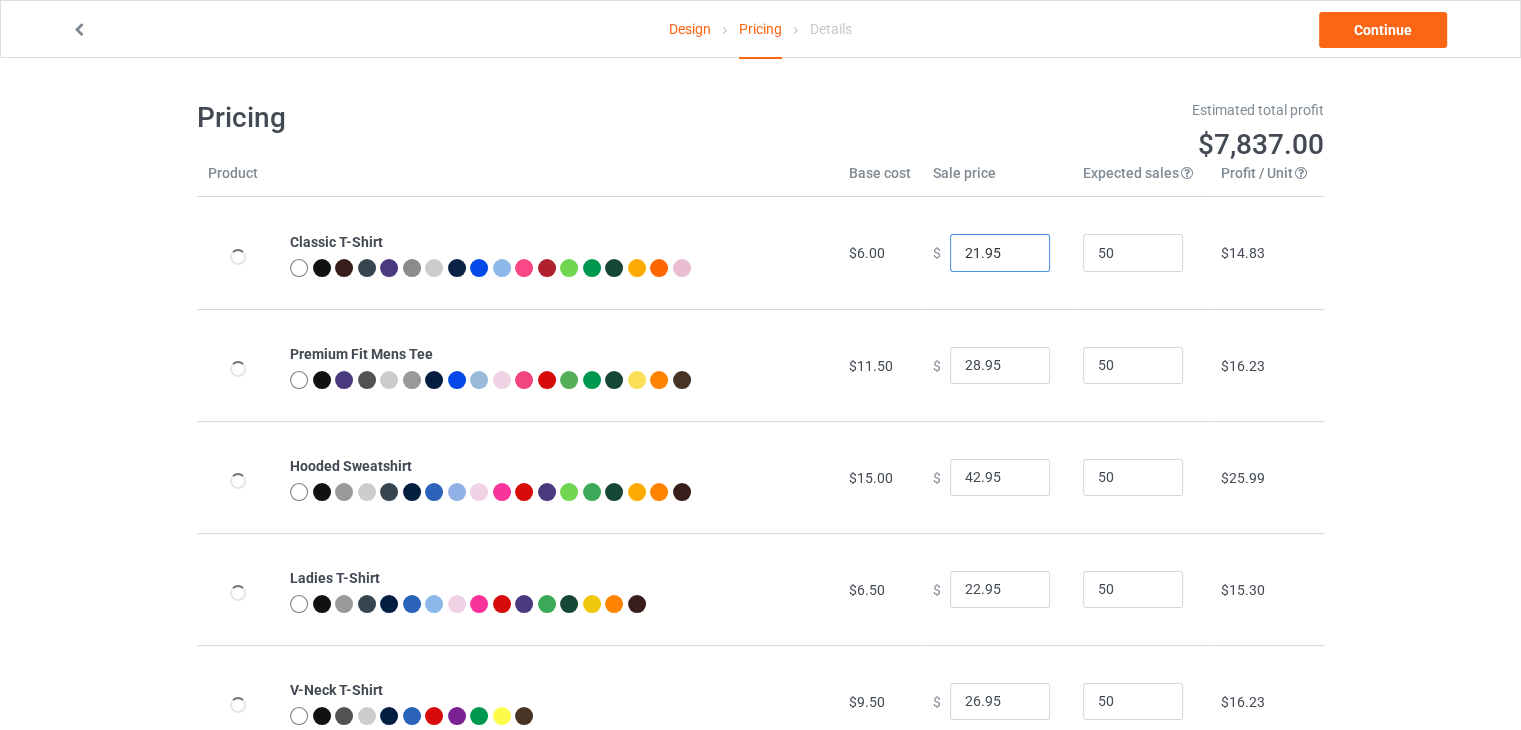 click on "21.95" at bounding box center (1000, 253) 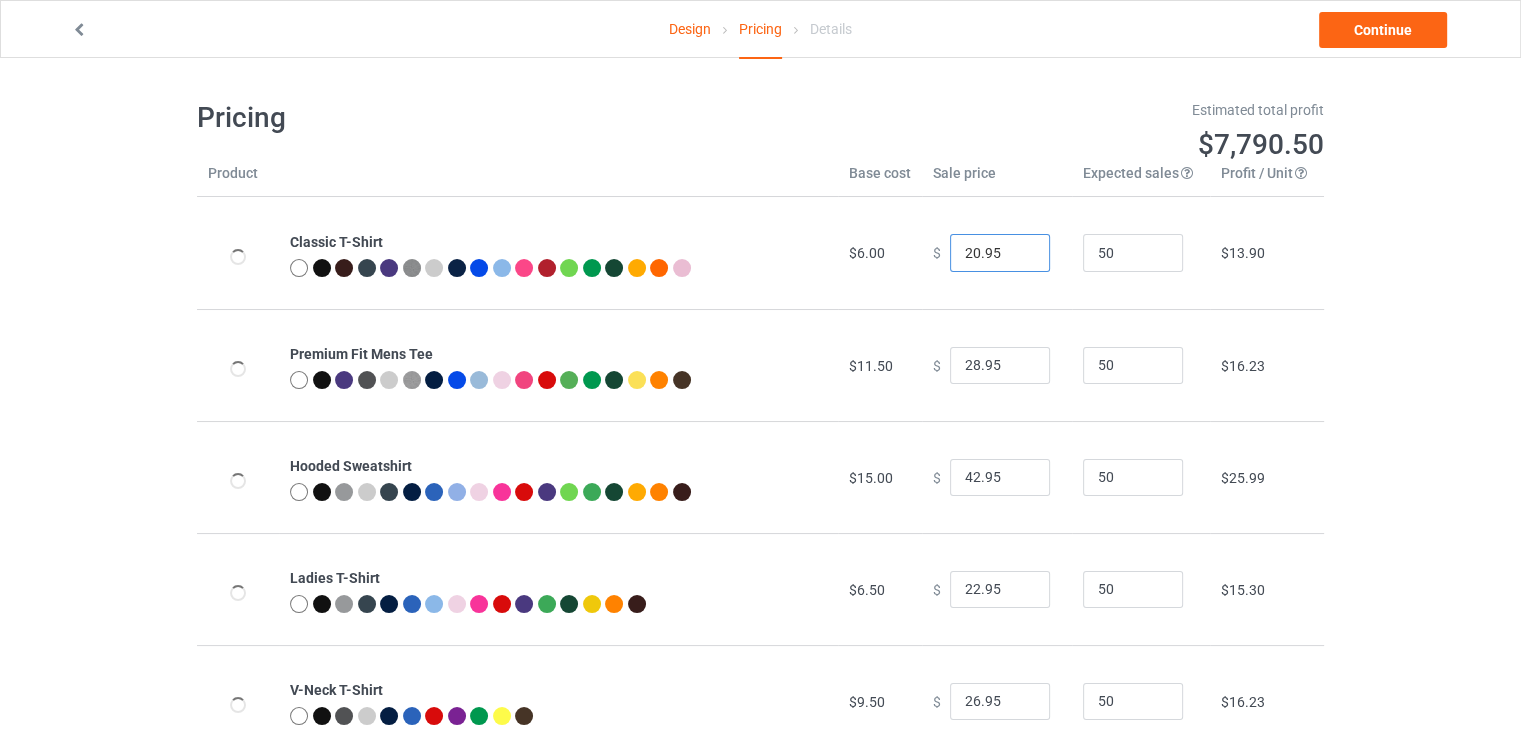 click on "20.95" at bounding box center [1000, 253] 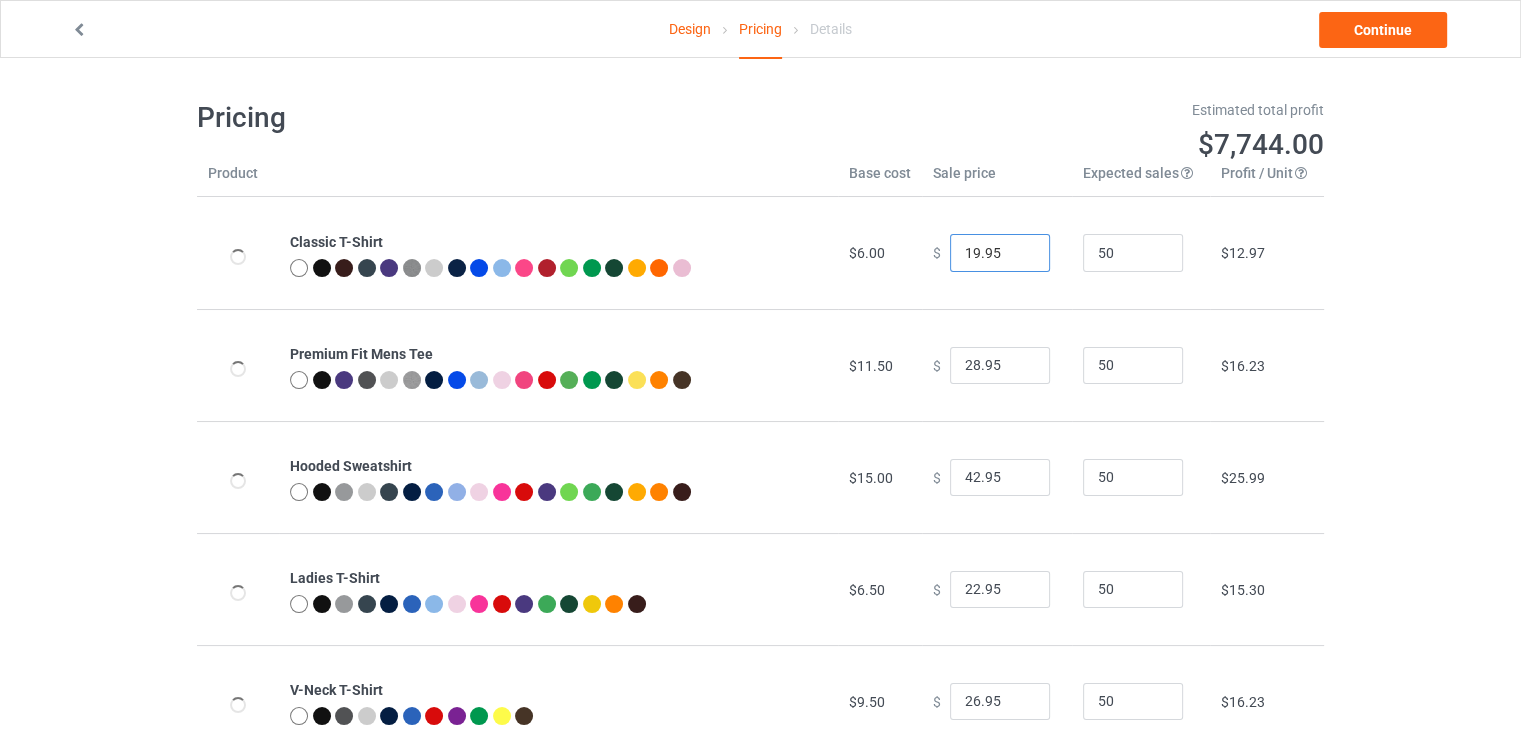 type on "19.95" 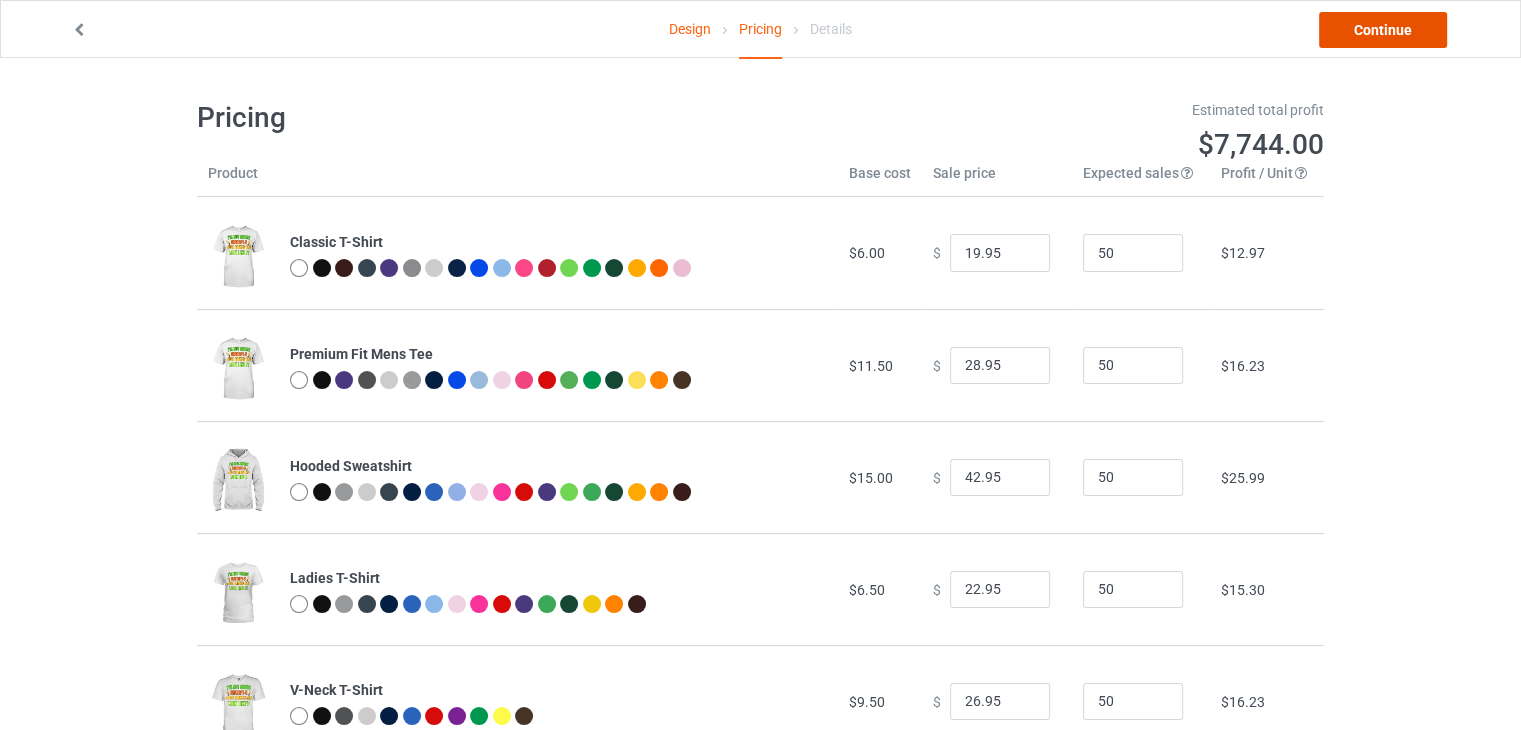 click on "Continue" at bounding box center [1383, 30] 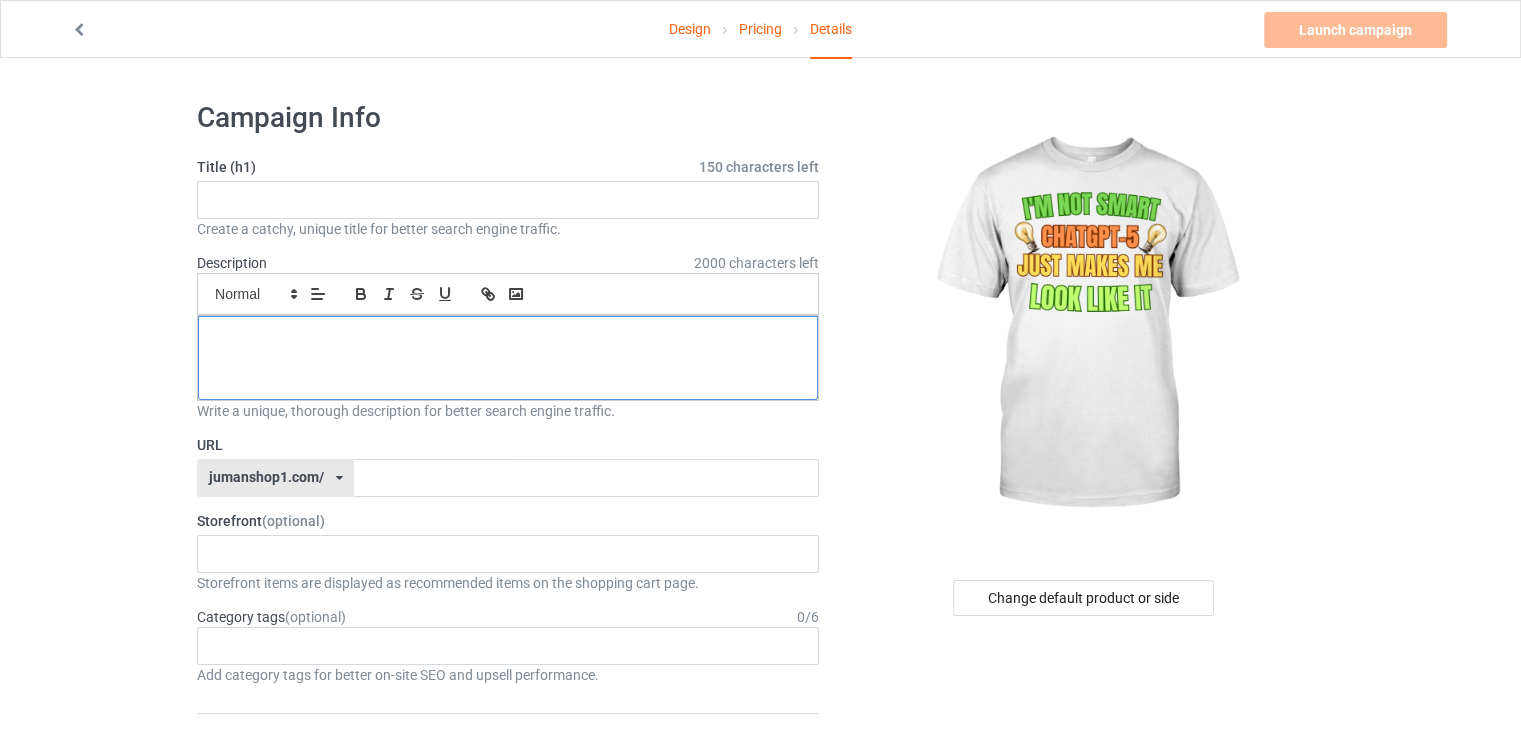 click at bounding box center [508, 338] 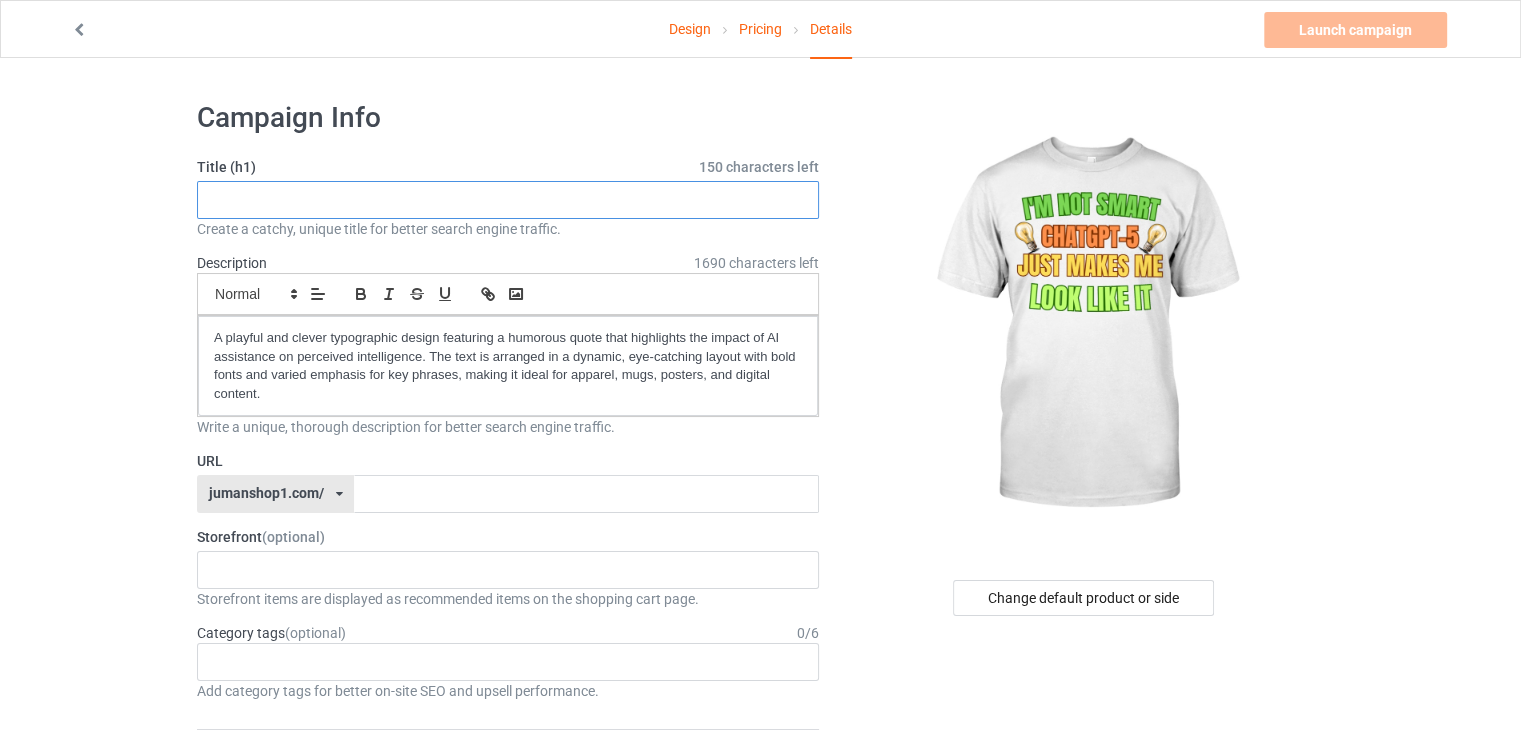 click at bounding box center (508, 200) 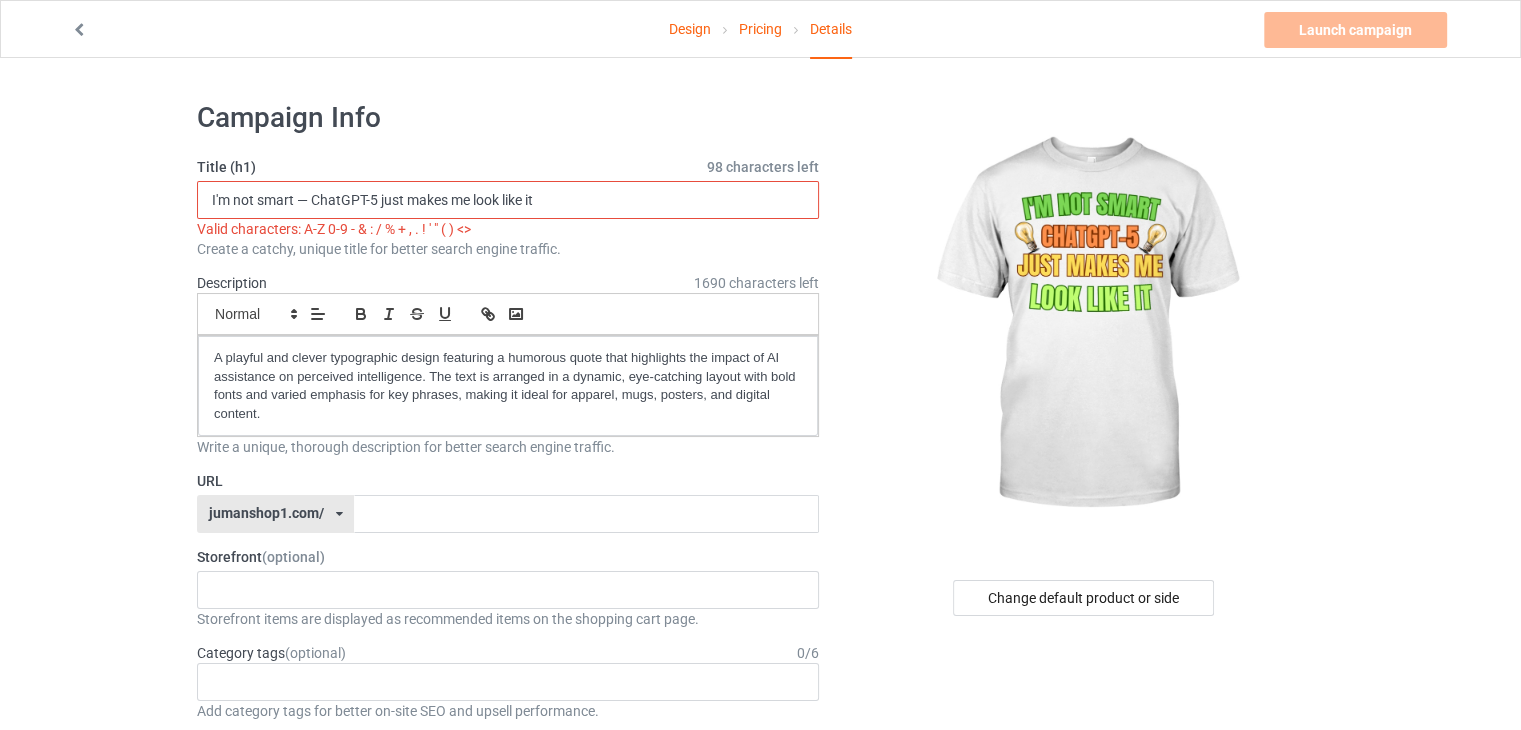 click on "I'm not smart — ChatGPT-5 just makes me look like it" at bounding box center (508, 200) 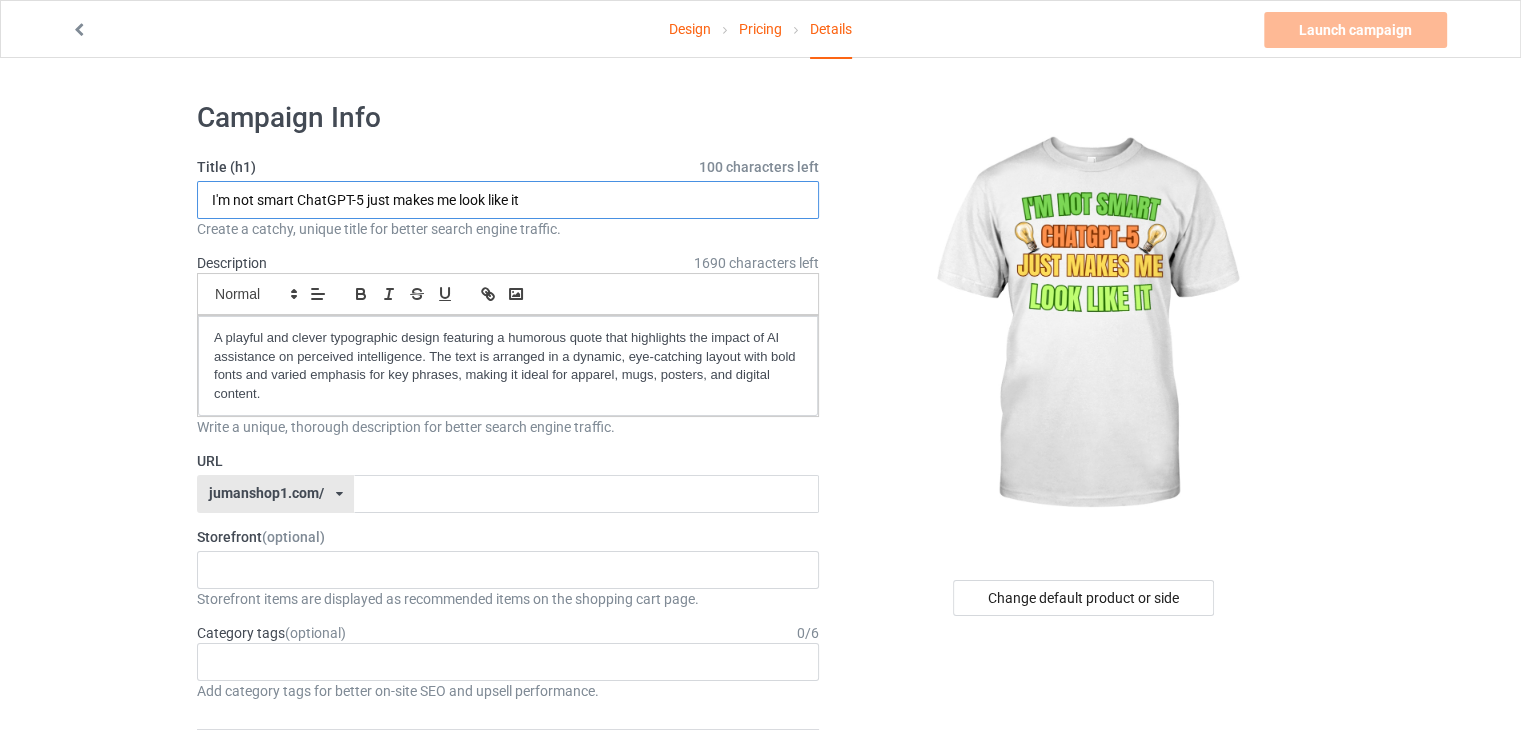 click on "I'm not smart ChatGPT-5 just makes me look like it" at bounding box center [508, 200] 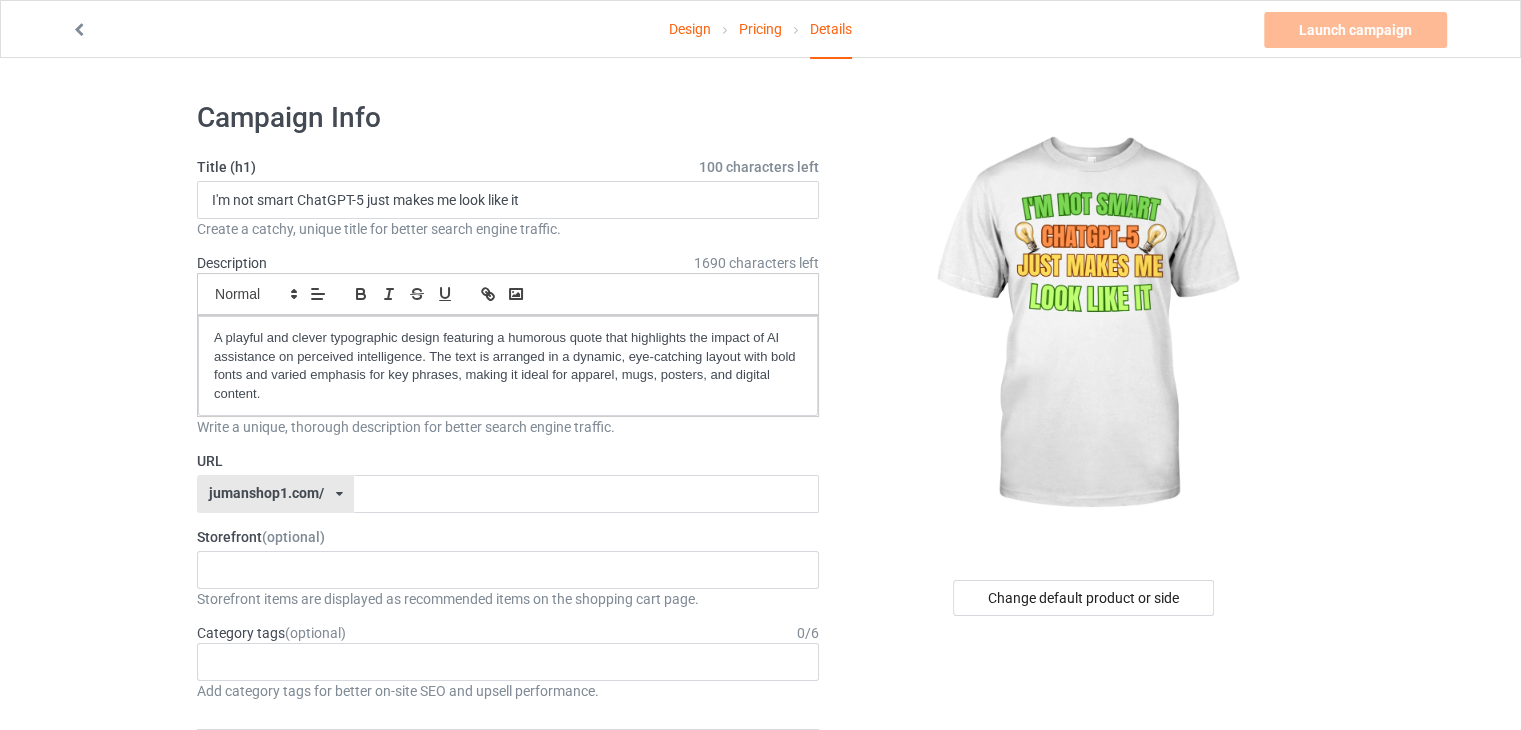 click on "Storefront (optional)" at bounding box center (508, 537) 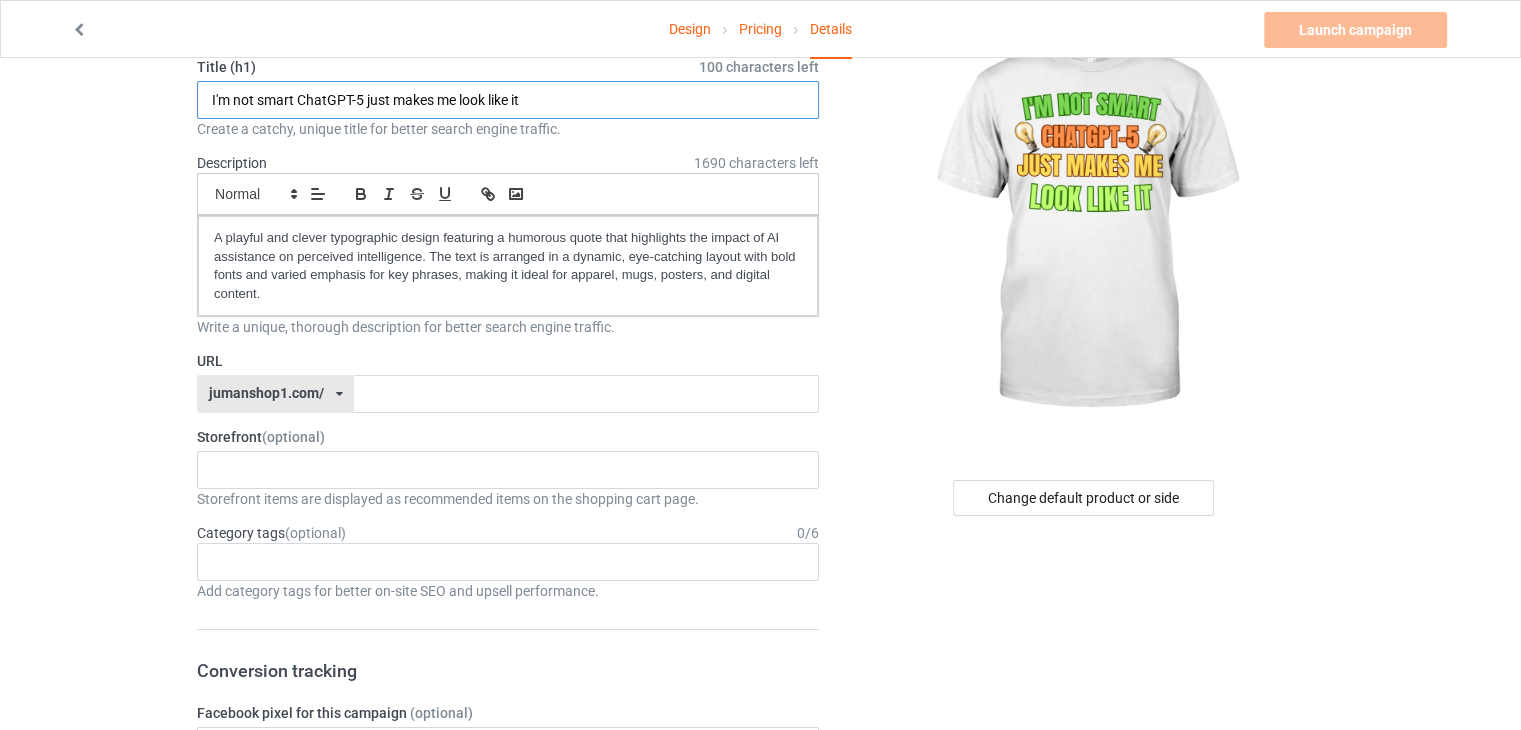drag, startPoint x: 344, startPoint y: 95, endPoint x: 300, endPoint y: 95, distance: 44 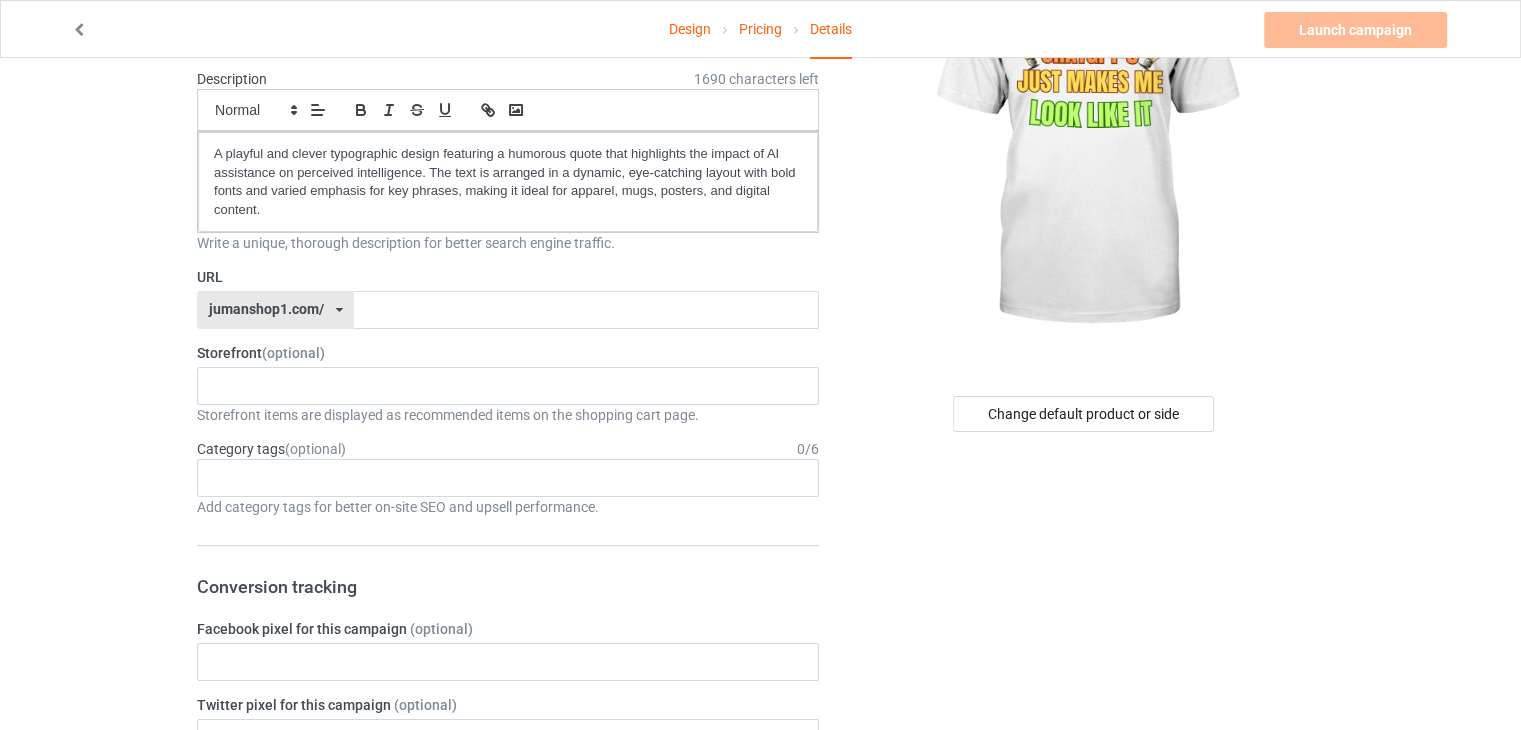 scroll, scrollTop: 300, scrollLeft: 0, axis: vertical 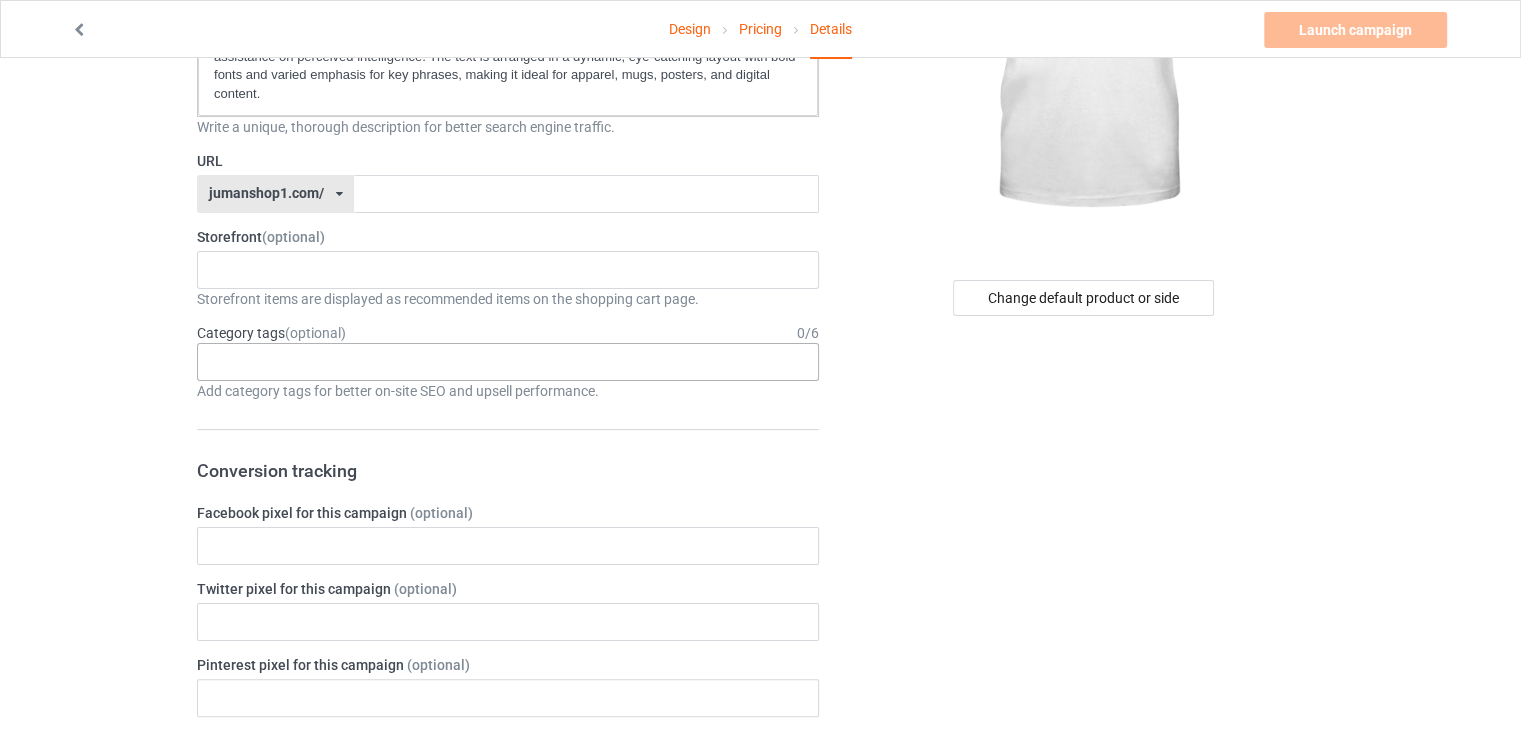 click on "Age > 1-19 > 1 Age > 1-12 Months > 1 Month Age > 1-12 Months Age > 1-19 Age > 1-19 > 10 Age > 1-12 Months > 10 Month Age > 80-100 > 100 Sports > Running > 10K Run Age > 1-19 > 11 Age > 1-12 Months > 11 Month Age > 1-19 > 12 Age > 1-12 Months > 12 Month Age > 1-19 > 13 Age > 1-19 > 14 Age > 1-19 > 15 Sports > Running > 15K Run Age > 1-19 > 16 Age > 1-19 > 17 Age > 1-19 > 18 Age > 1-19 > 19 Age > Decades > 1920s Age > Decades > 1930s Age > Decades > 1940s Age > Decades > 1950s Age > Decades > 1960s Age > Decades > 1970s Age > Decades > 1980s Age > Decades > 1990s Age > 1-19 > 2 Age > 1-12 Months > 2 Month Age > 20-39 > 20 Age > 20-39 Age > Decades > 2000s Age > Decades > 2010s Age > 20-39 > 21 Age > 20-39 > 22 Age > 20-39 > 23 Age > 20-39 > 24 Age > 20-39 > 25 Age > 20-39 > 26 Age > 20-39 > 27 Age > 20-39 > 28 Age > 20-39 > 29 Age > 1-19 > 3 Age > 1-12 Months > 3 Month Sports > Basketball > 3-Pointer Age > 20-39 > 30 Age > 20-39 > 31 Age > 20-39 > 32 Age > 20-39 > 33 Age > 20-39 > 34 Age > 20-39 > 35 Age Jobs 1" at bounding box center [508, 362] 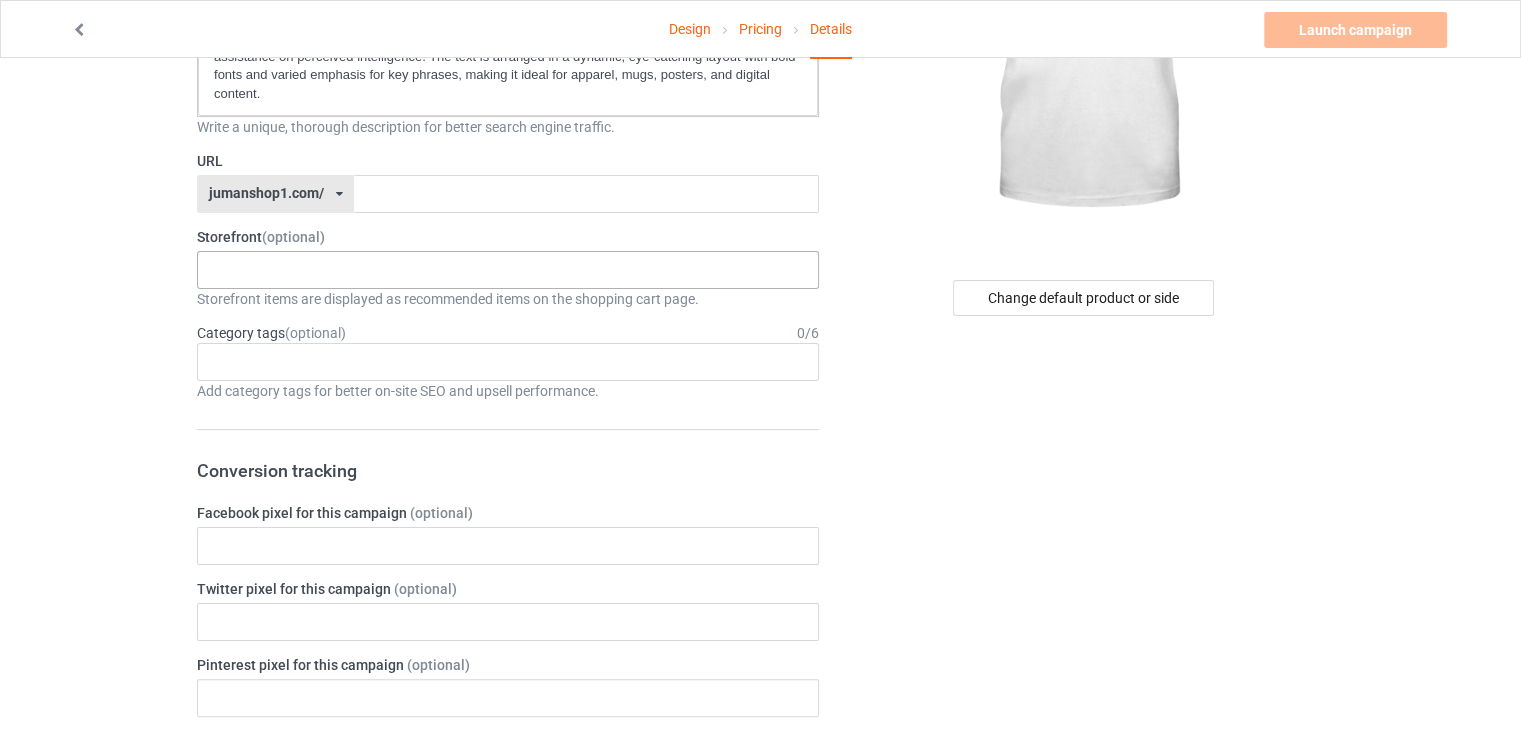 drag, startPoint x: 319, startPoint y: 361, endPoint x: 297, endPoint y: 272, distance: 91.67879 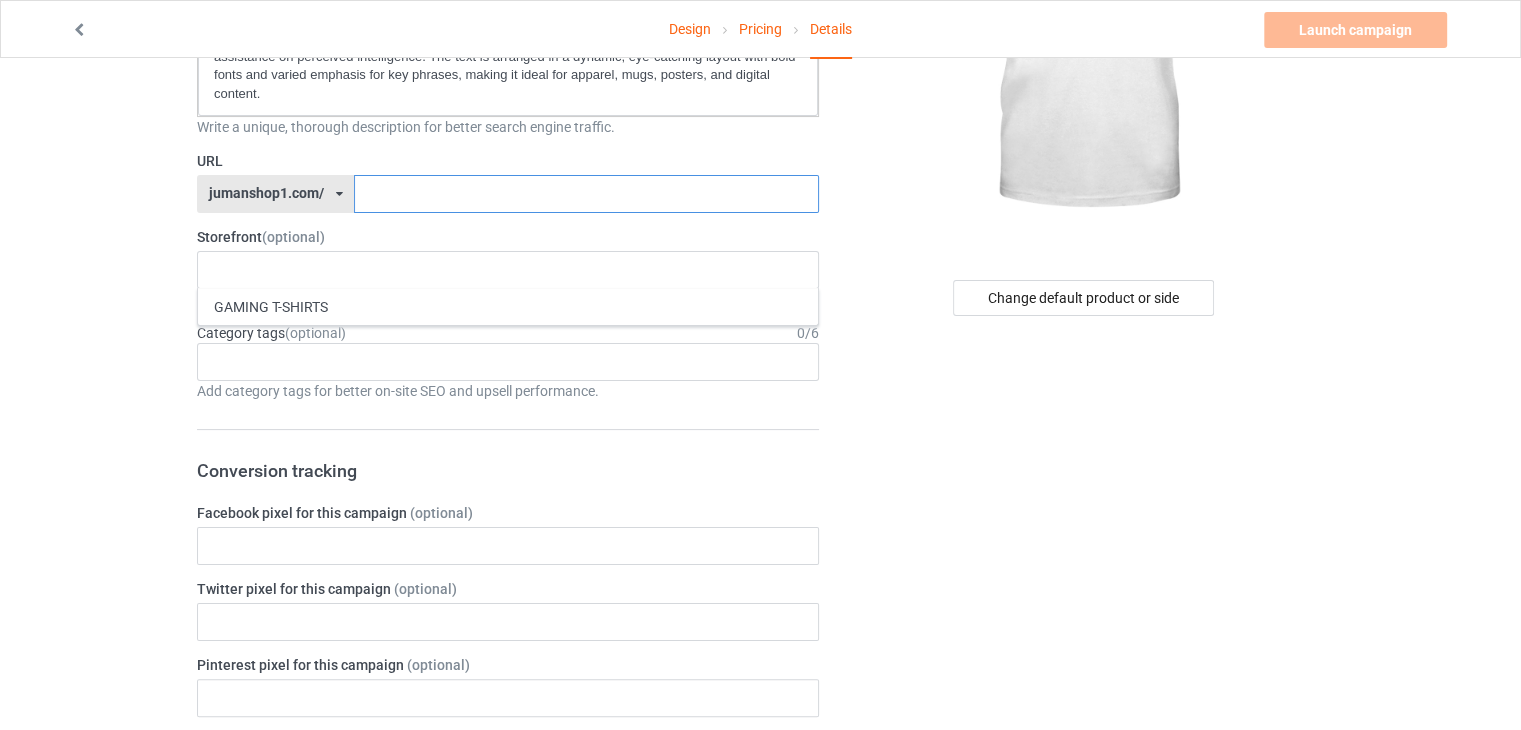 click at bounding box center [586, 194] 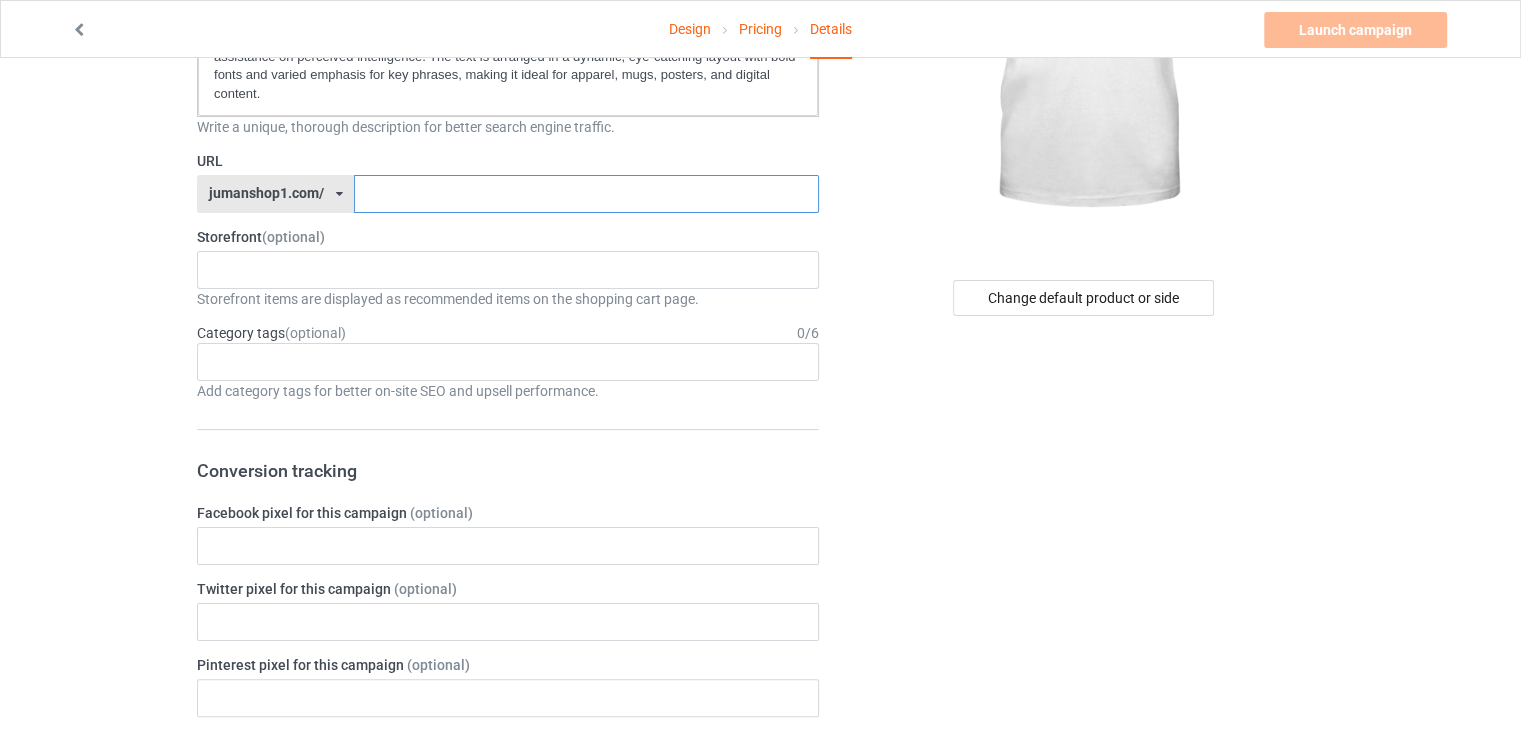 paste on "ChatGP" 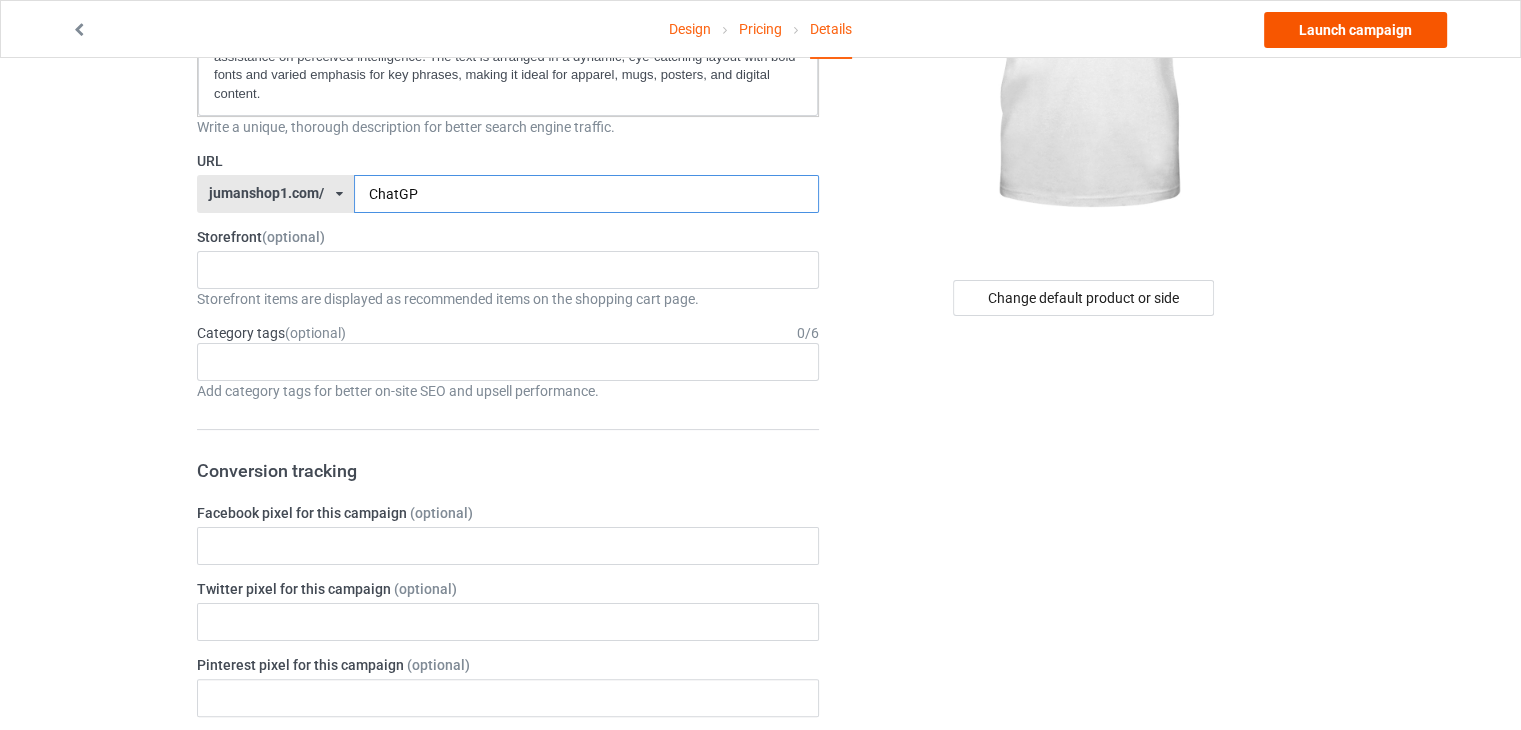 type on "ChatGP" 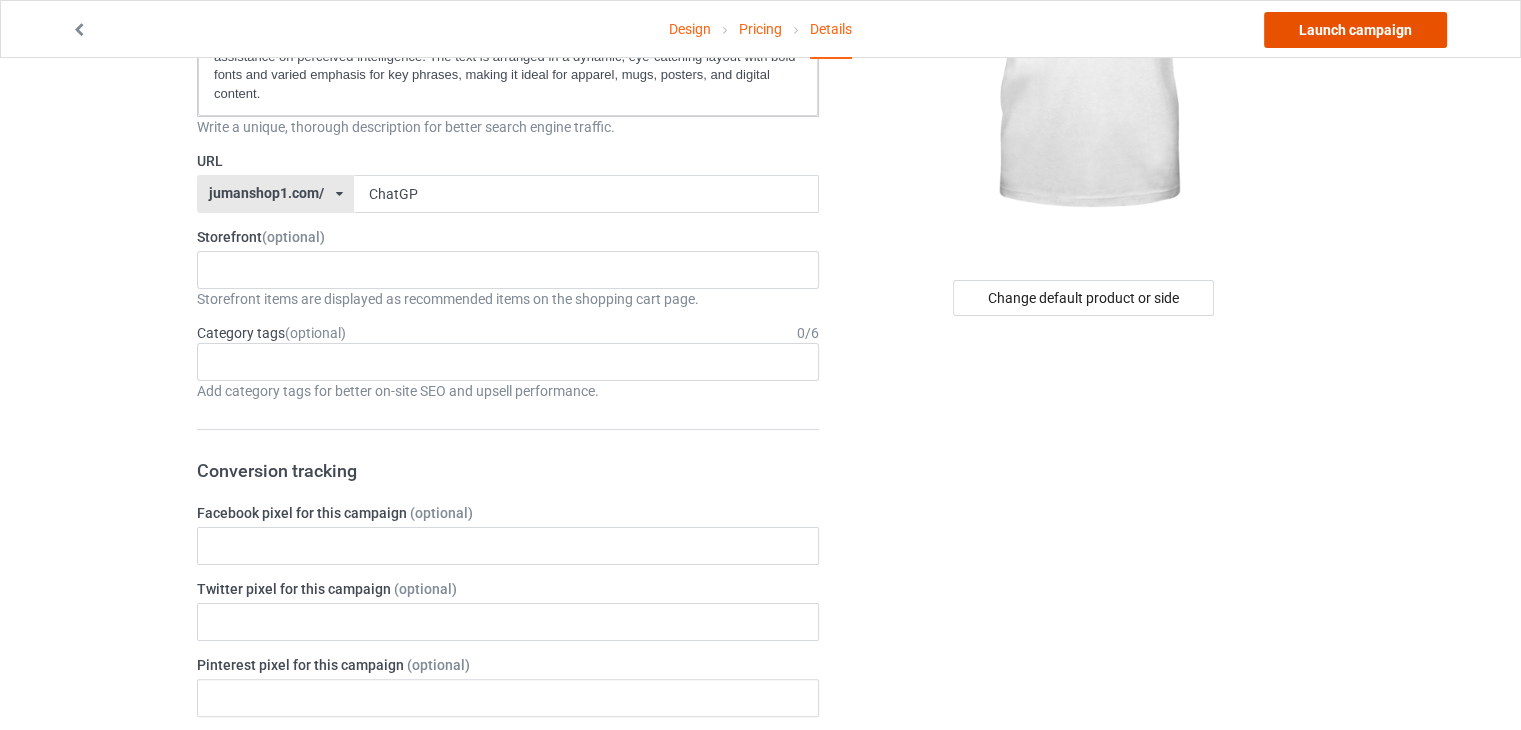 click on "Launch campaign" at bounding box center (1355, 30) 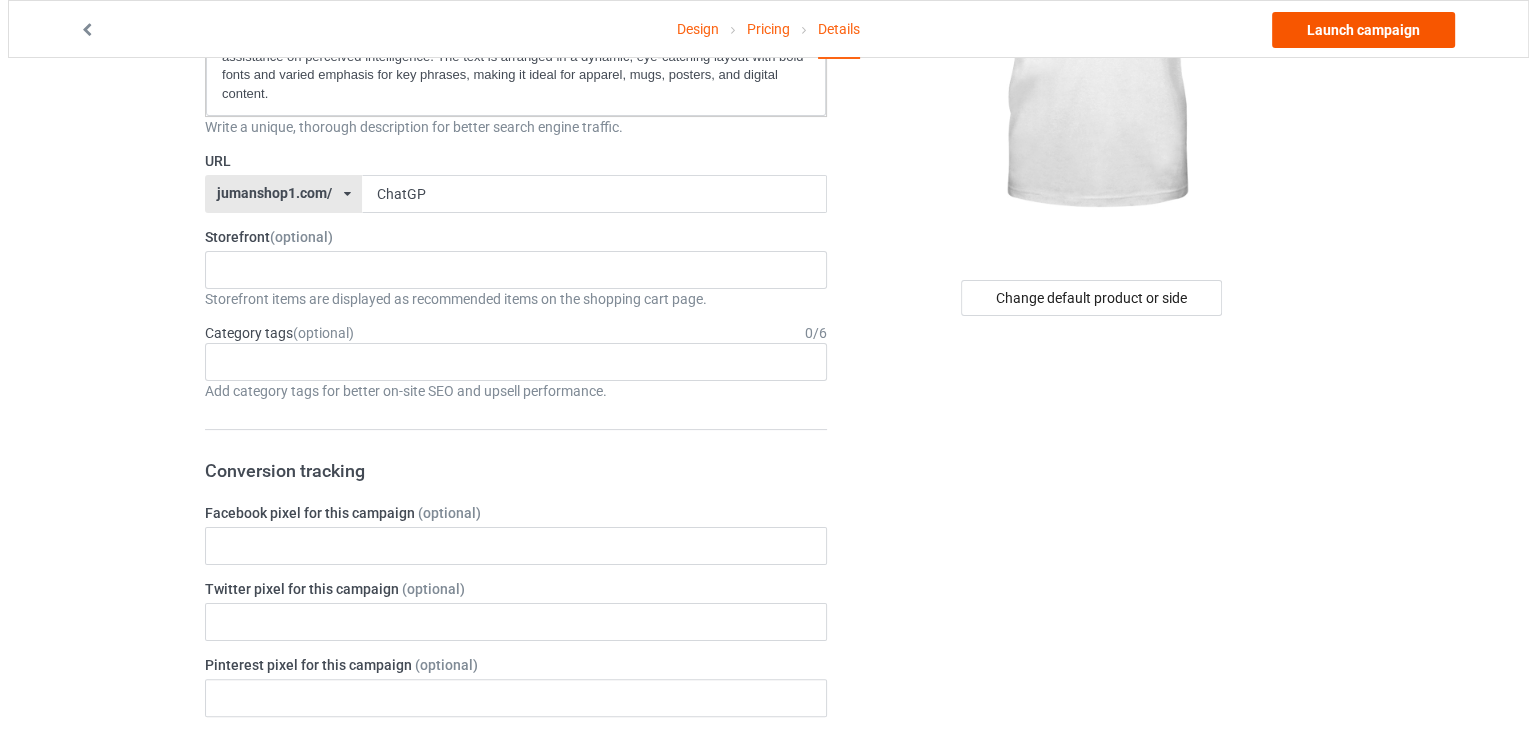 scroll, scrollTop: 0, scrollLeft: 0, axis: both 